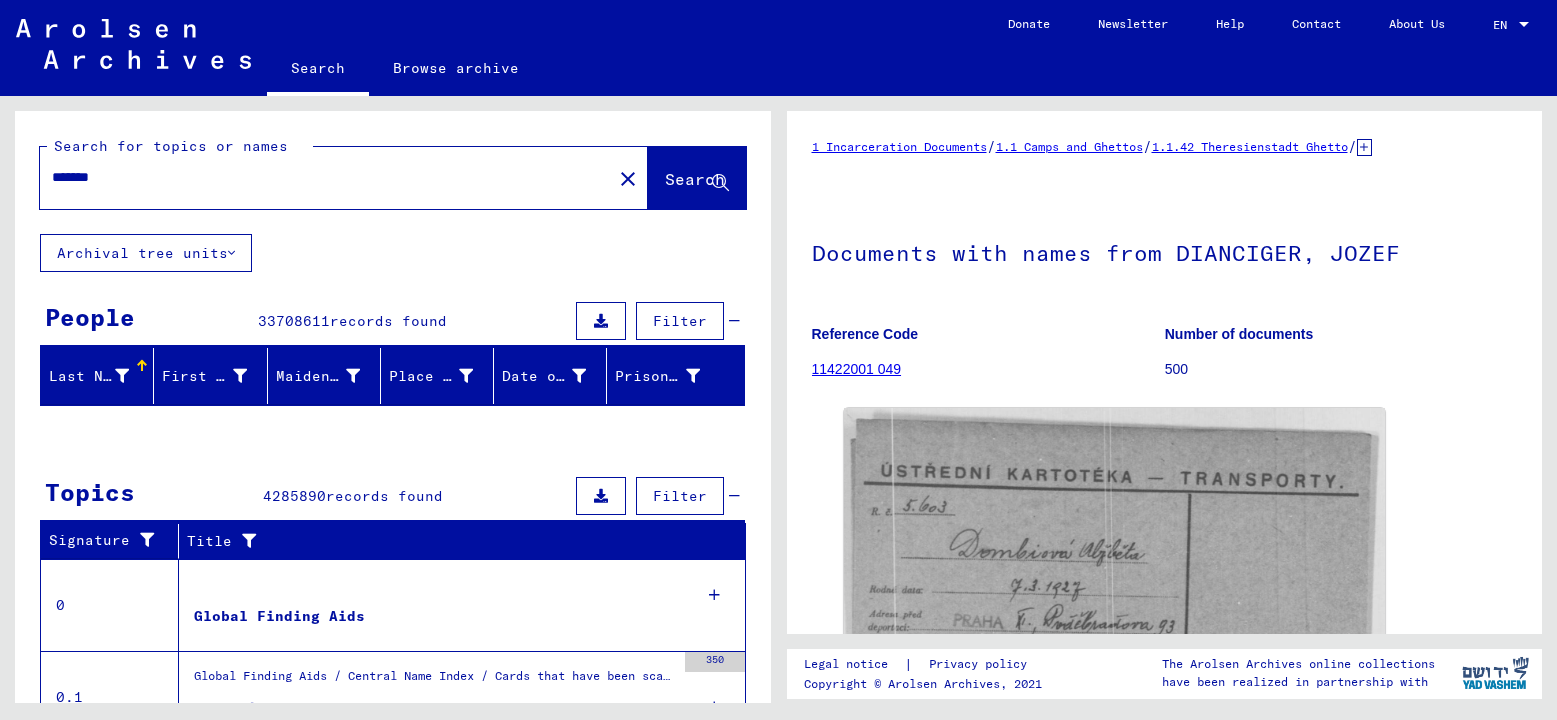 scroll, scrollTop: 0, scrollLeft: 0, axis: both 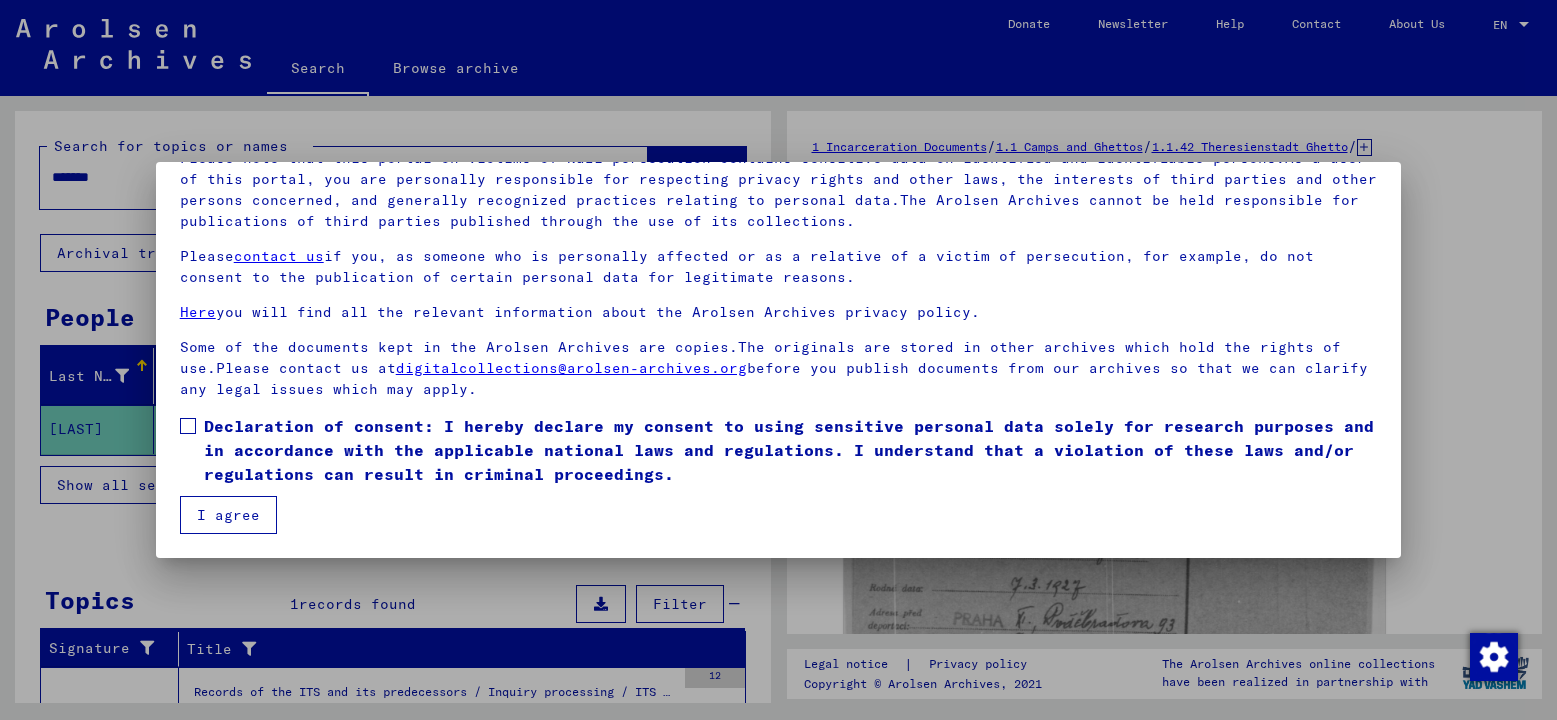 click at bounding box center [188, 426] 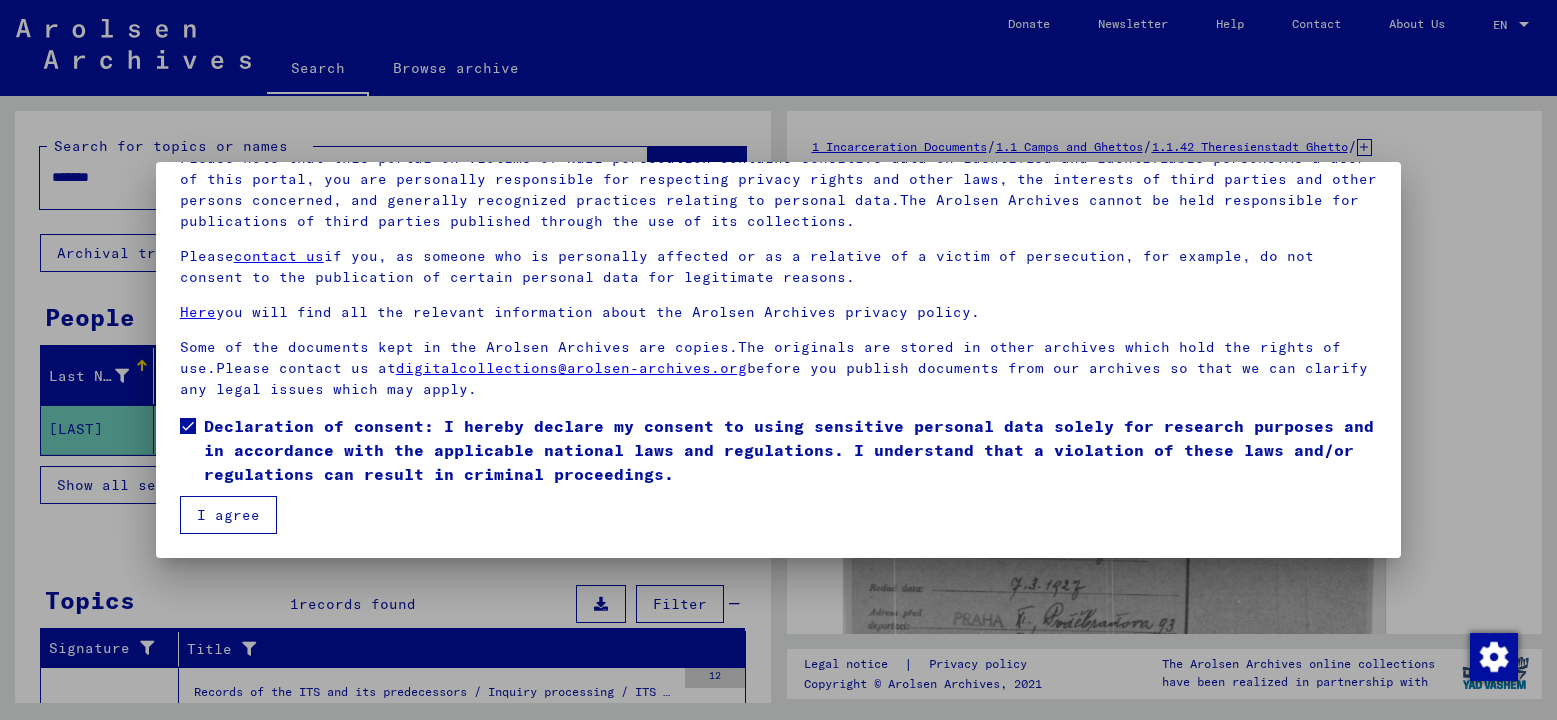 drag, startPoint x: 235, startPoint y: 526, endPoint x: 230, endPoint y: 515, distance: 12.083046 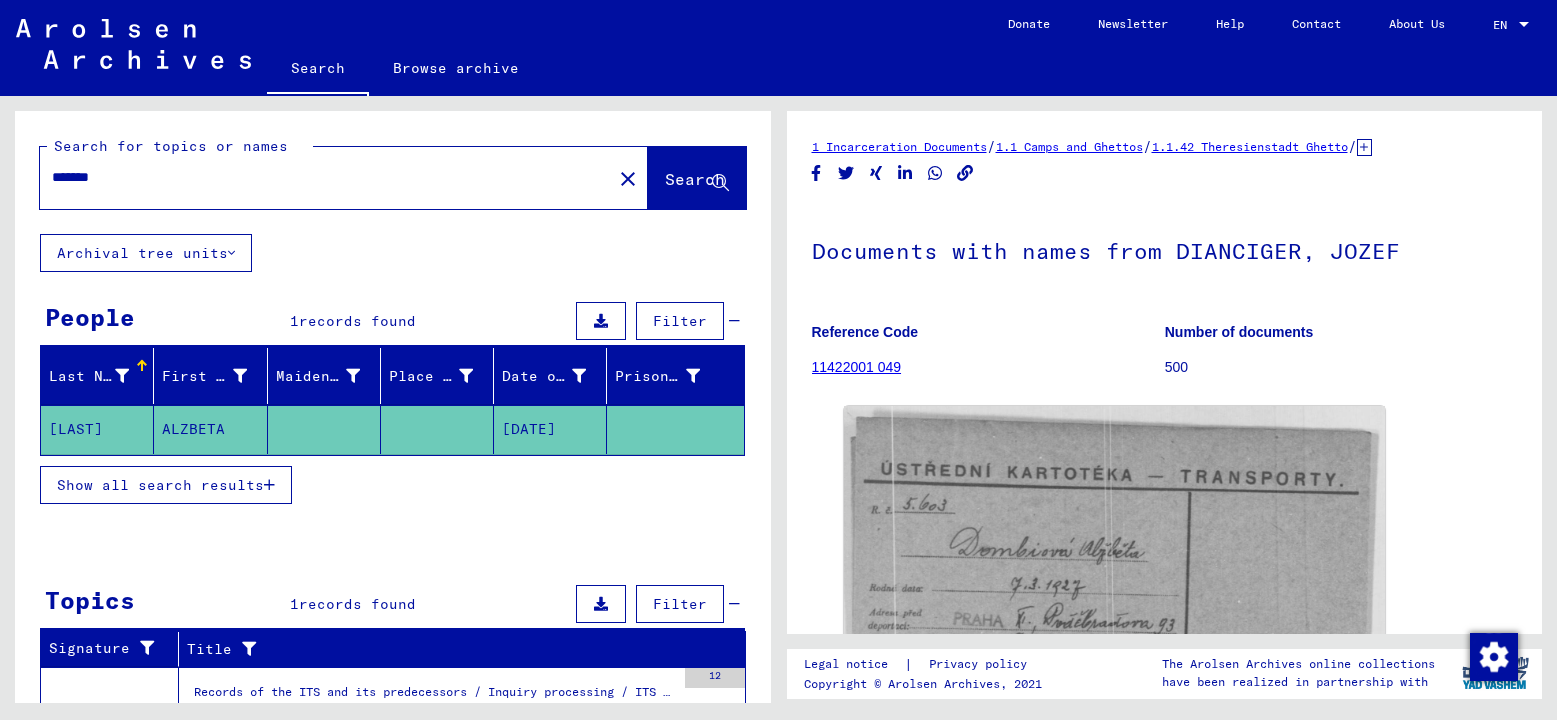 click on "*******" 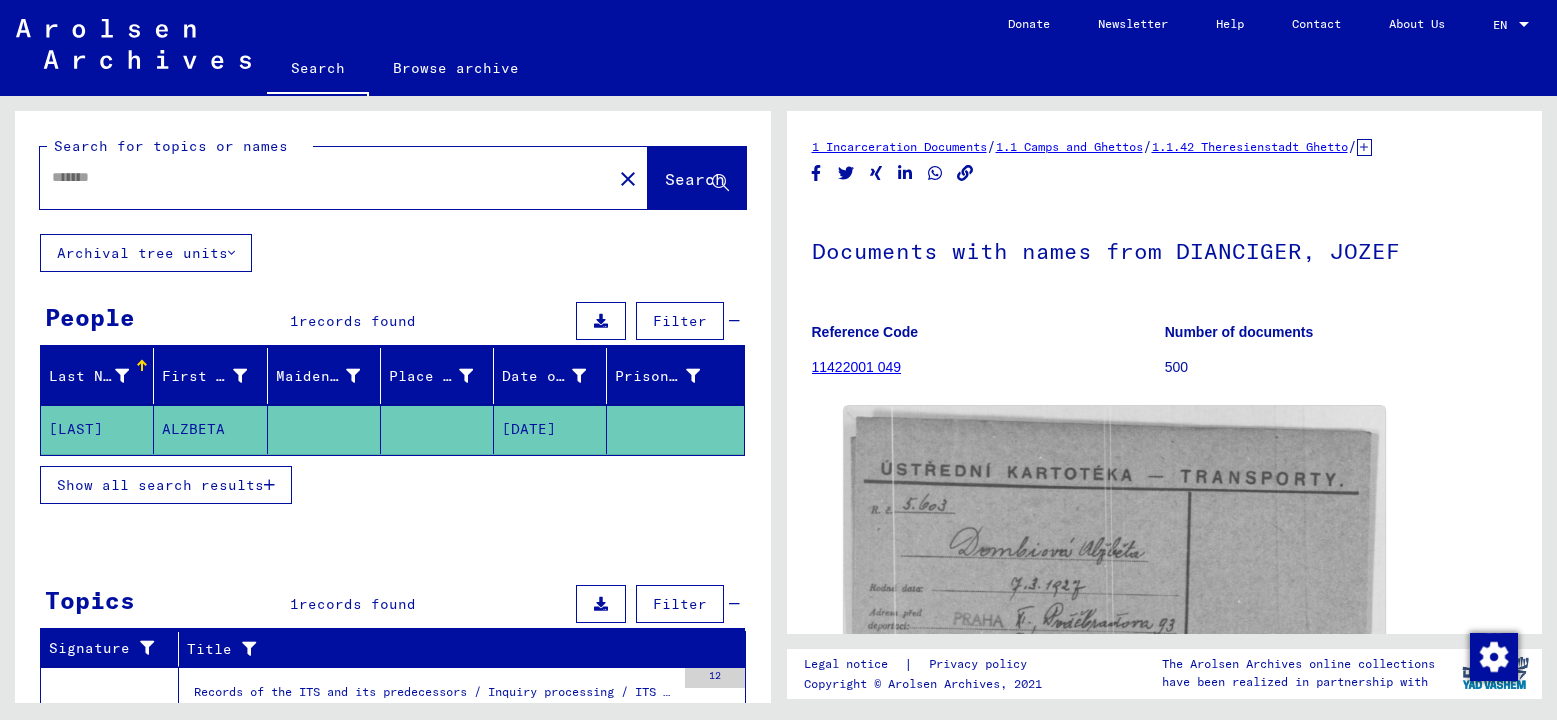 click on "*******" 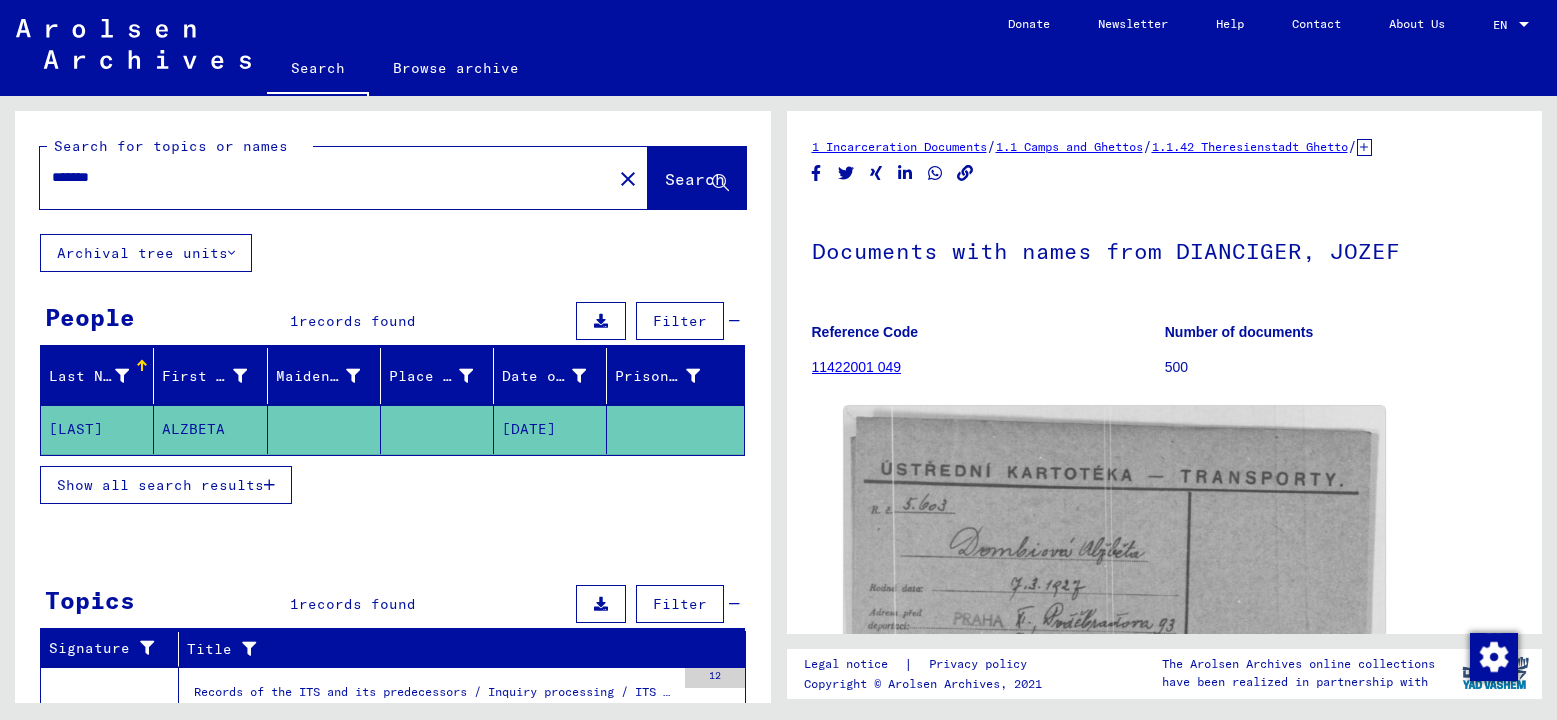 click on "*******" at bounding box center [326, 177] 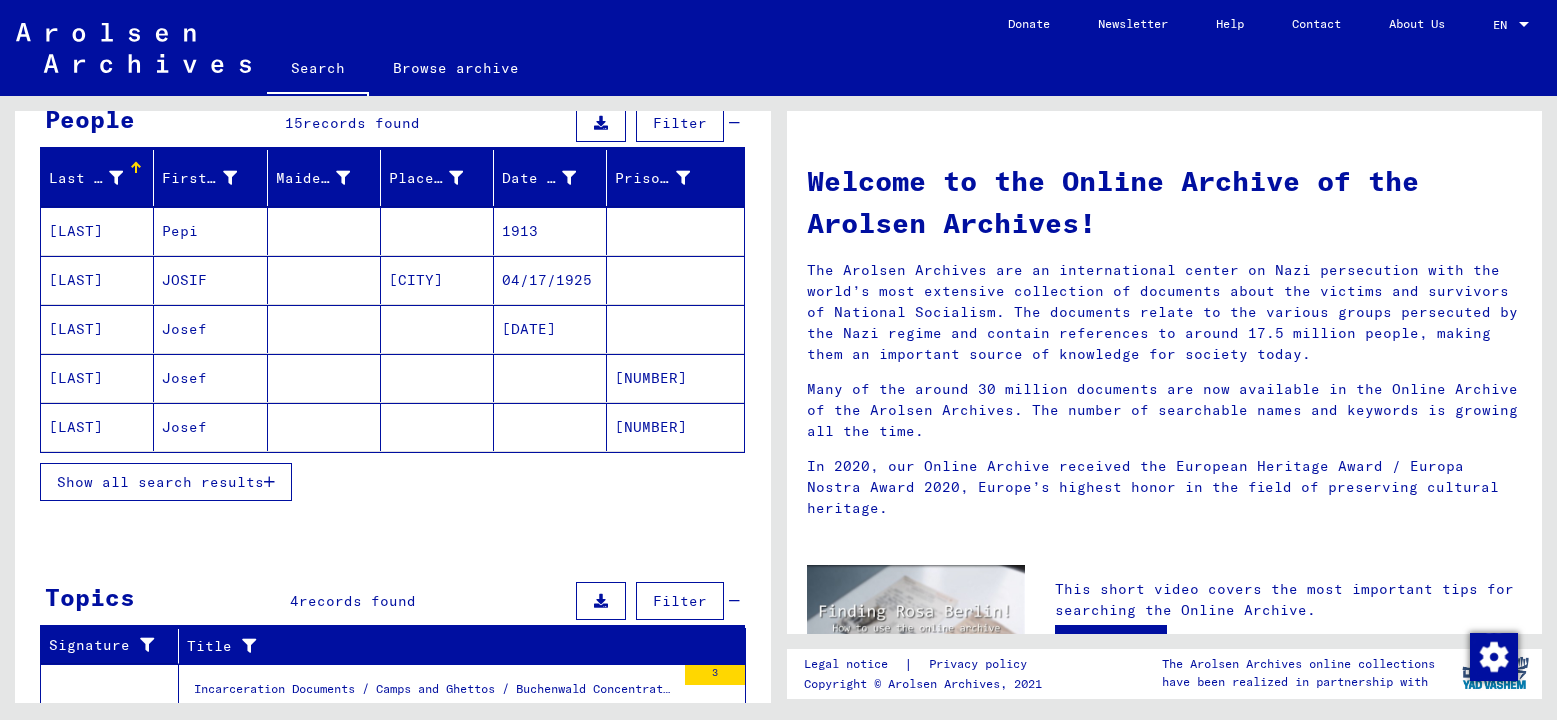 scroll, scrollTop: 200, scrollLeft: 0, axis: vertical 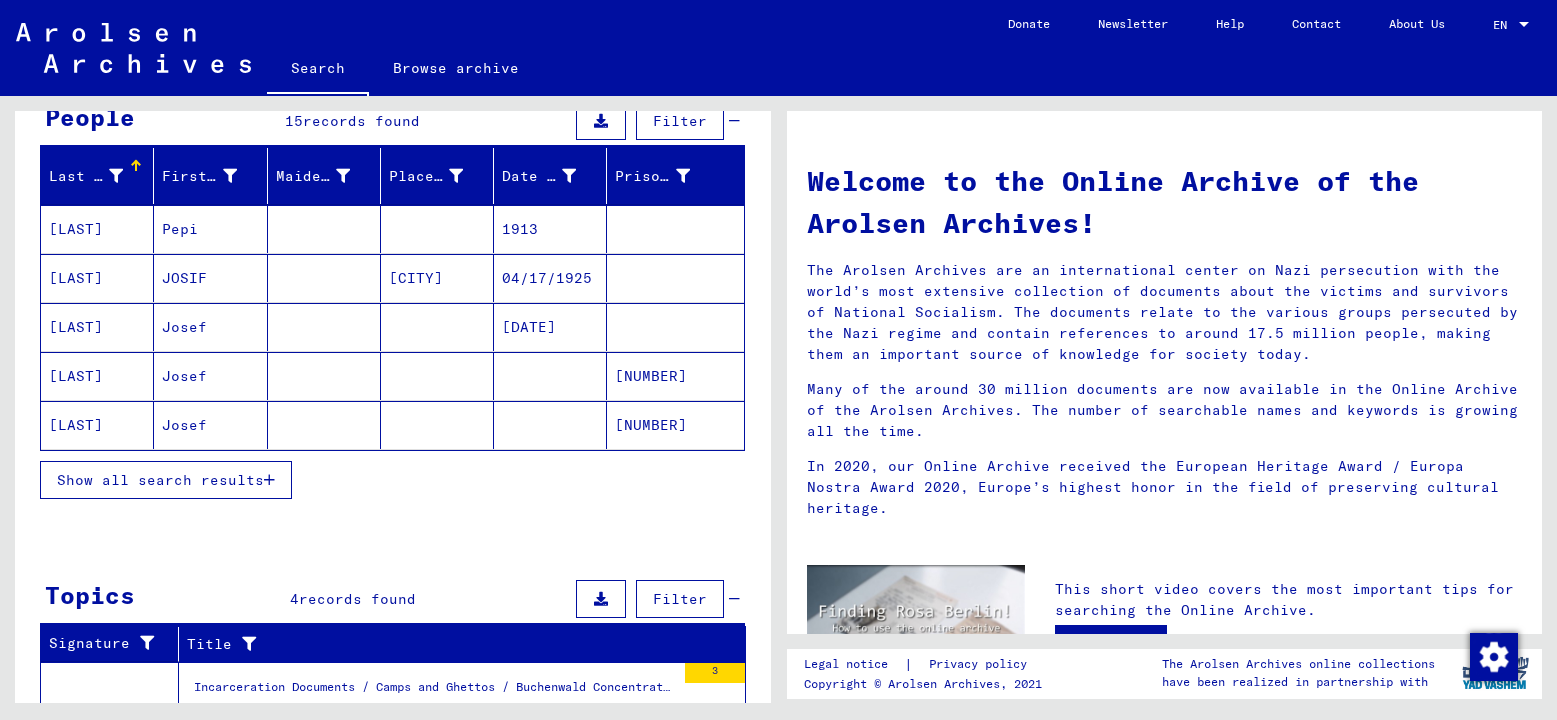 click on "[CITY]" at bounding box center [437, 327] 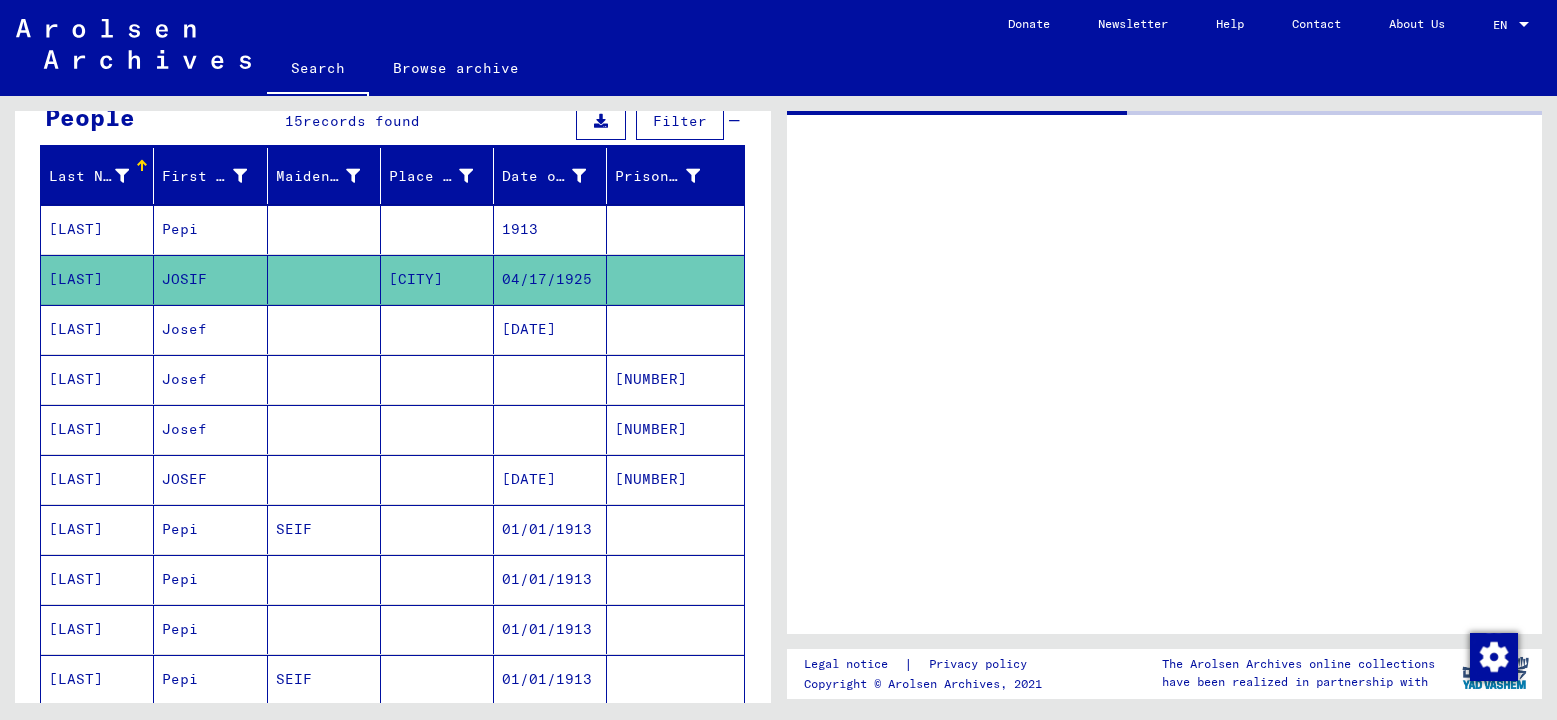 click at bounding box center (437, 379) 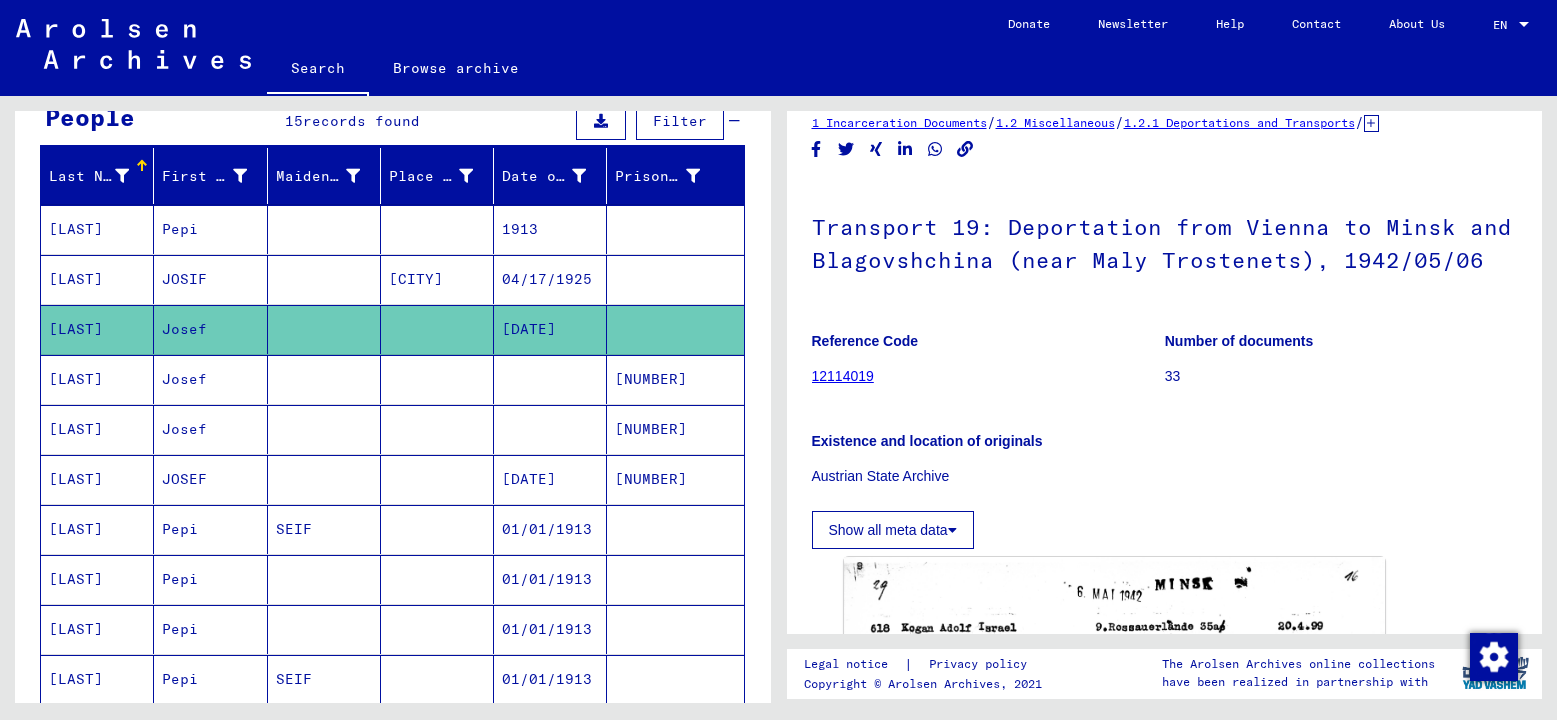 scroll, scrollTop: 0, scrollLeft: 0, axis: both 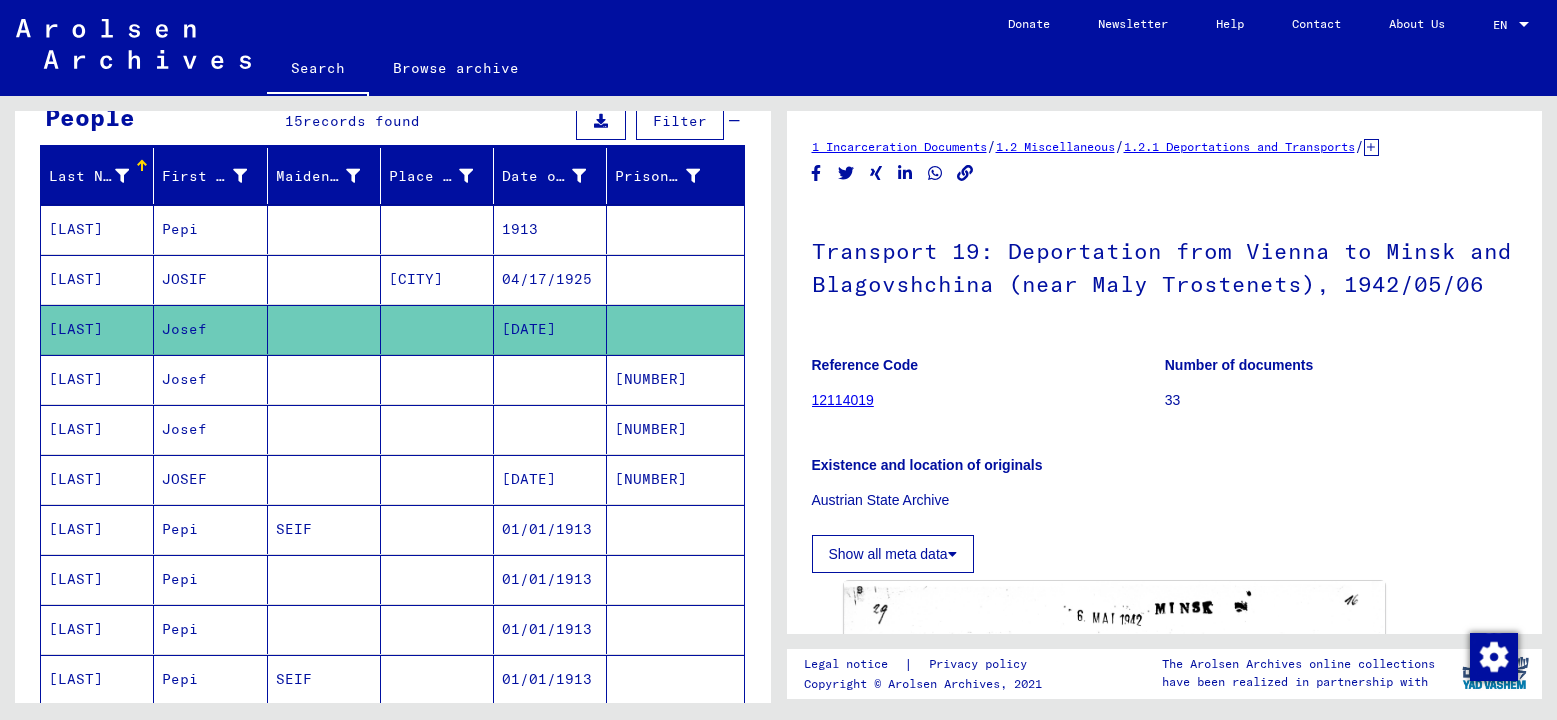 click on "Josef" at bounding box center [210, 429] 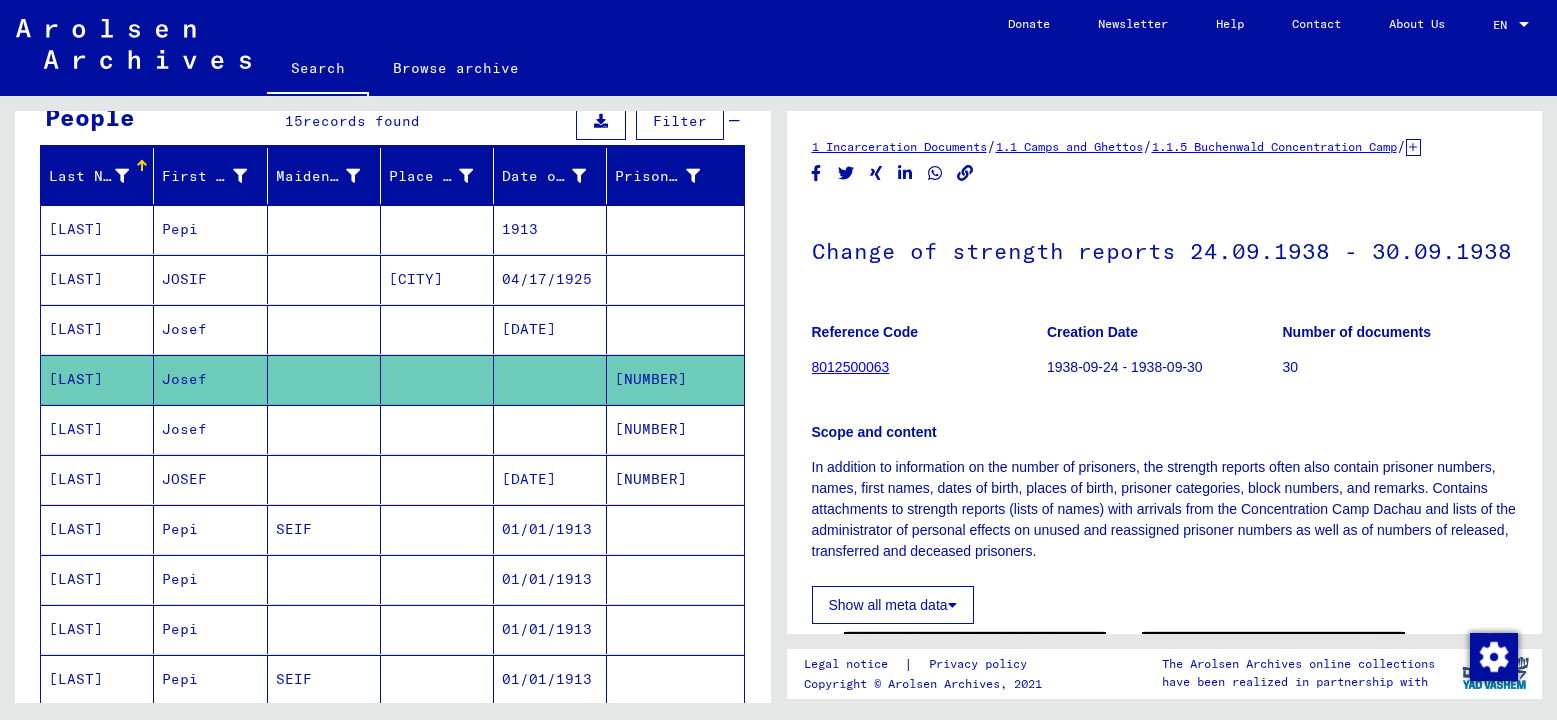 scroll, scrollTop: 0, scrollLeft: 0, axis: both 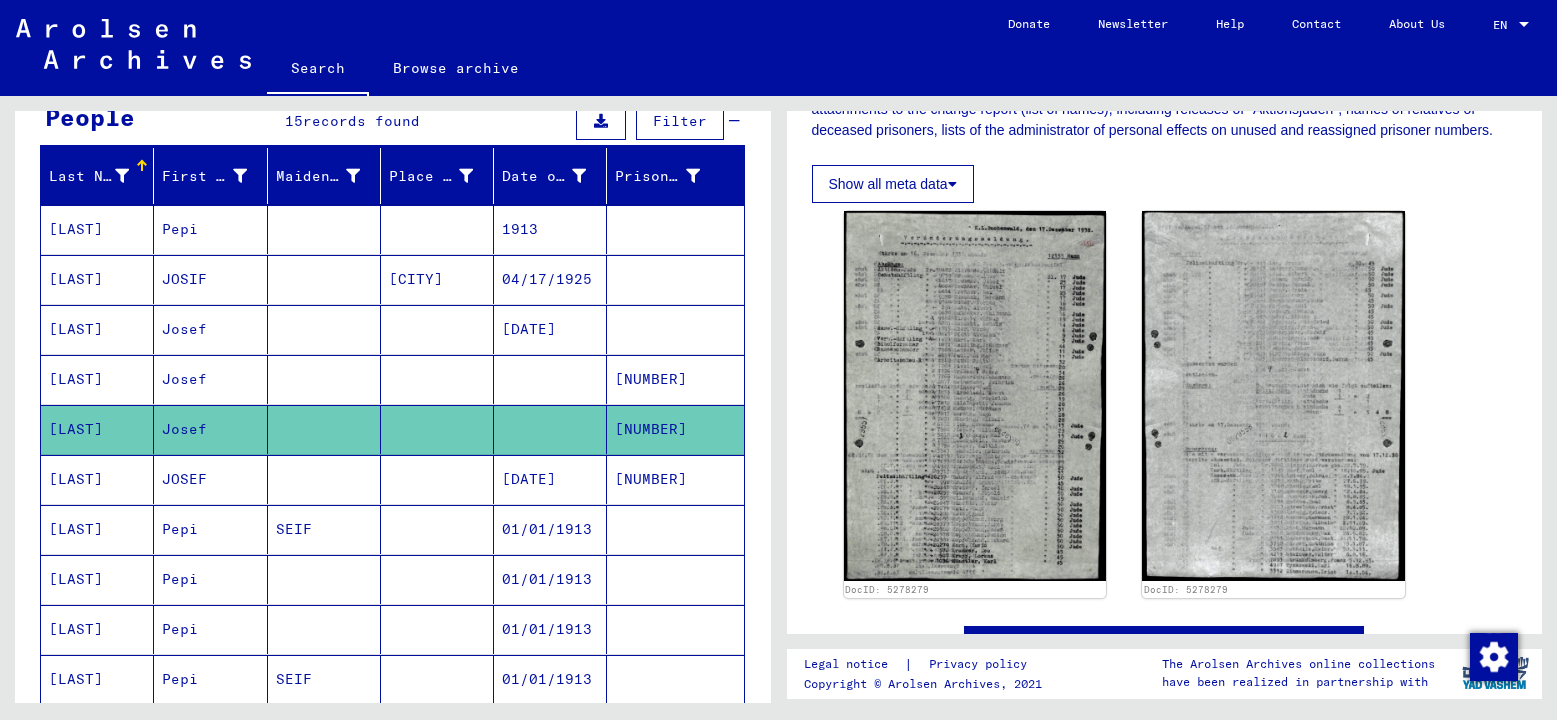 click on "JOSEF" at bounding box center (210, 529) 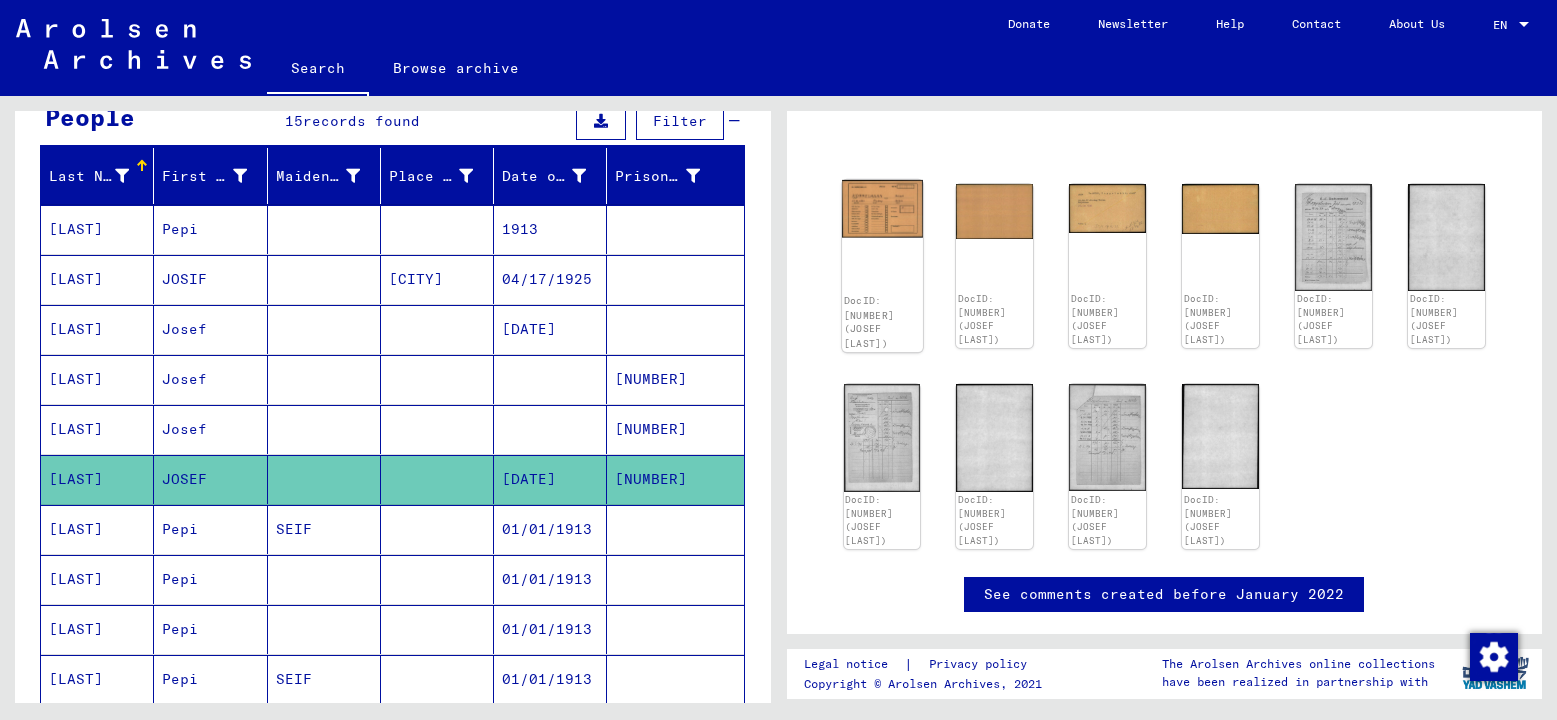 click 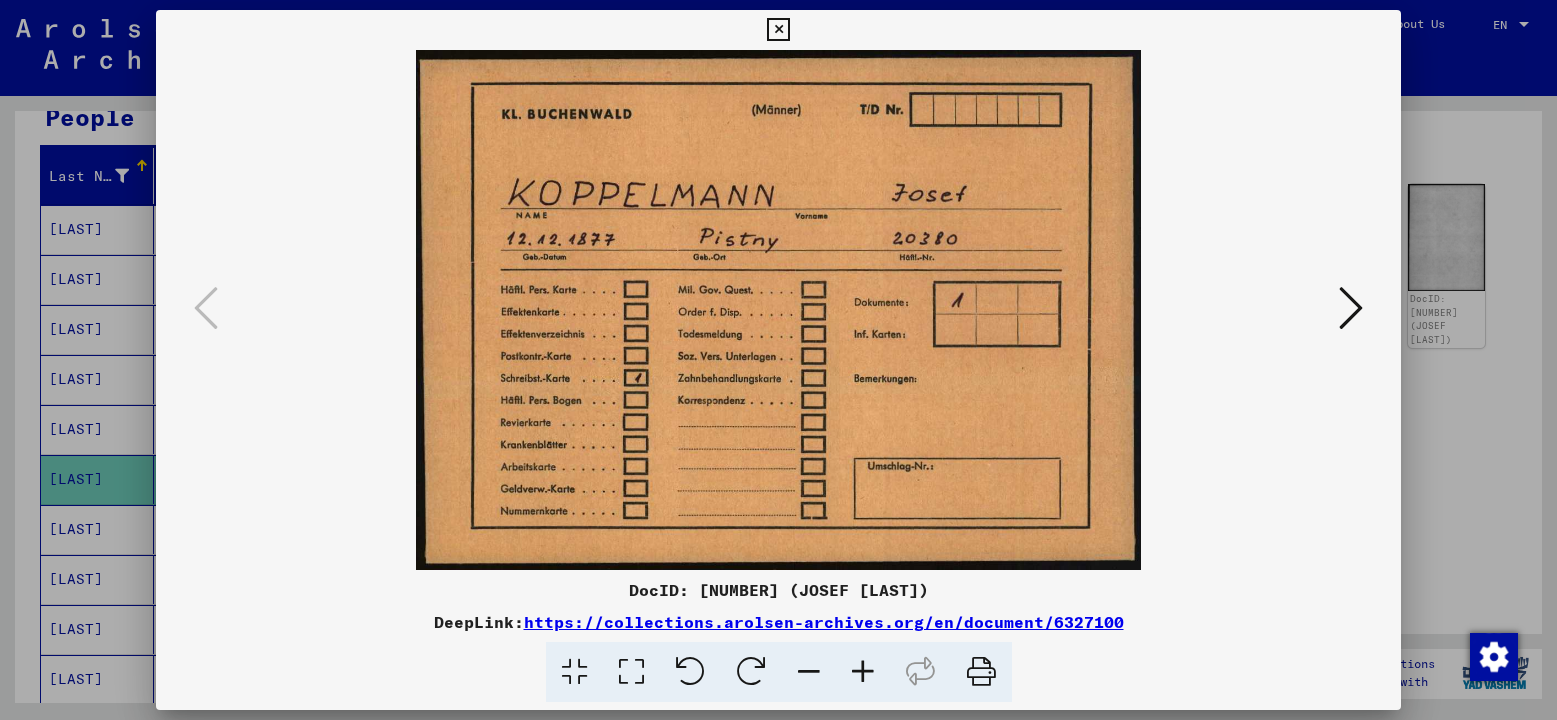 click at bounding box center [779, 310] 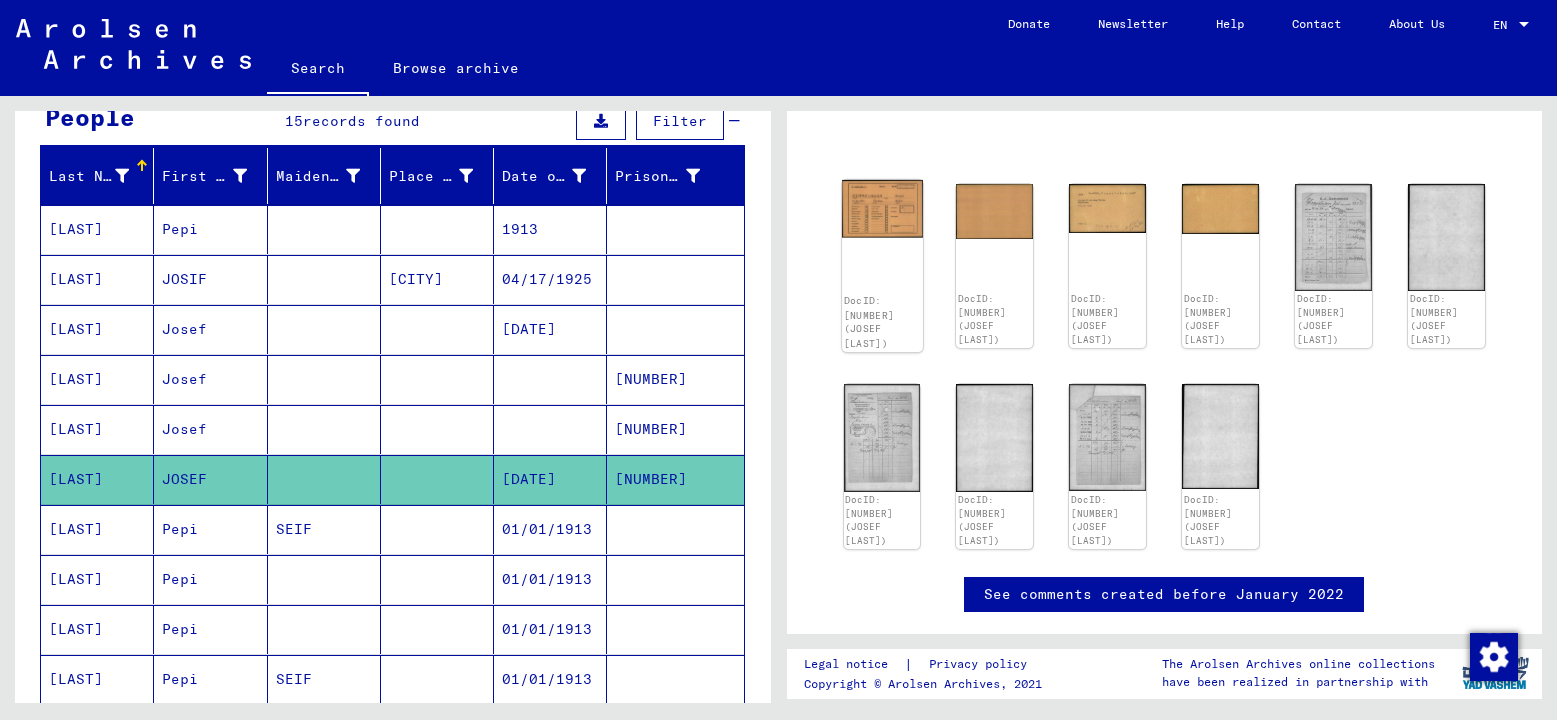 click 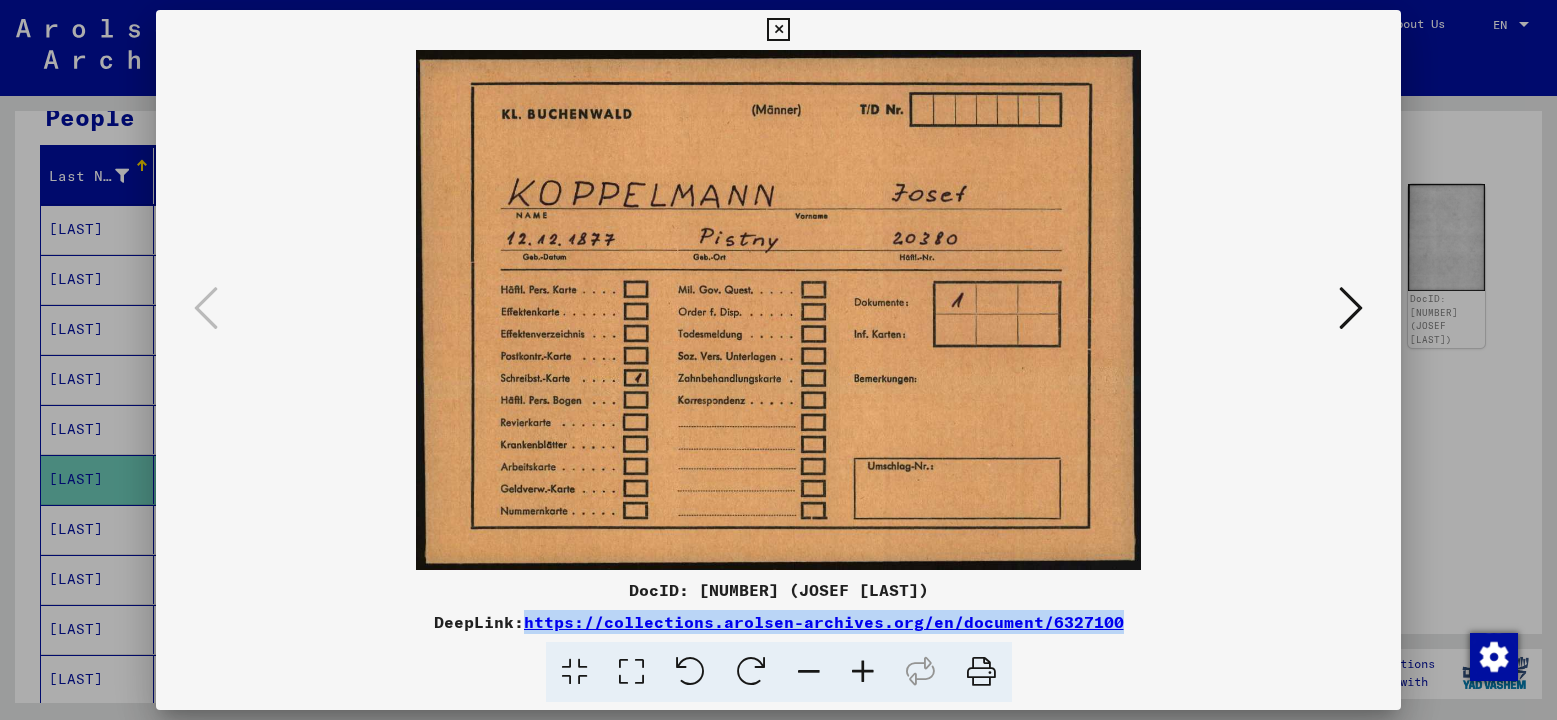 drag, startPoint x: 1146, startPoint y: 619, endPoint x: 535, endPoint y: 623, distance: 611.0131 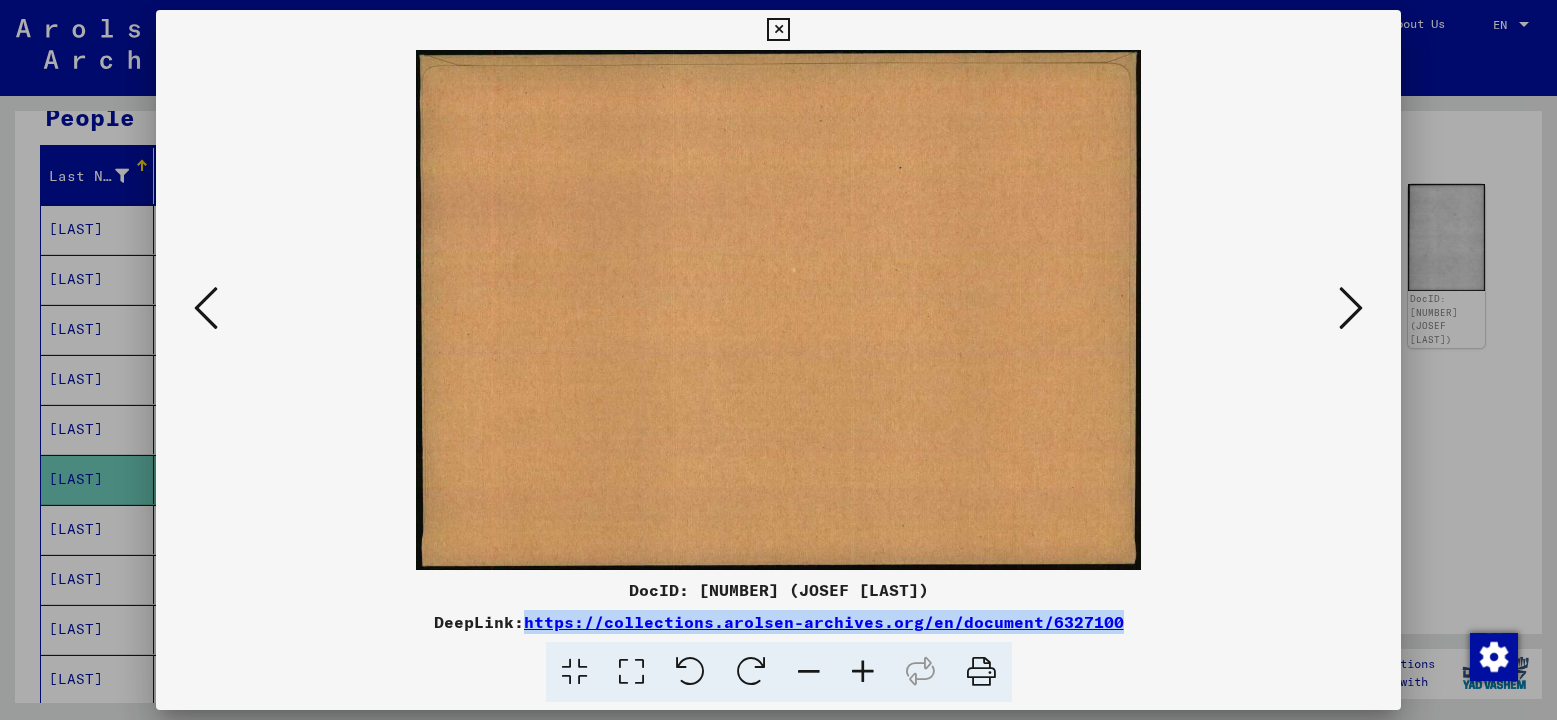 click at bounding box center (1351, 308) 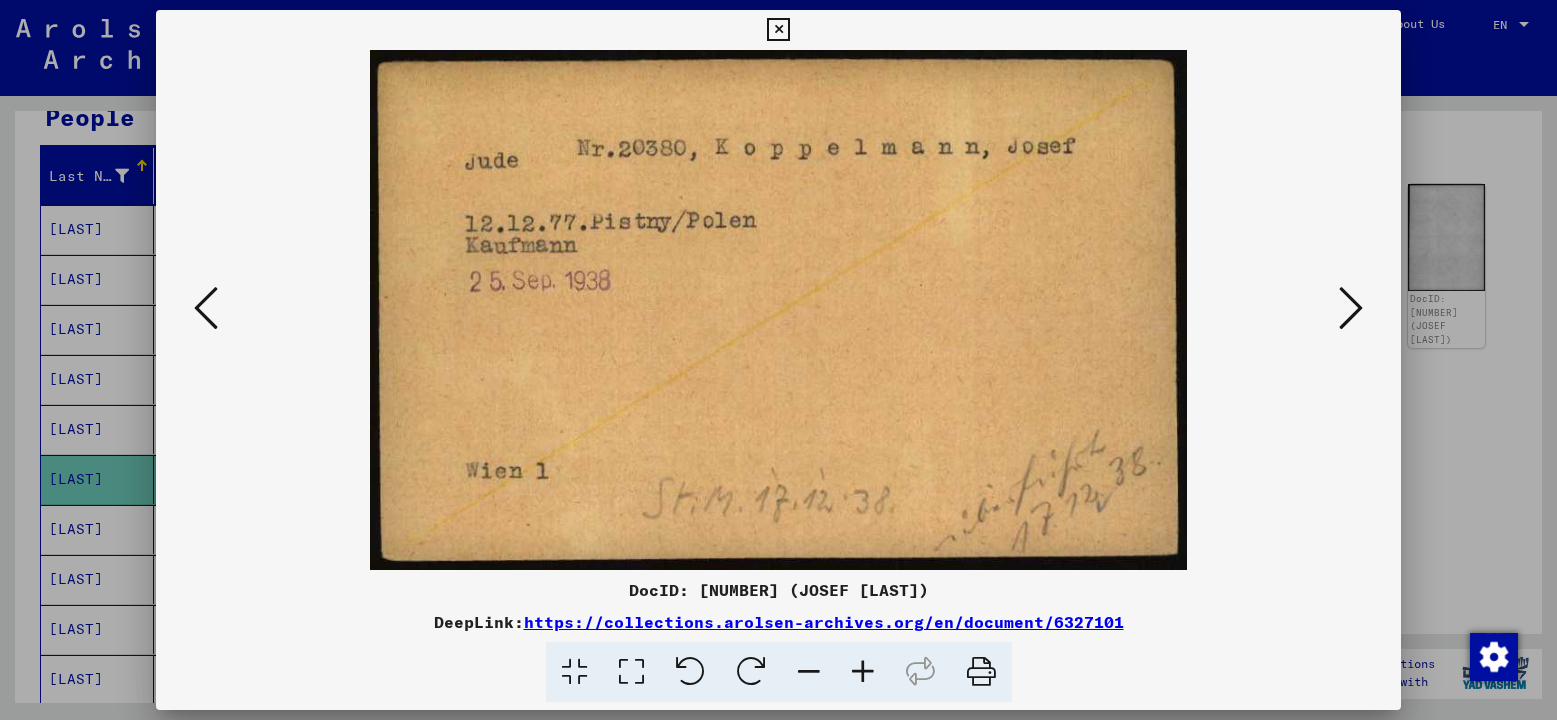 click at bounding box center (1351, 308) 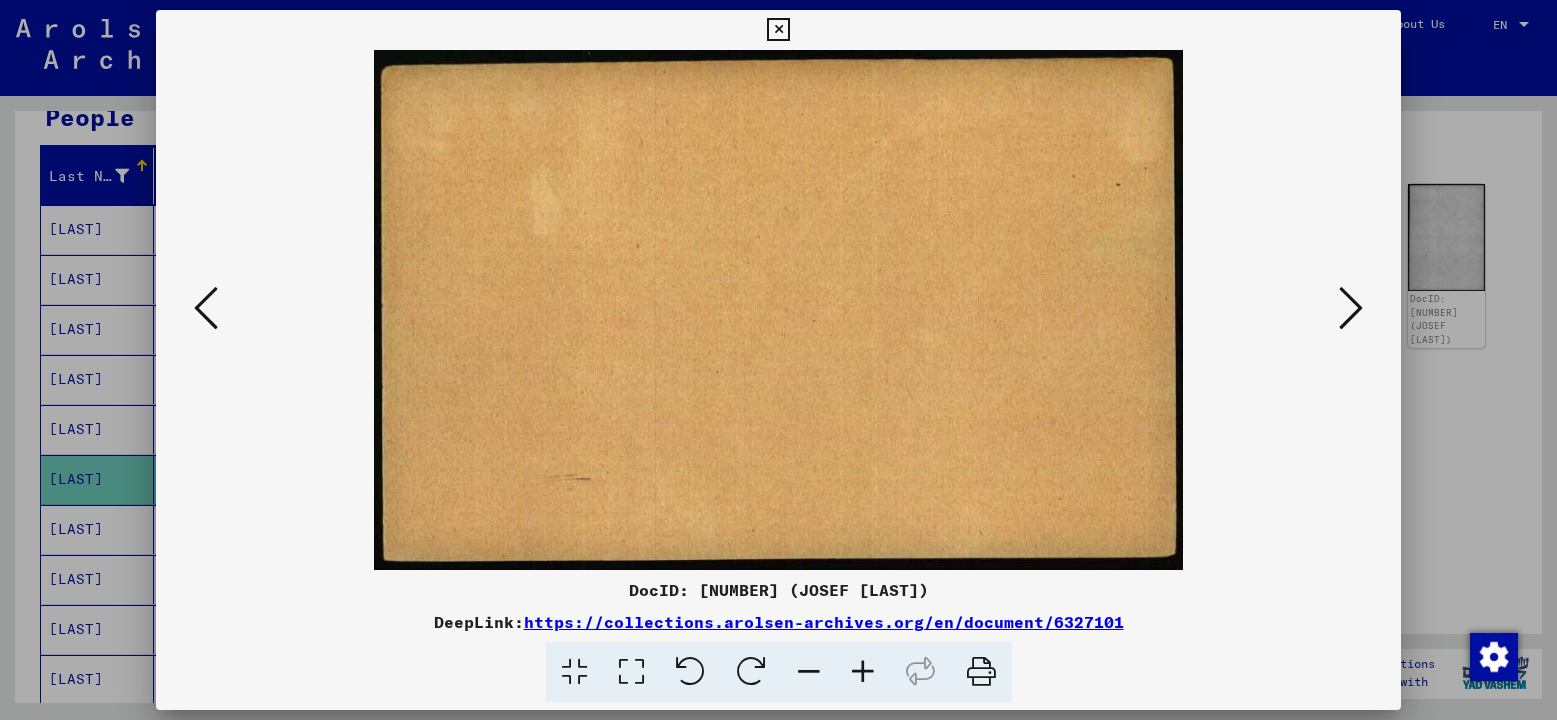 click at bounding box center [1351, 308] 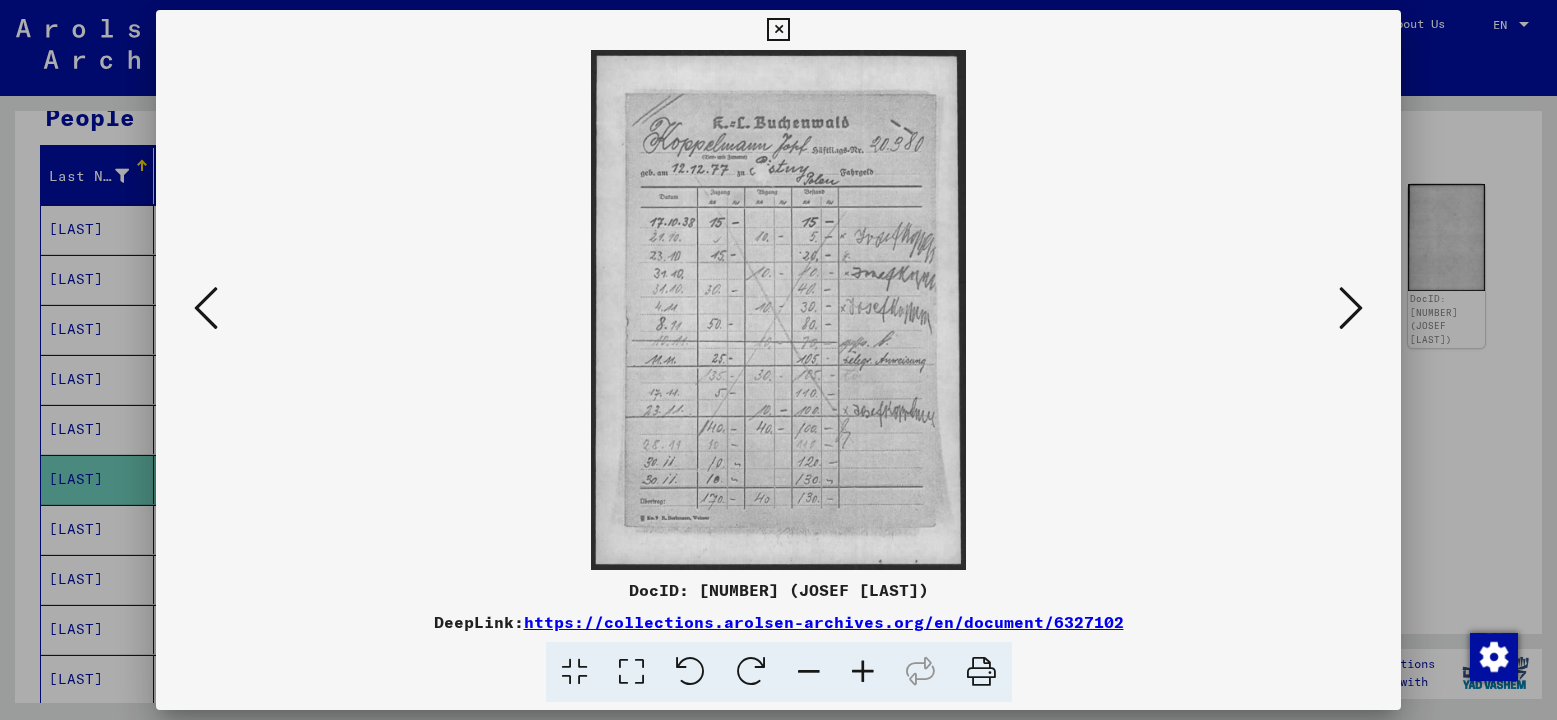 click at bounding box center (1351, 309) 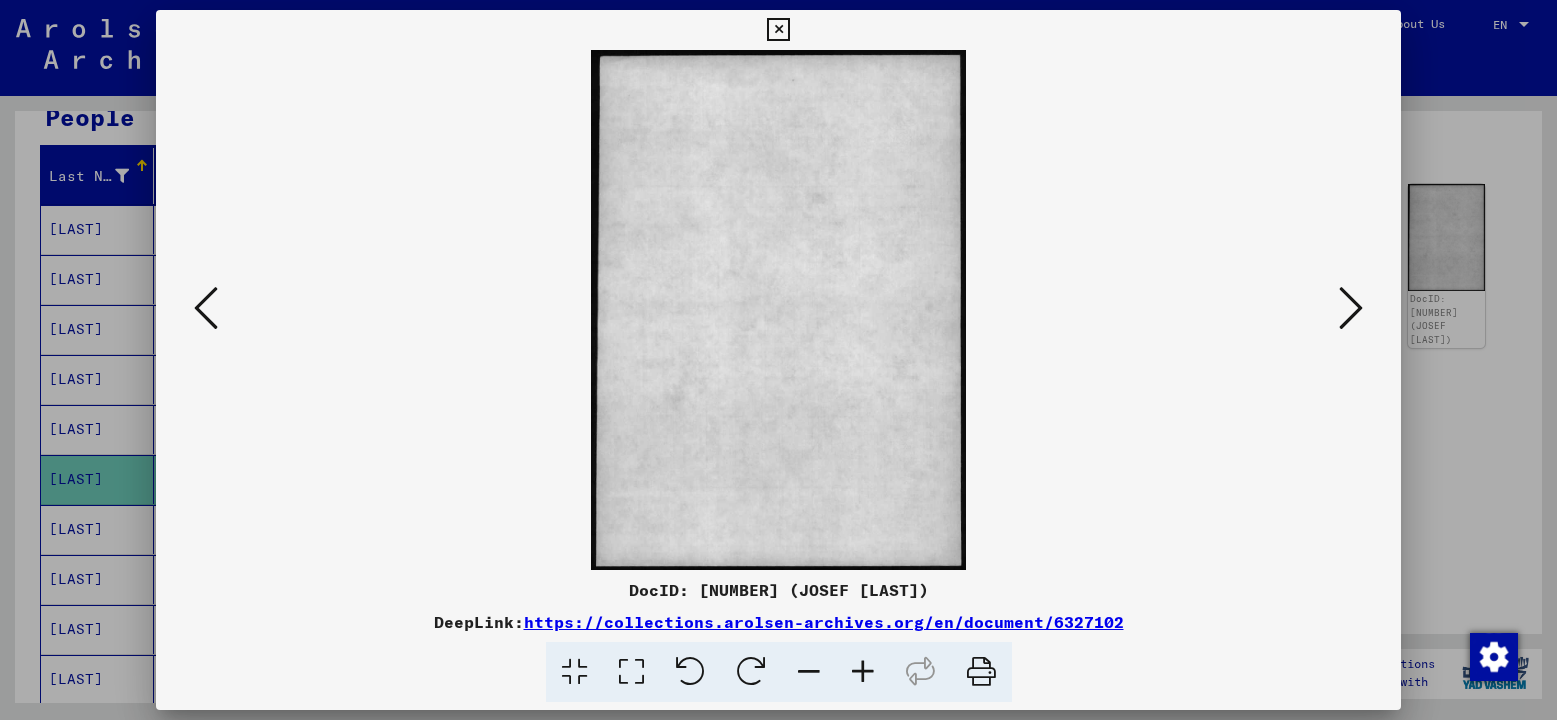 click at bounding box center (1351, 309) 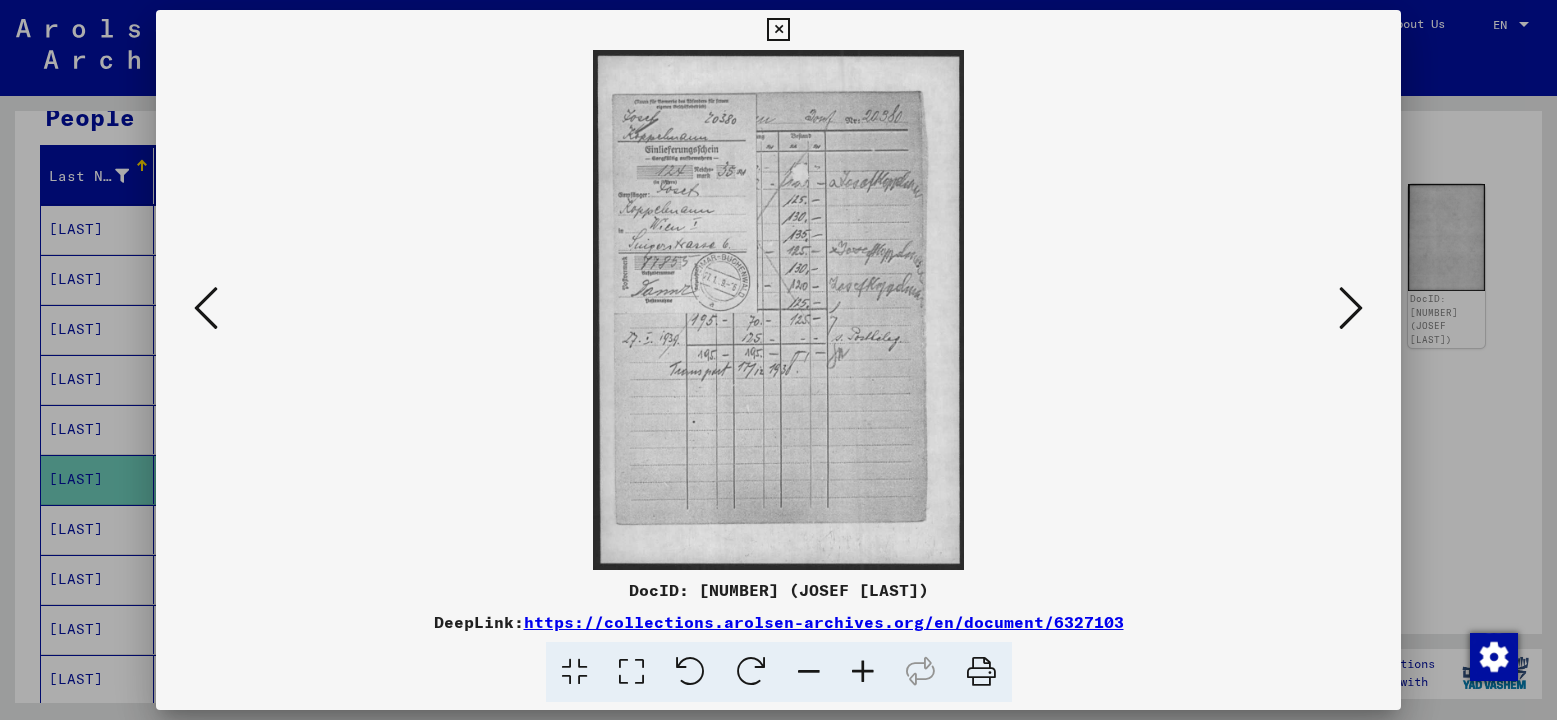 click at bounding box center [1351, 309] 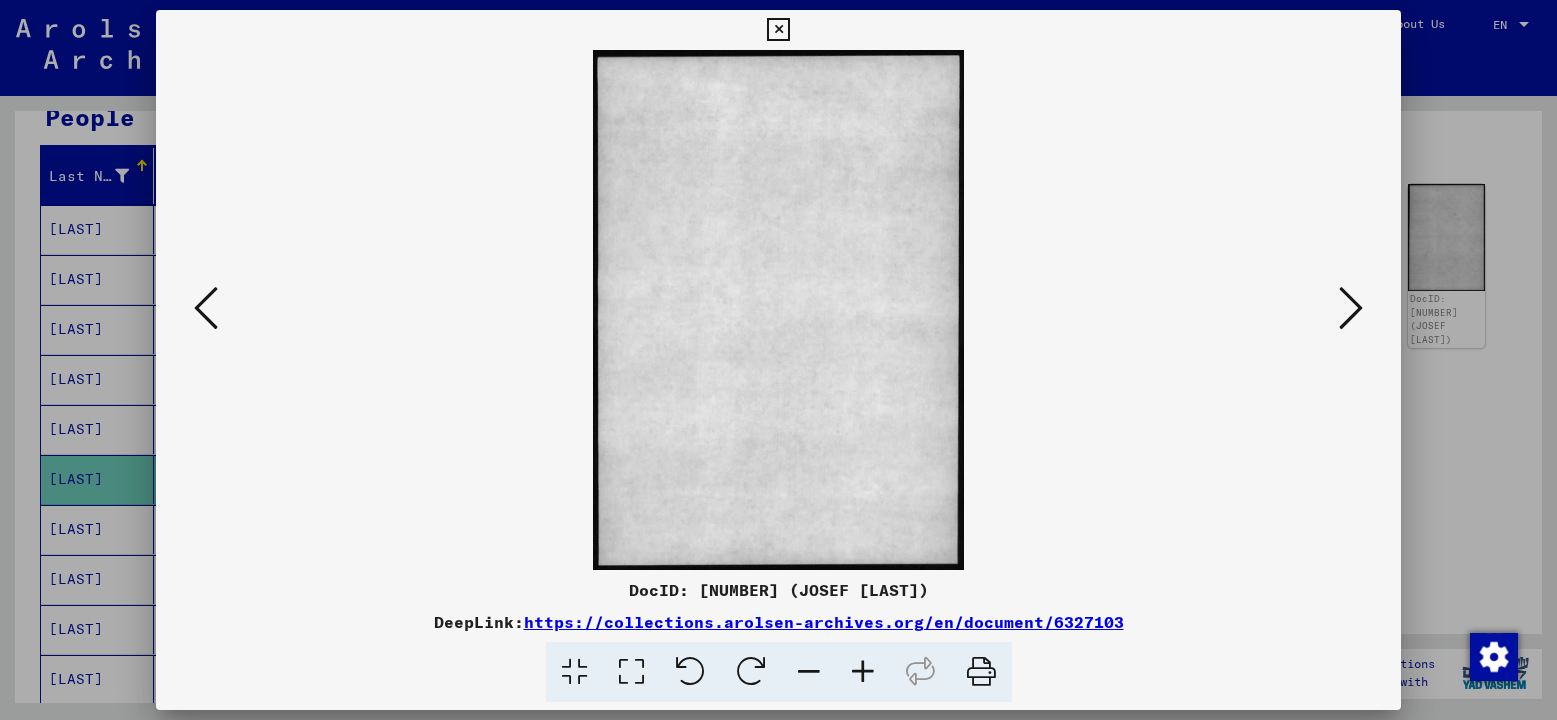 click at bounding box center (1351, 309) 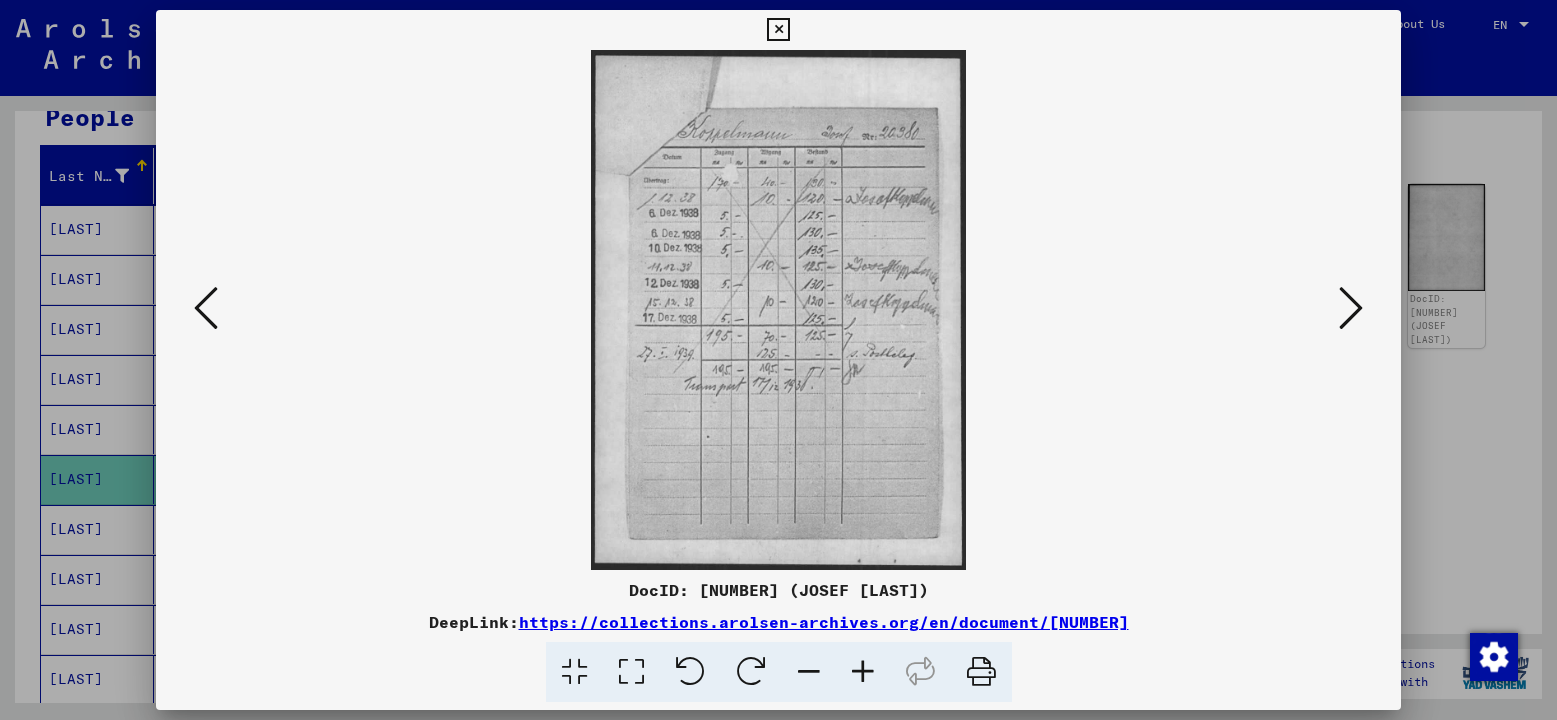 click at bounding box center (1351, 309) 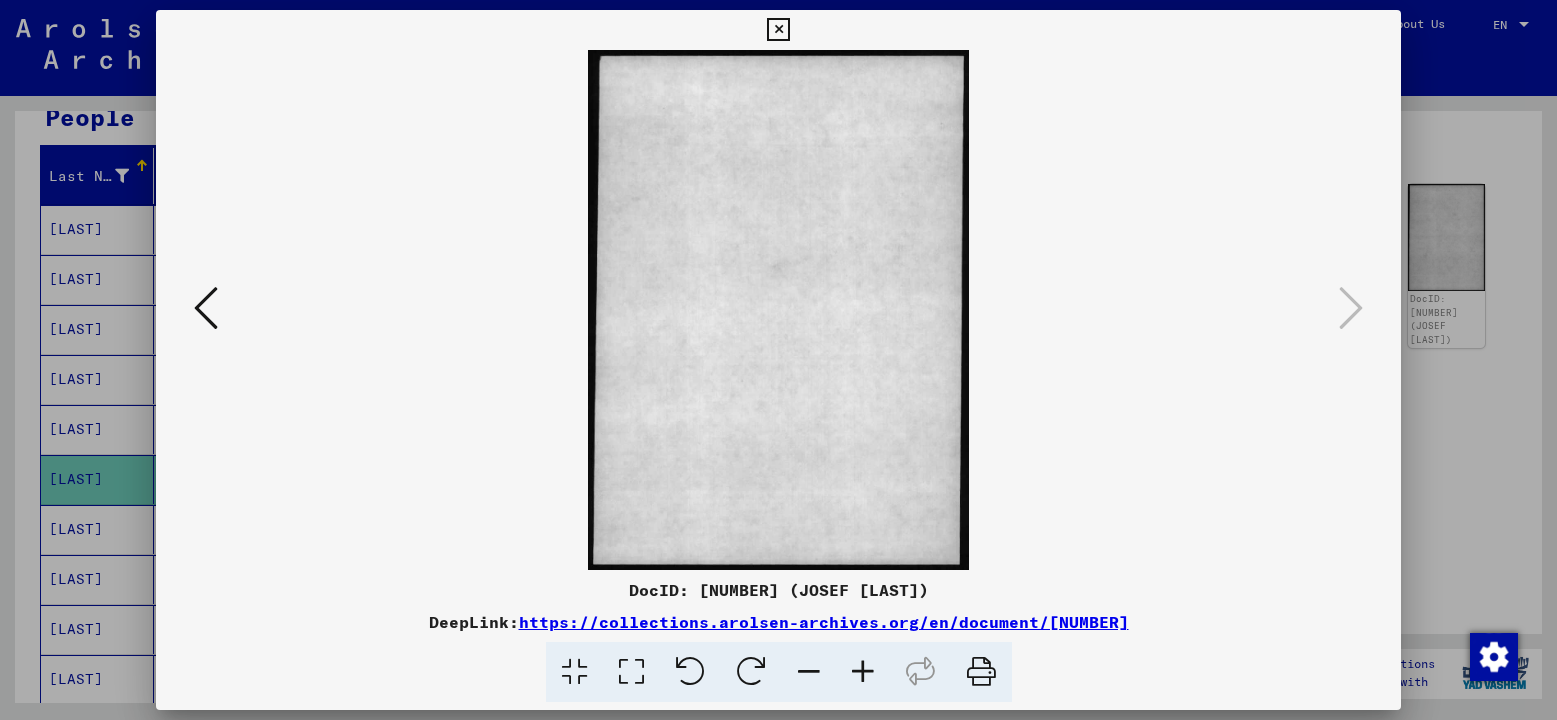 click at bounding box center (778, 30) 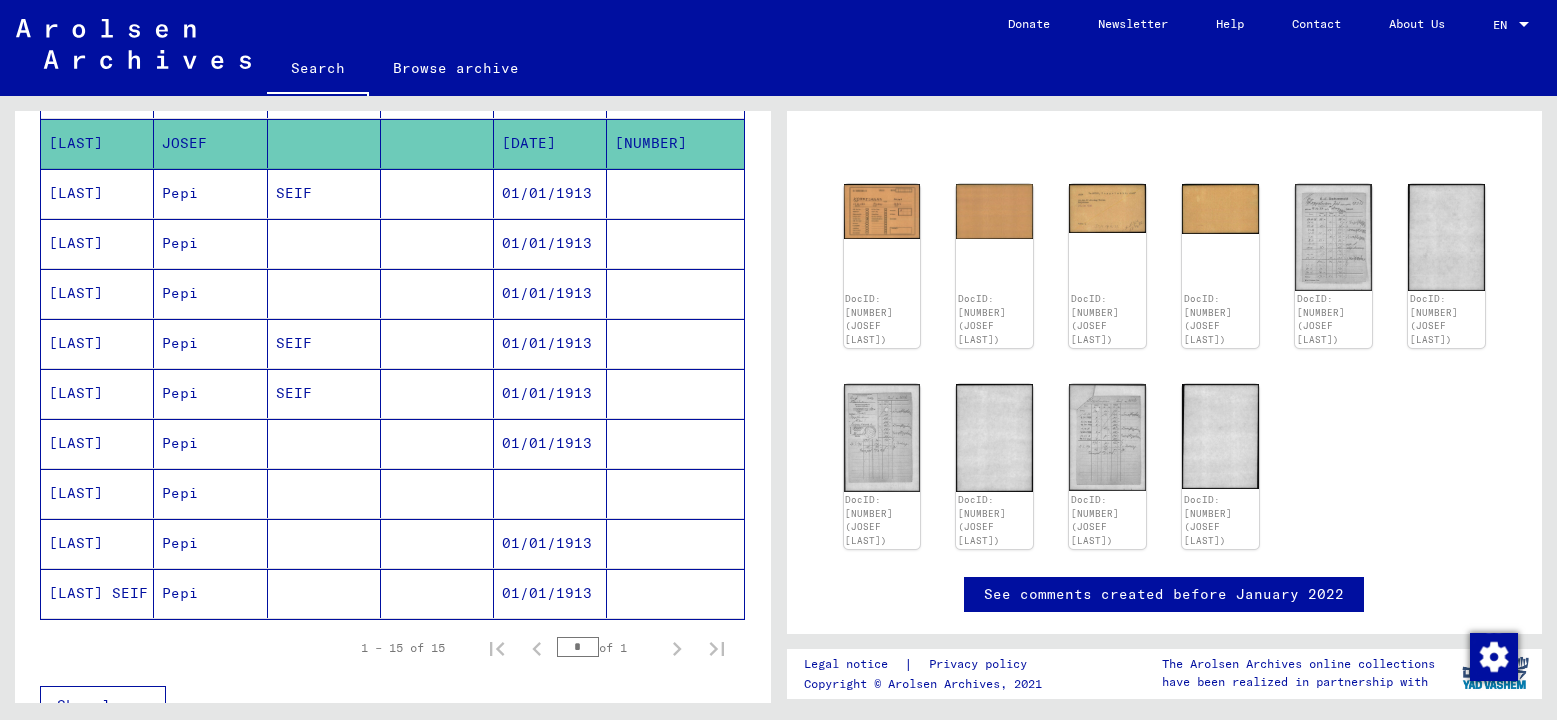 scroll, scrollTop: 500, scrollLeft: 0, axis: vertical 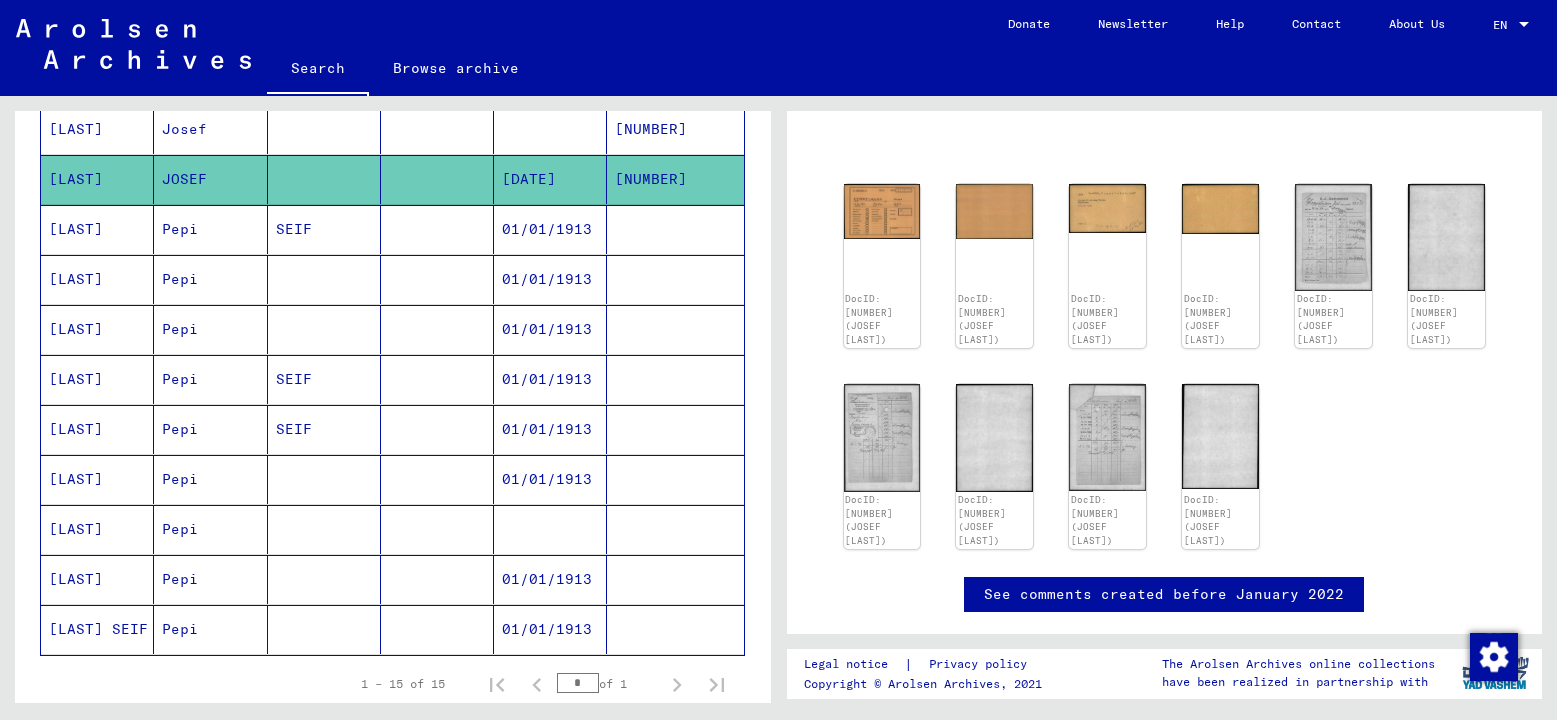 click on "Pepi" at bounding box center [210, 279] 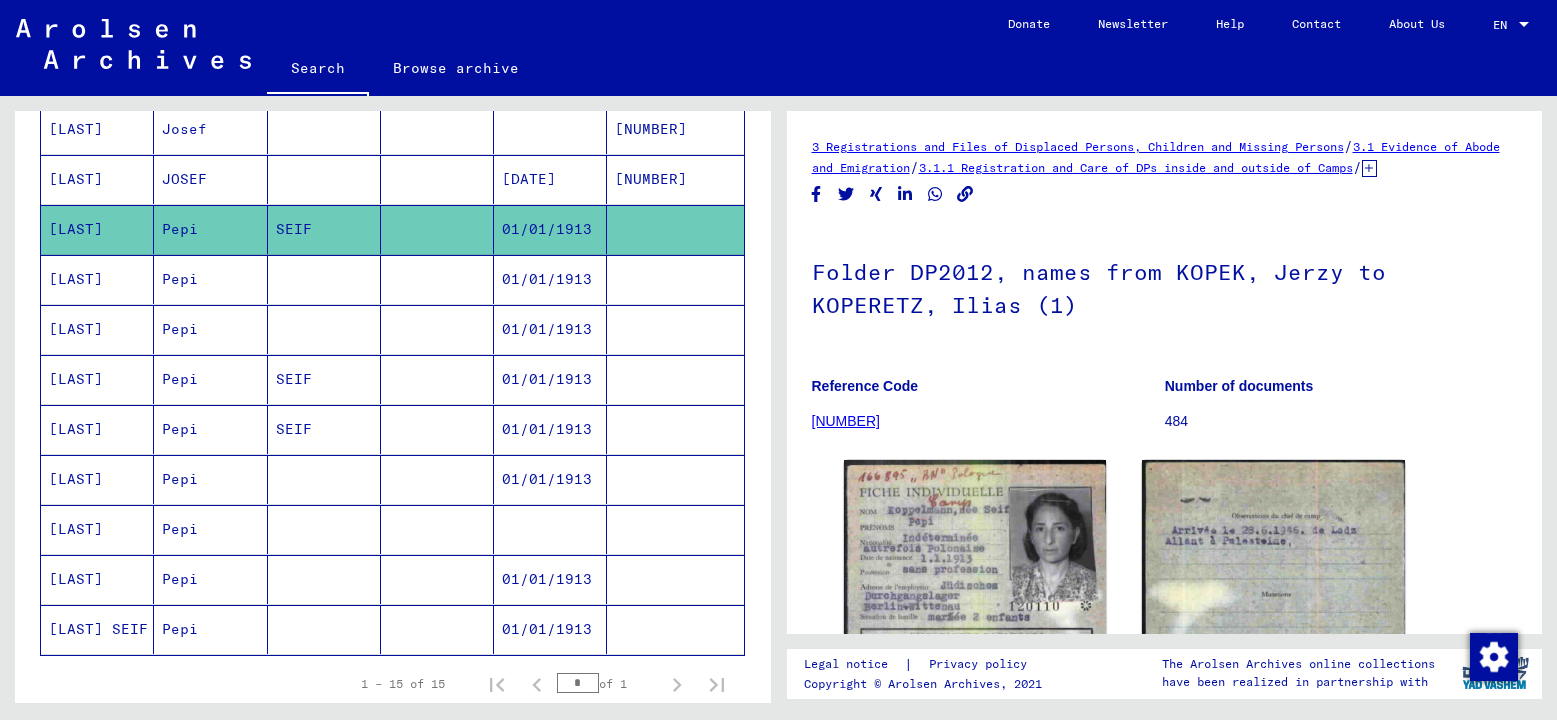 scroll, scrollTop: 0, scrollLeft: 0, axis: both 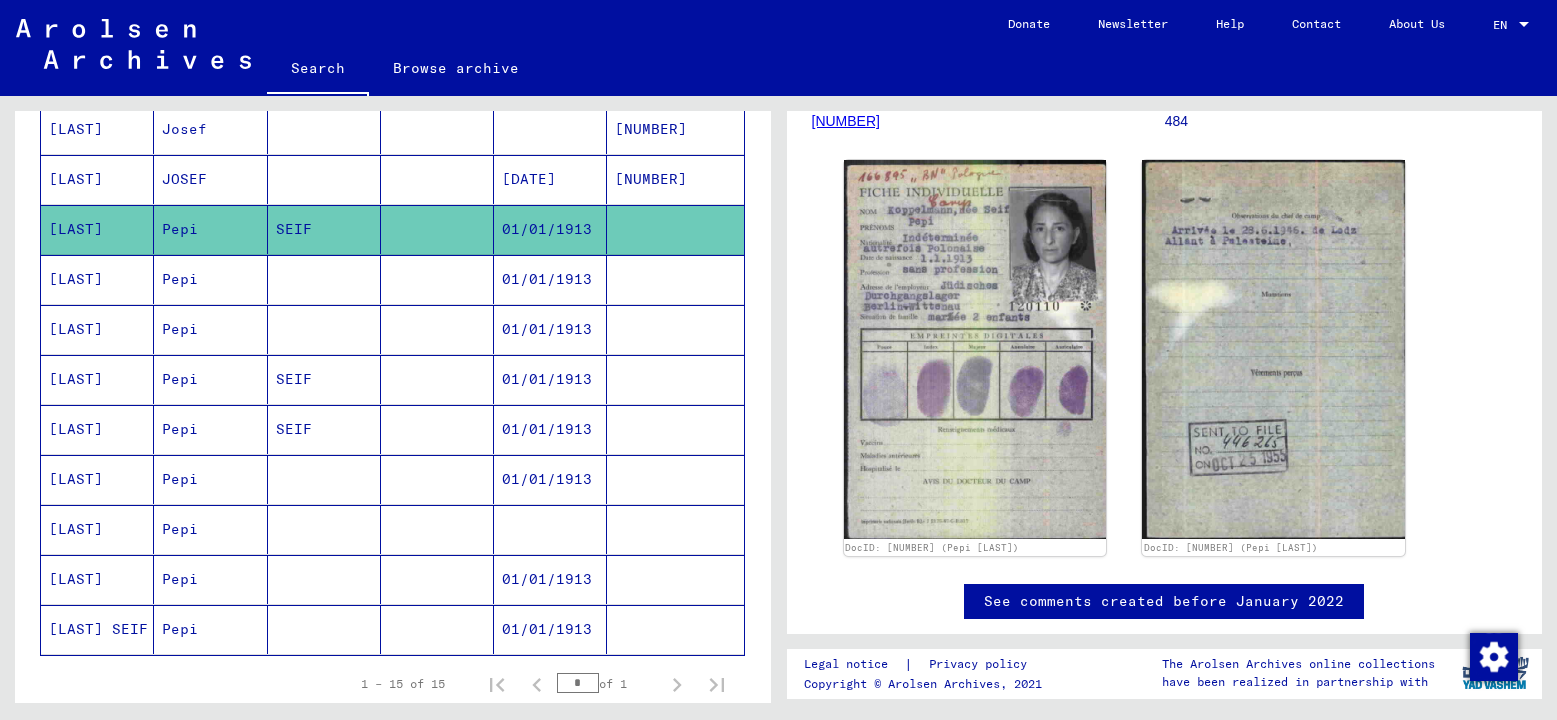 click on "Pepi" at bounding box center [210, 329] 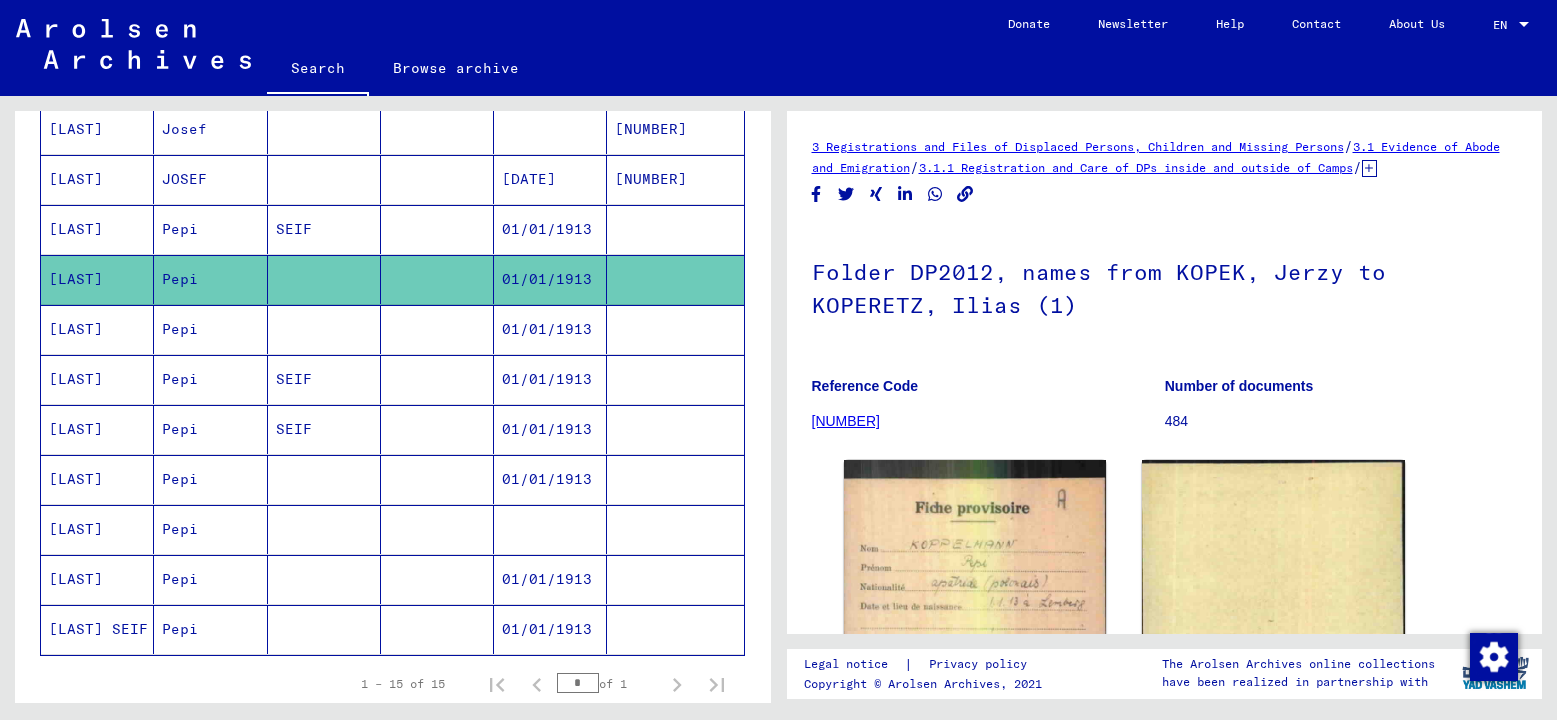 scroll, scrollTop: 0, scrollLeft: 0, axis: both 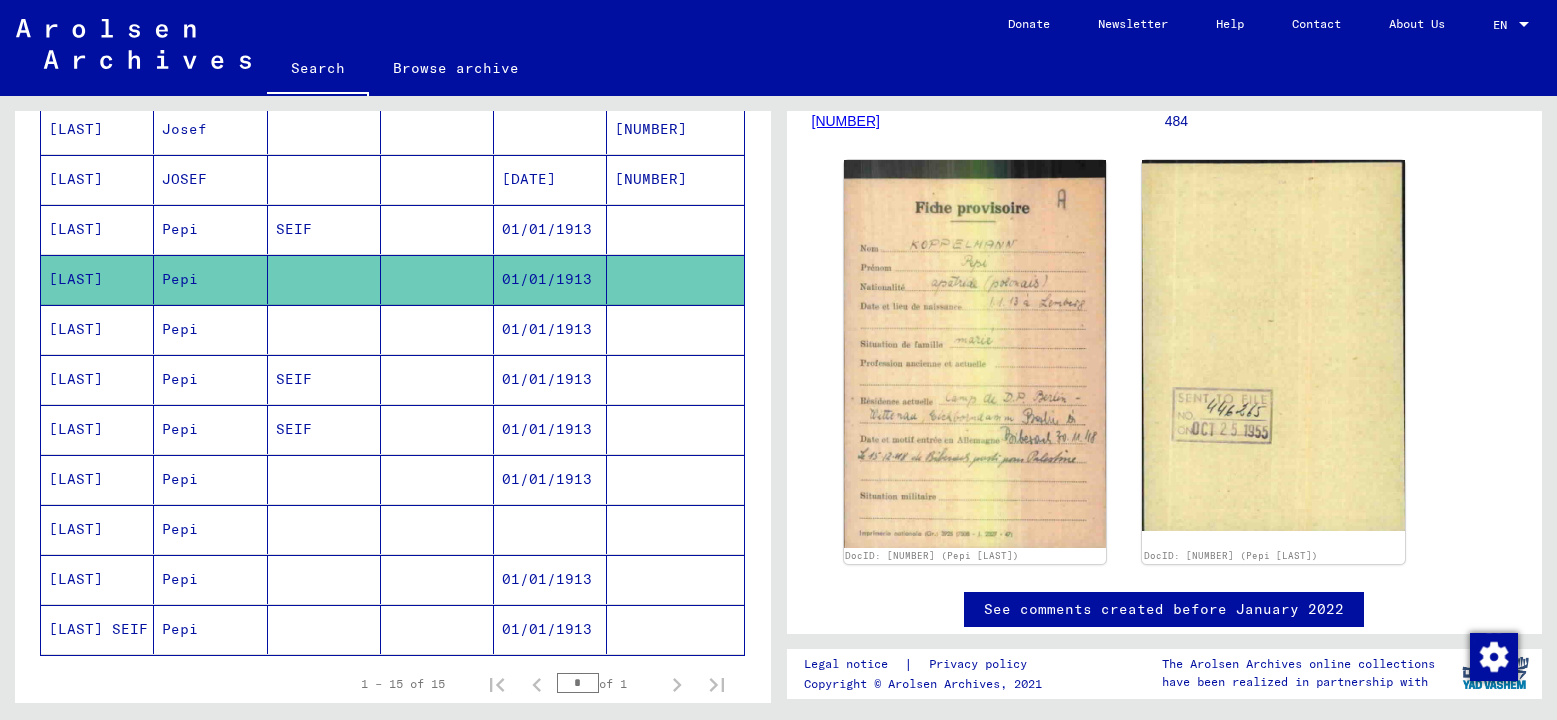 click 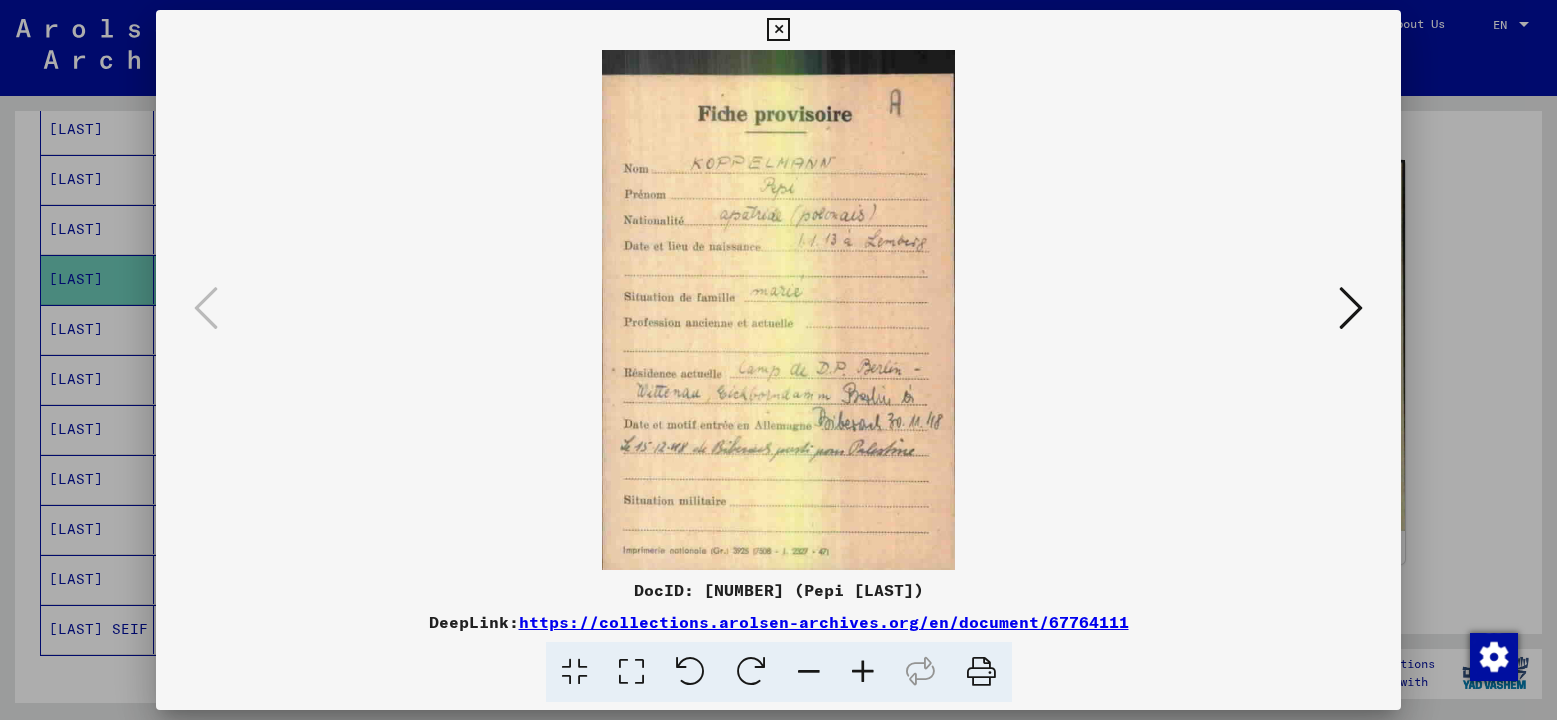 click at bounding box center [778, 360] 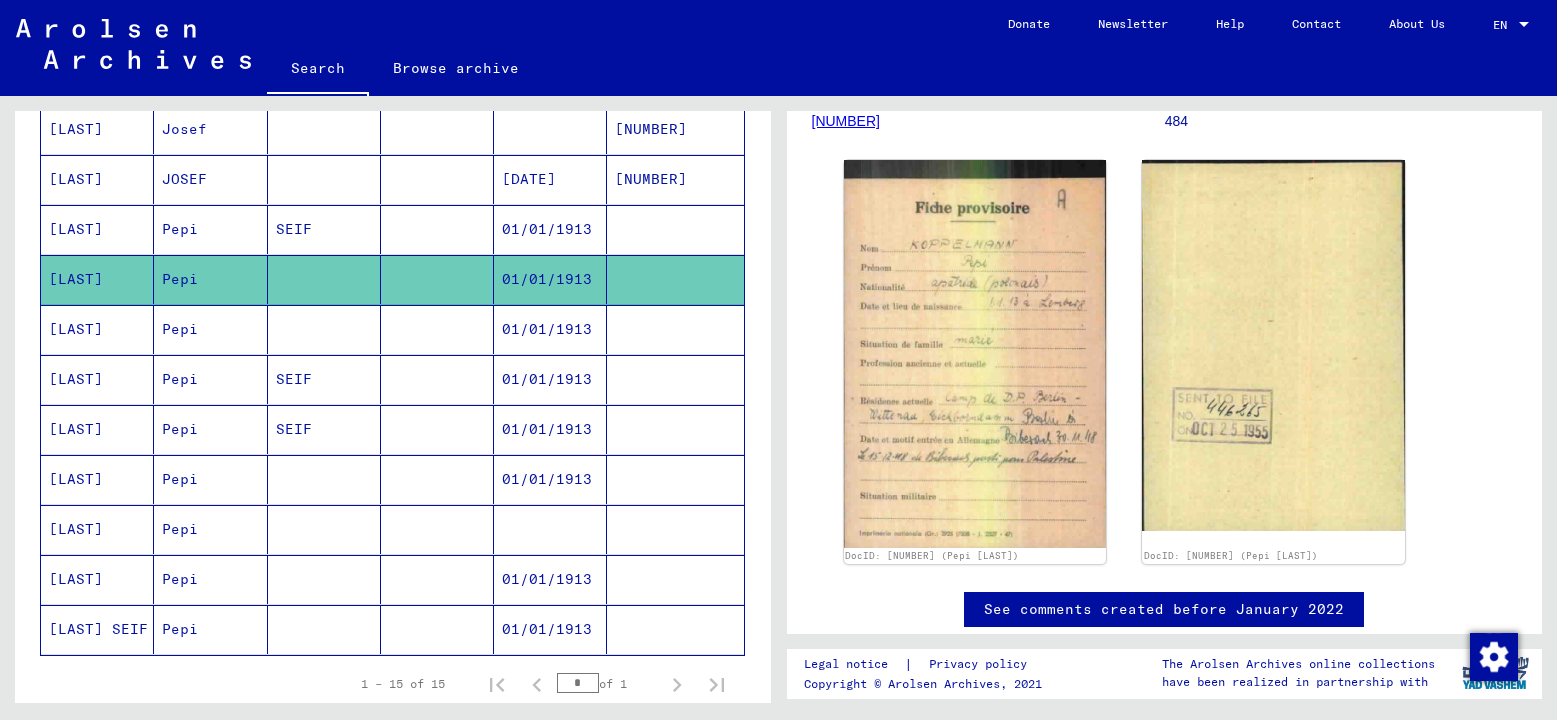 click on "01/01/1913" at bounding box center [550, 379] 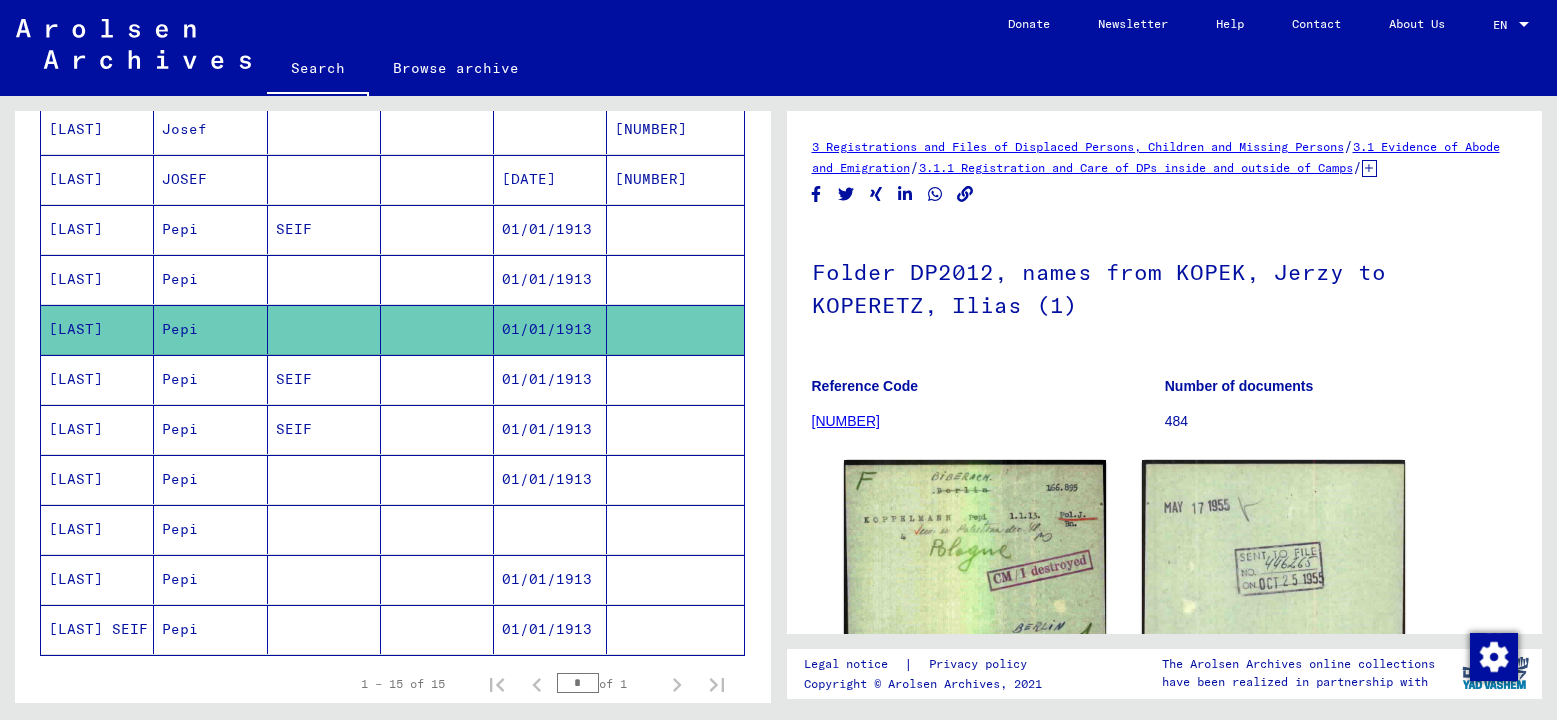 scroll, scrollTop: 276, scrollLeft: 0, axis: vertical 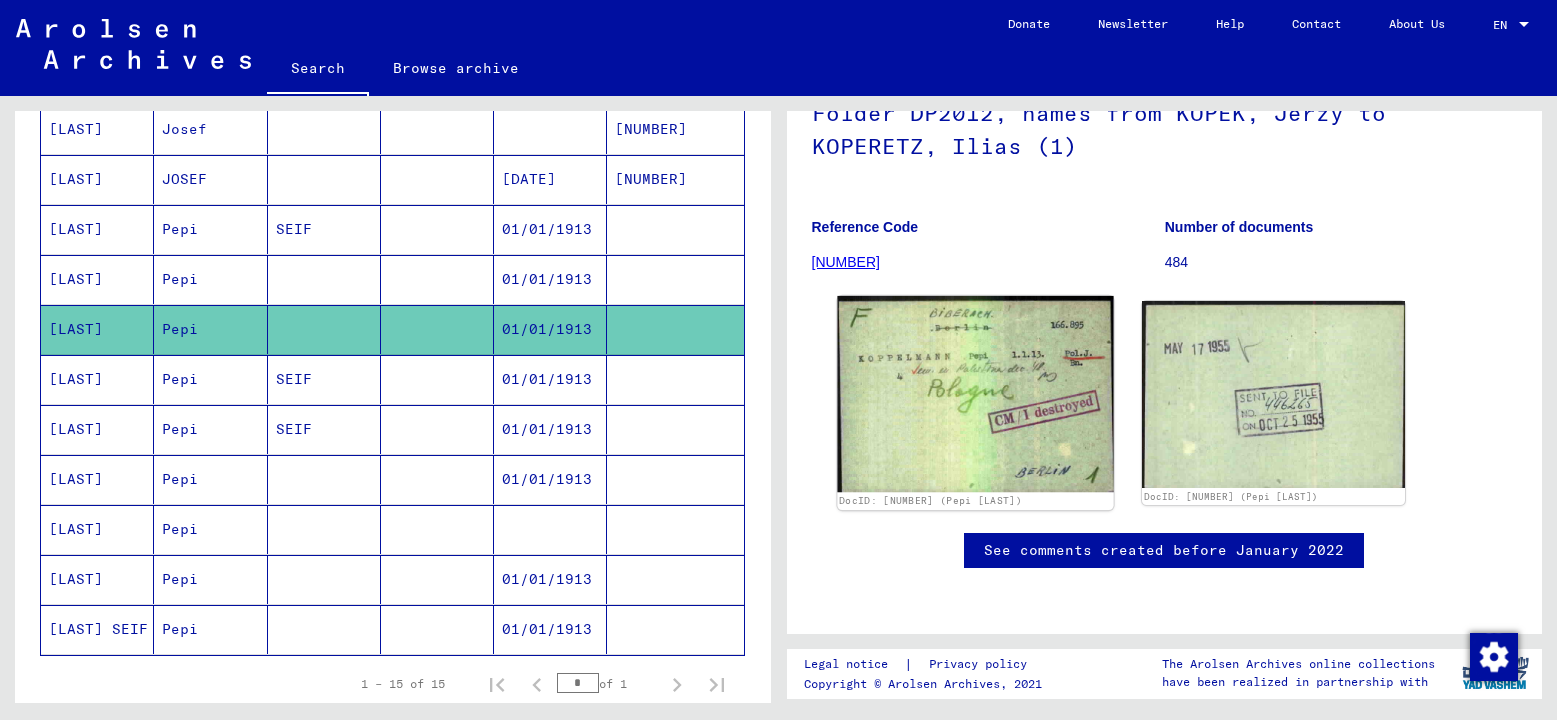 click 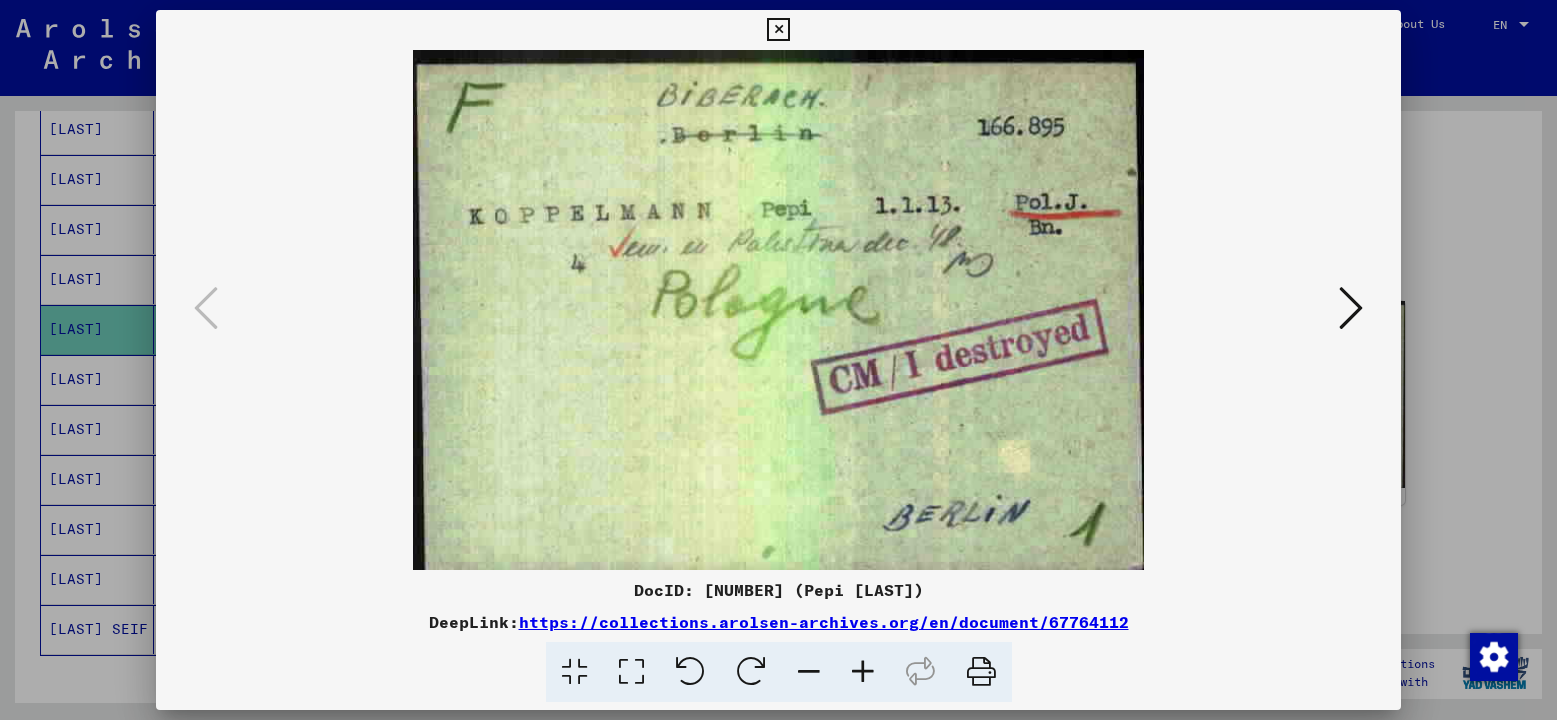 click at bounding box center (778, 360) 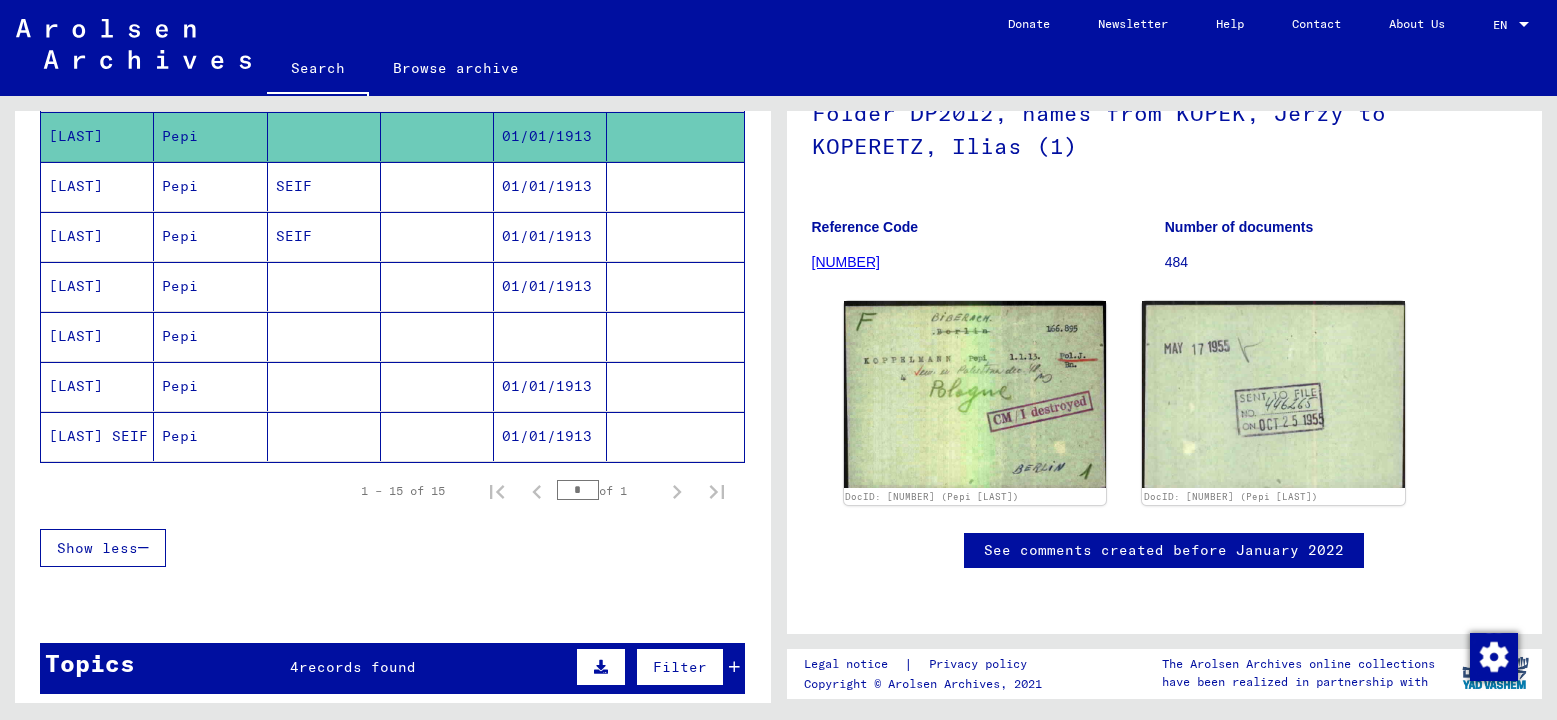 scroll, scrollTop: 700, scrollLeft: 0, axis: vertical 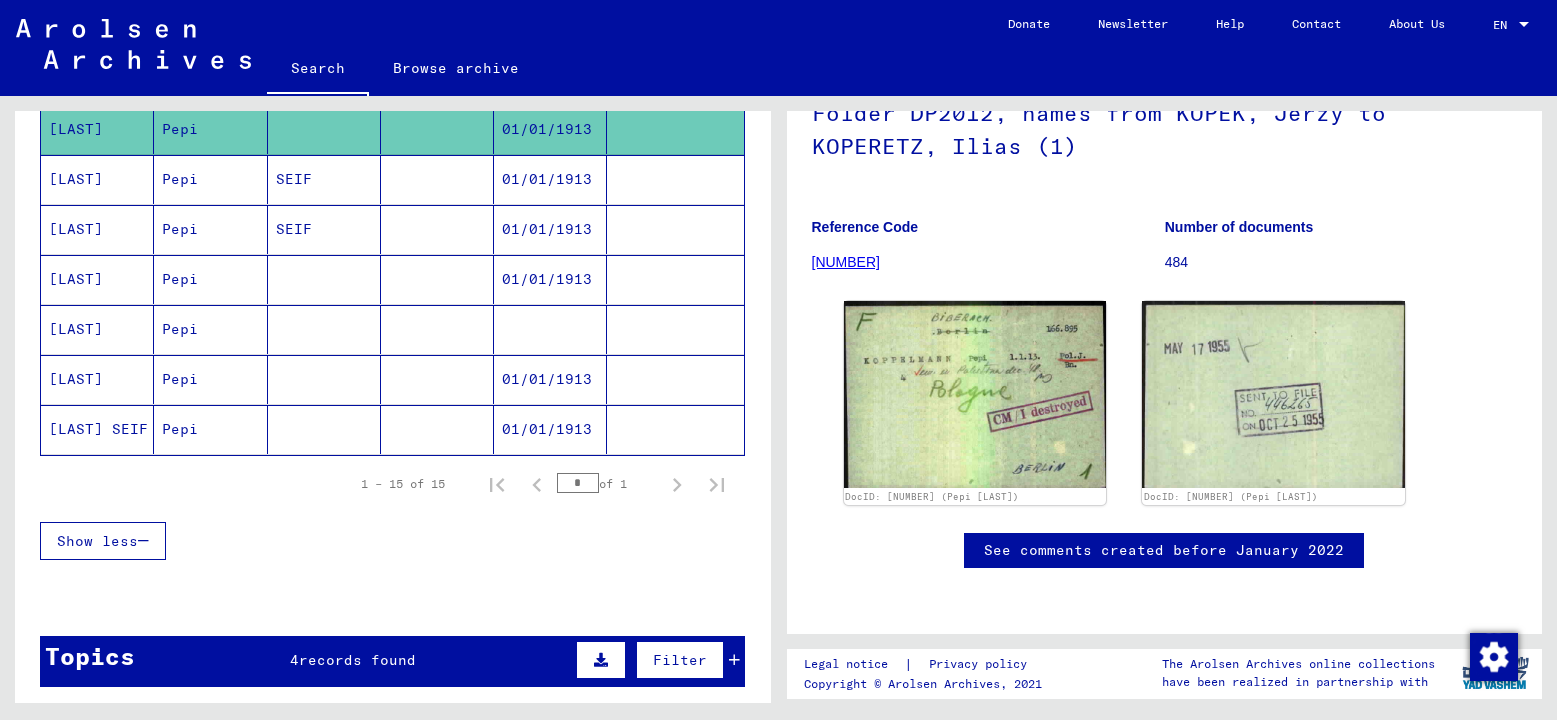 click at bounding box center [437, 329] 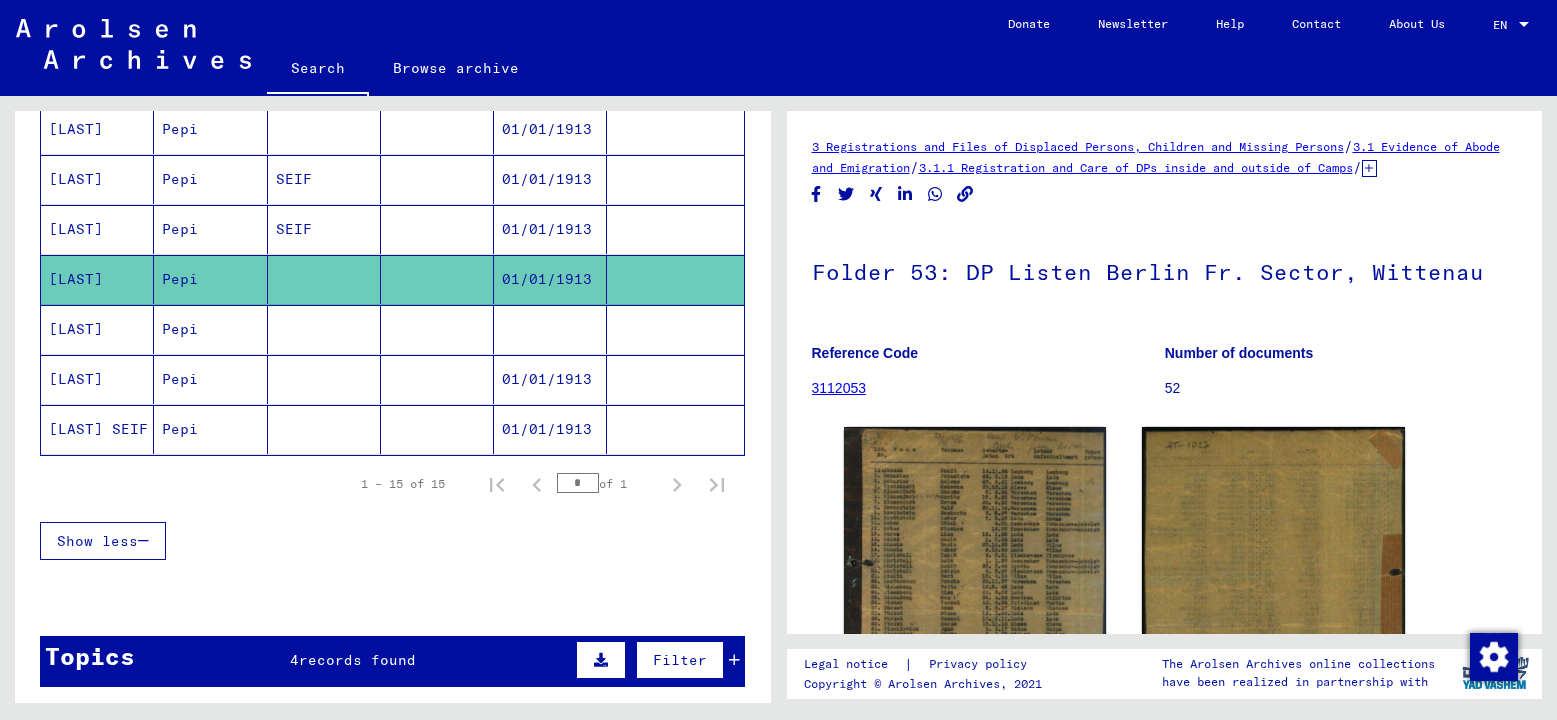 scroll, scrollTop: 0, scrollLeft: 0, axis: both 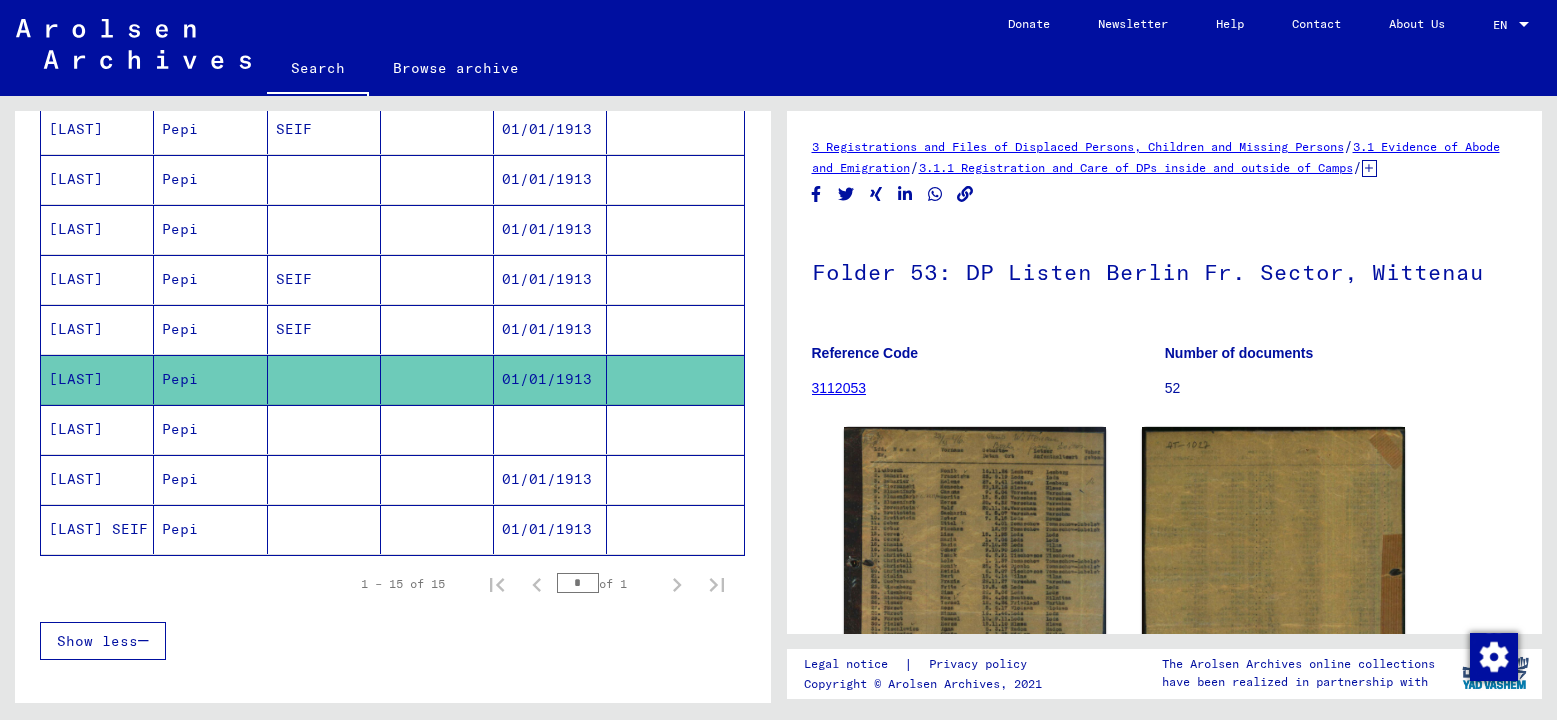 click at bounding box center (324, 479) 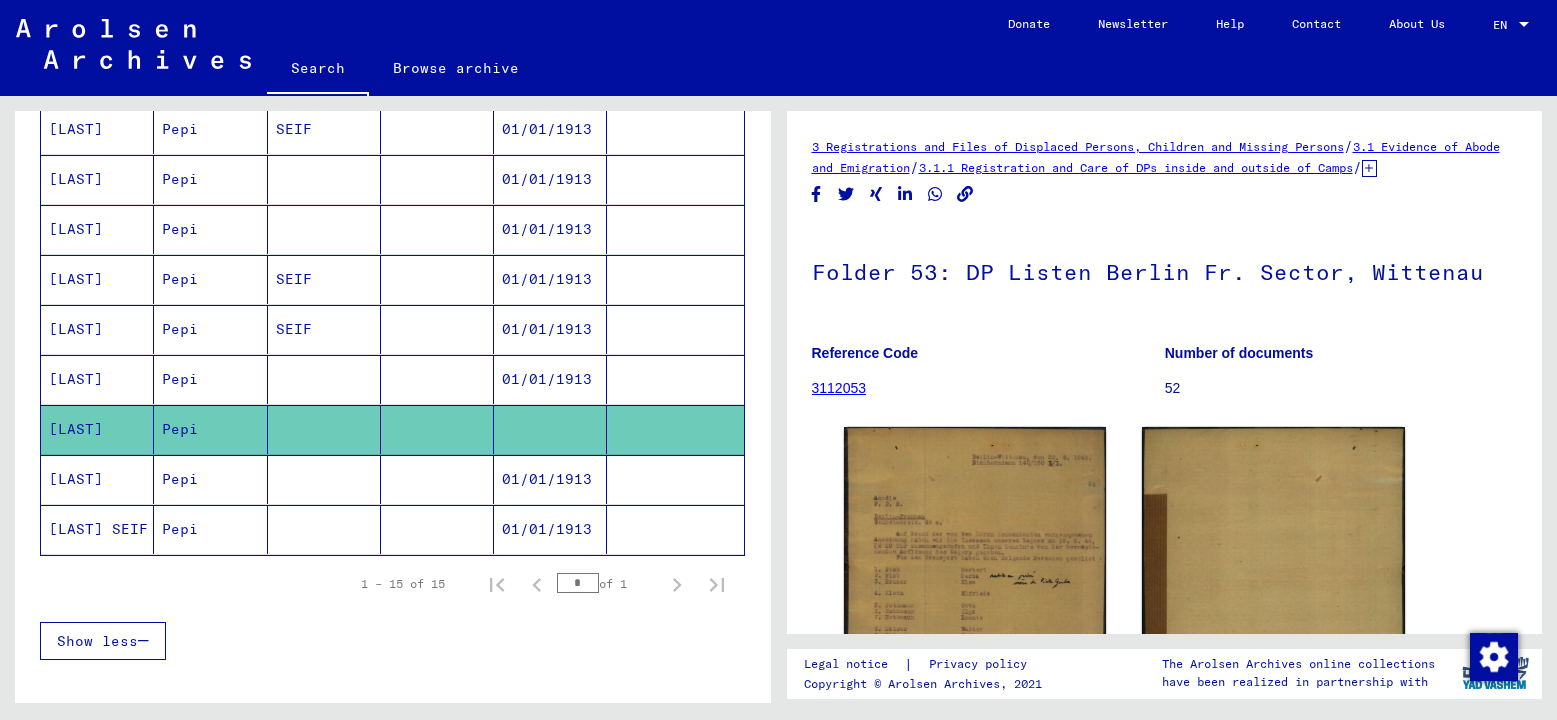 scroll, scrollTop: 0, scrollLeft: 0, axis: both 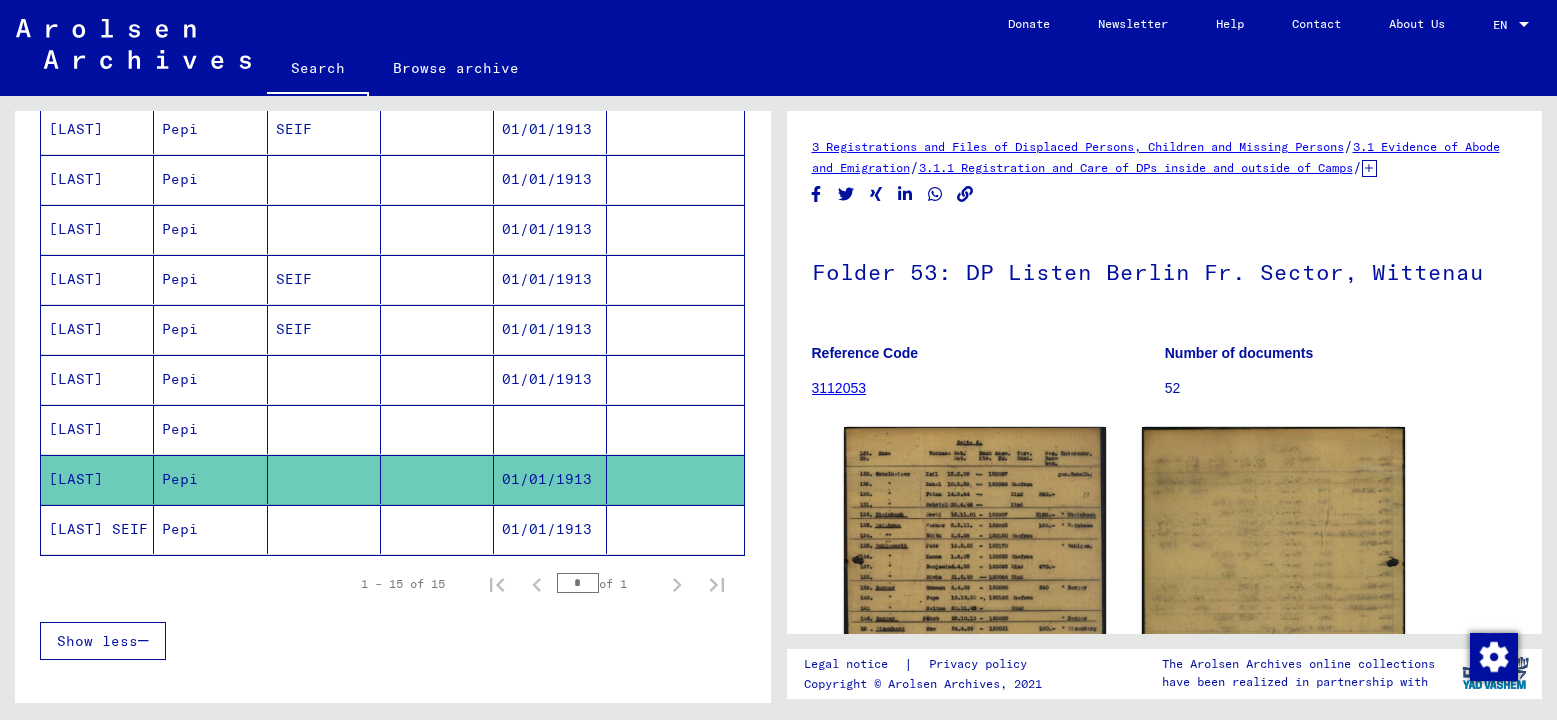 click on "Pepi" 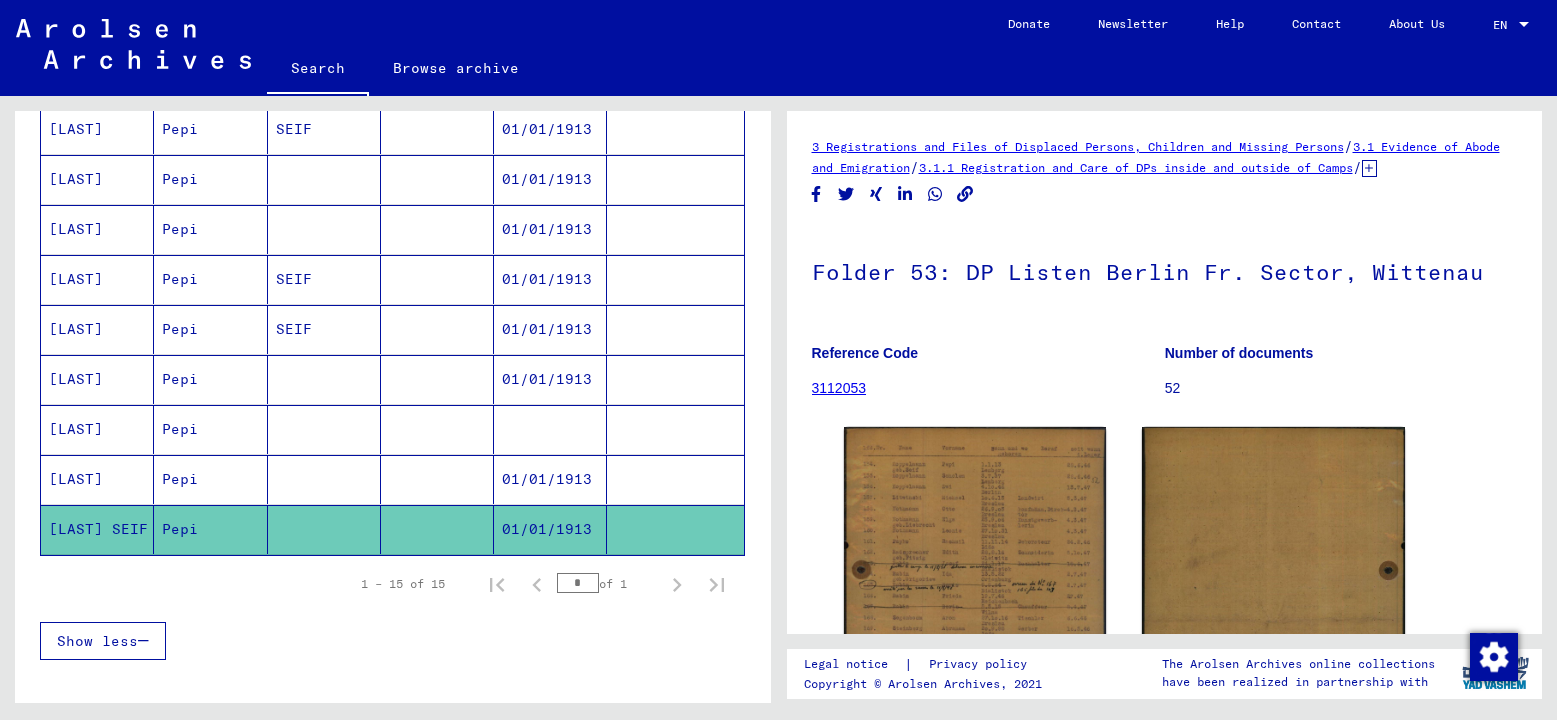 scroll, scrollTop: 100, scrollLeft: 0, axis: vertical 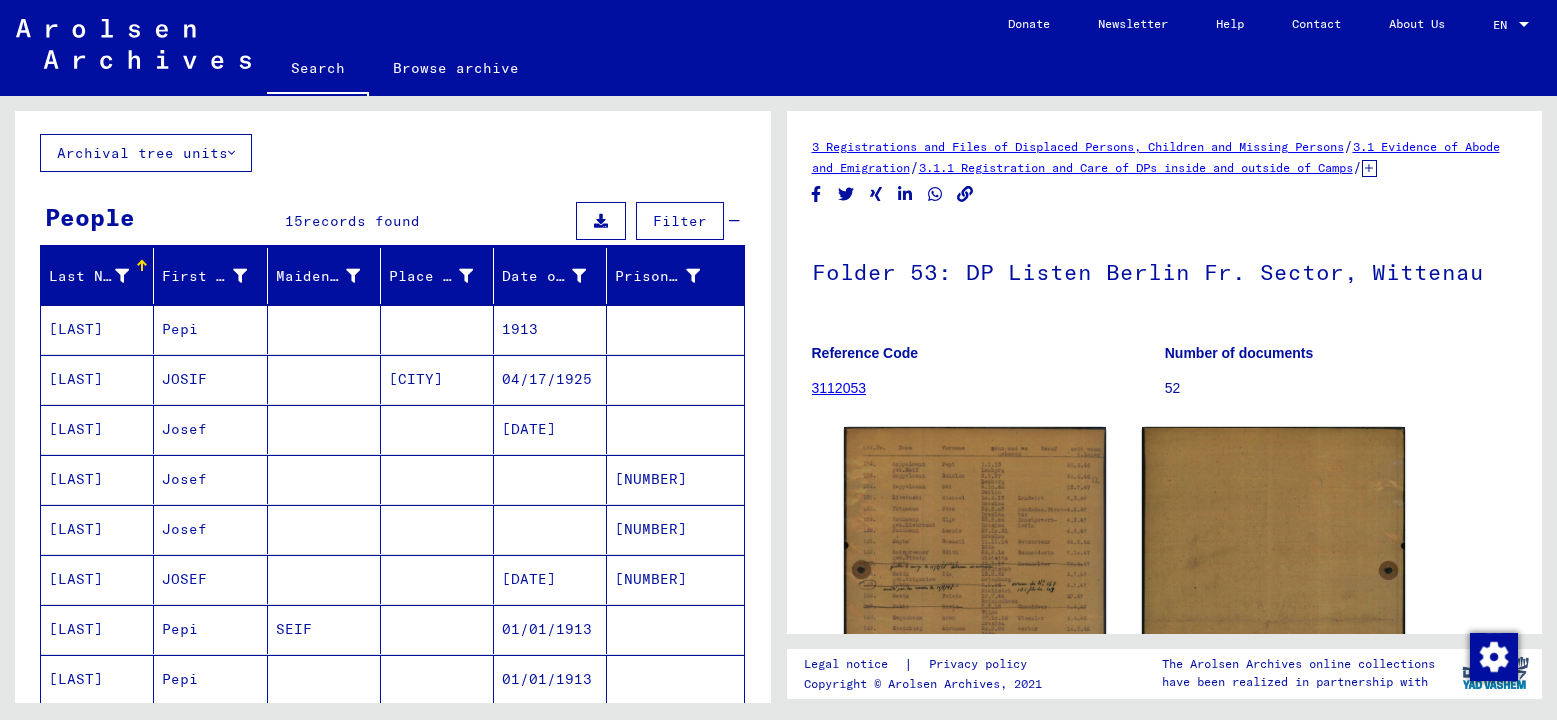 click on "JOSIF" at bounding box center (210, 429) 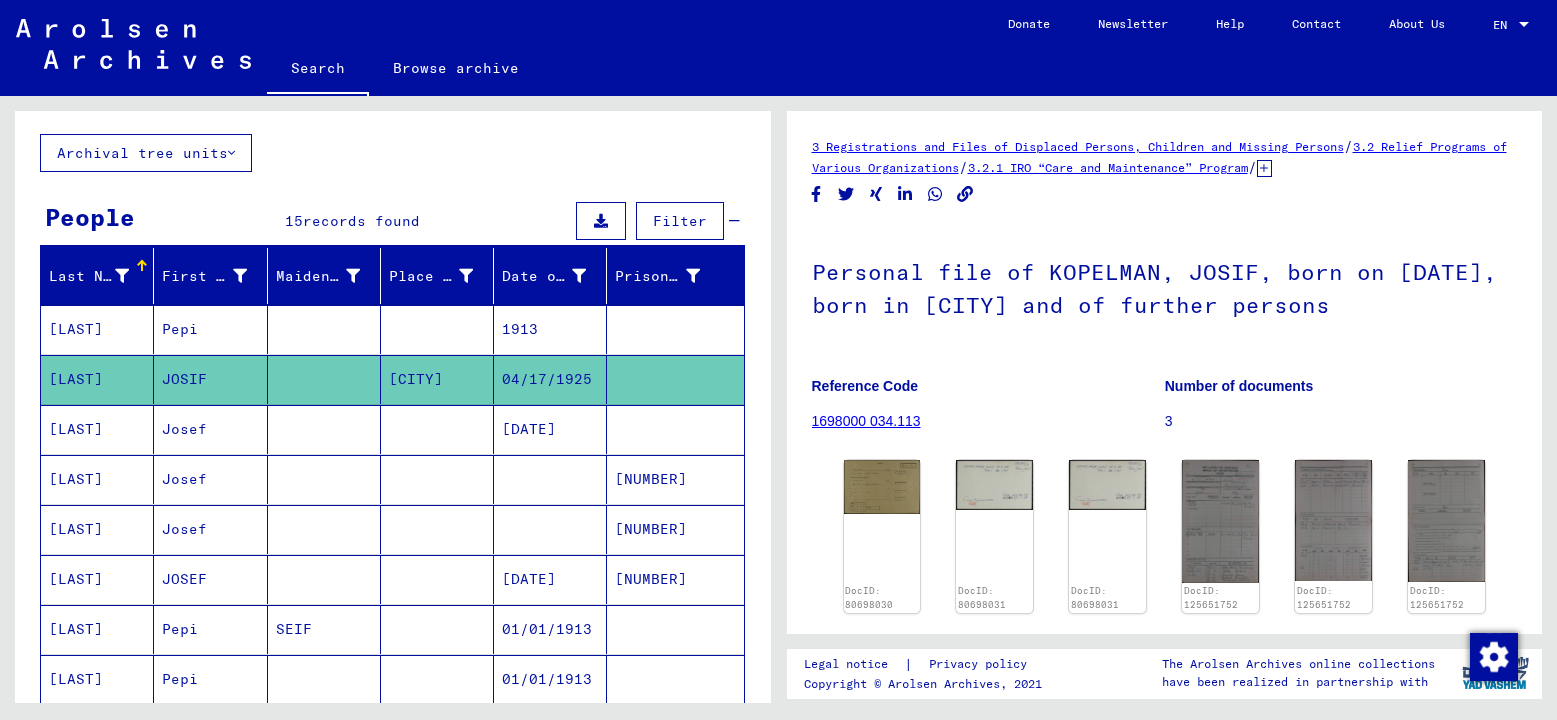 scroll, scrollTop: 0, scrollLeft: 0, axis: both 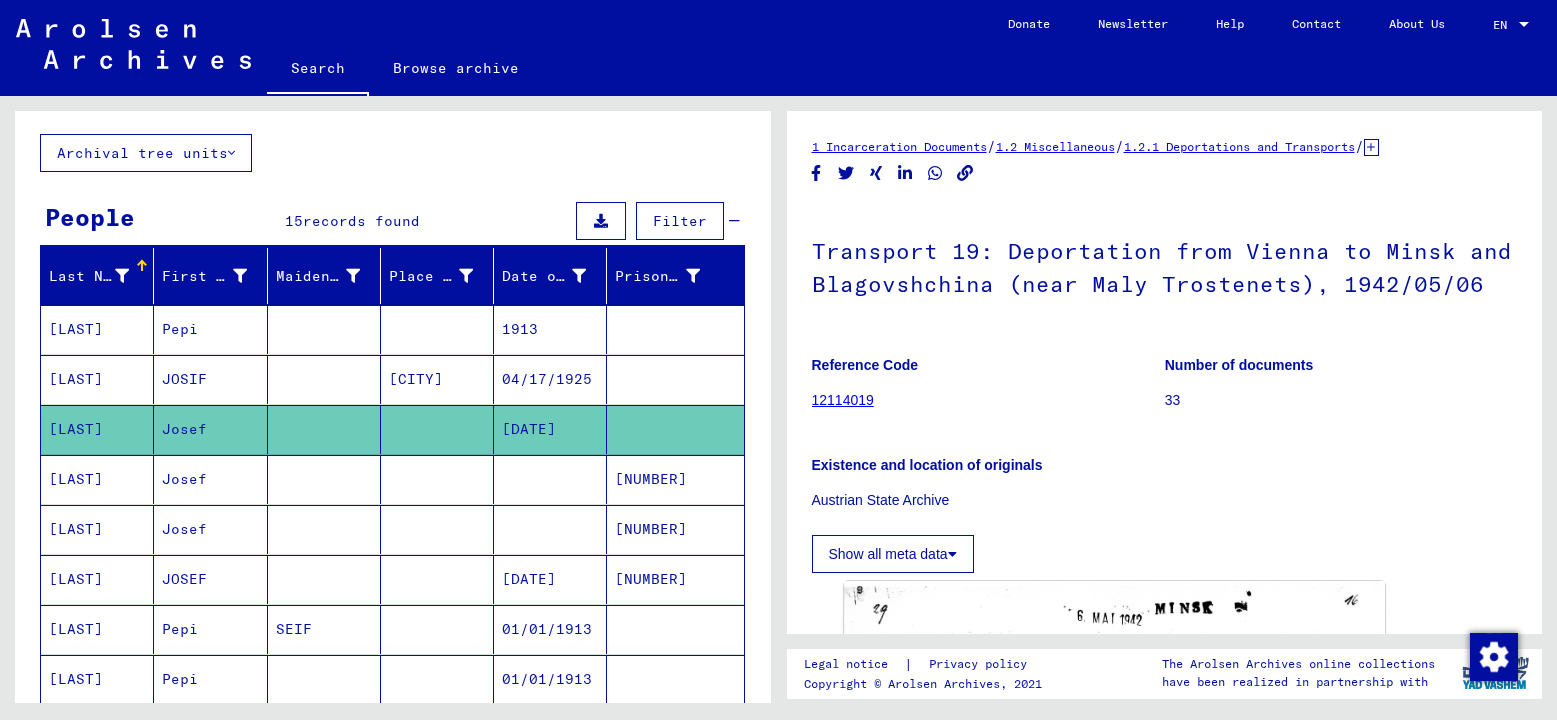 click on "Josef" at bounding box center [210, 529] 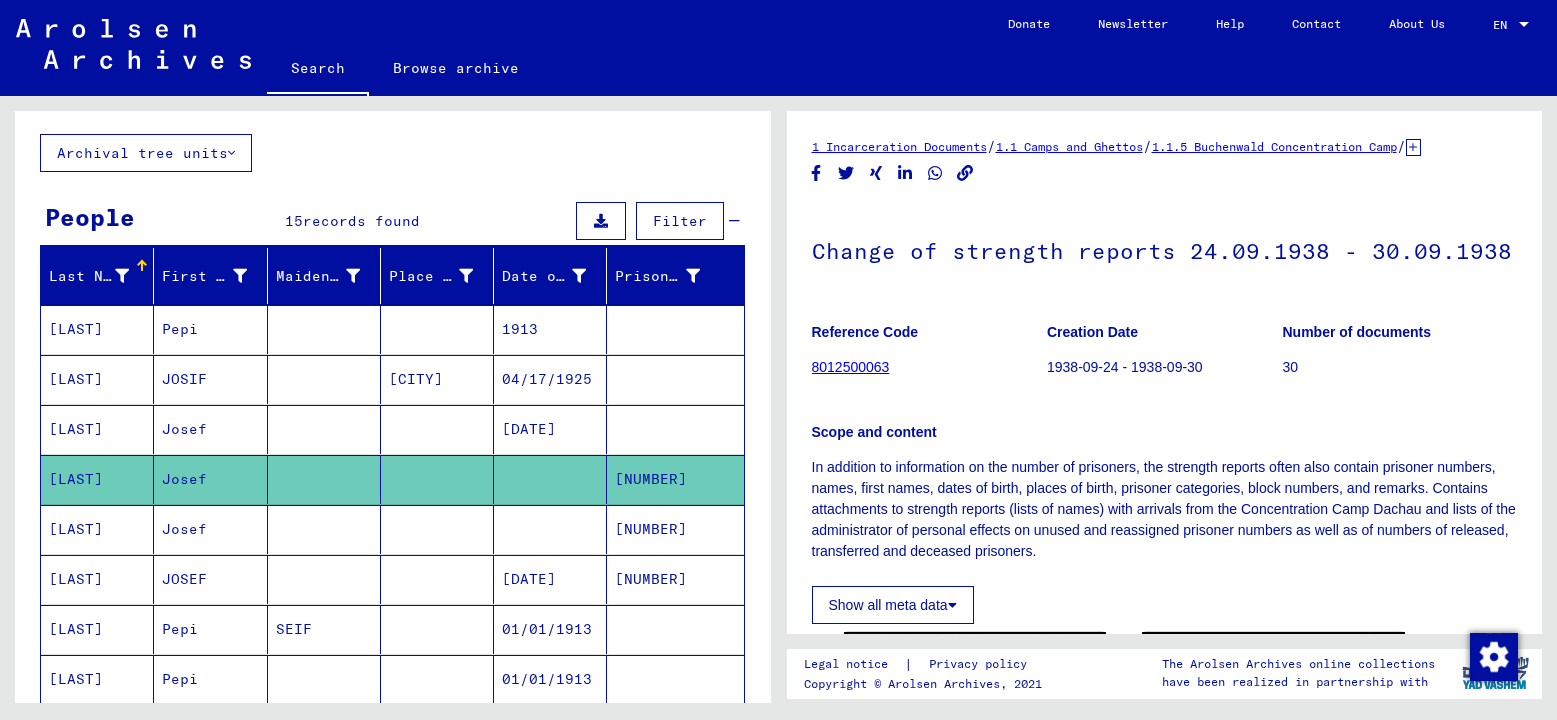 click on "Josef" at bounding box center [210, 579] 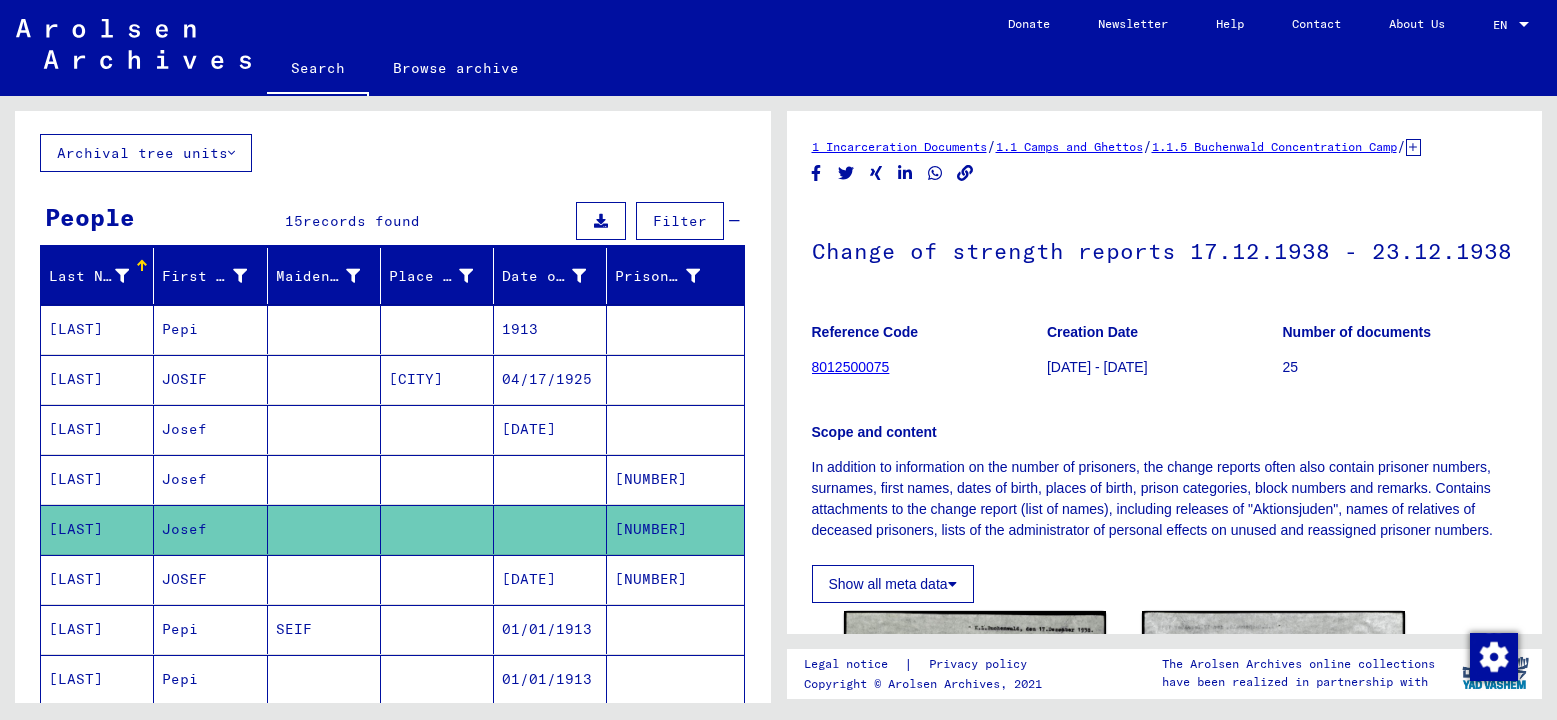 click at bounding box center [324, 629] 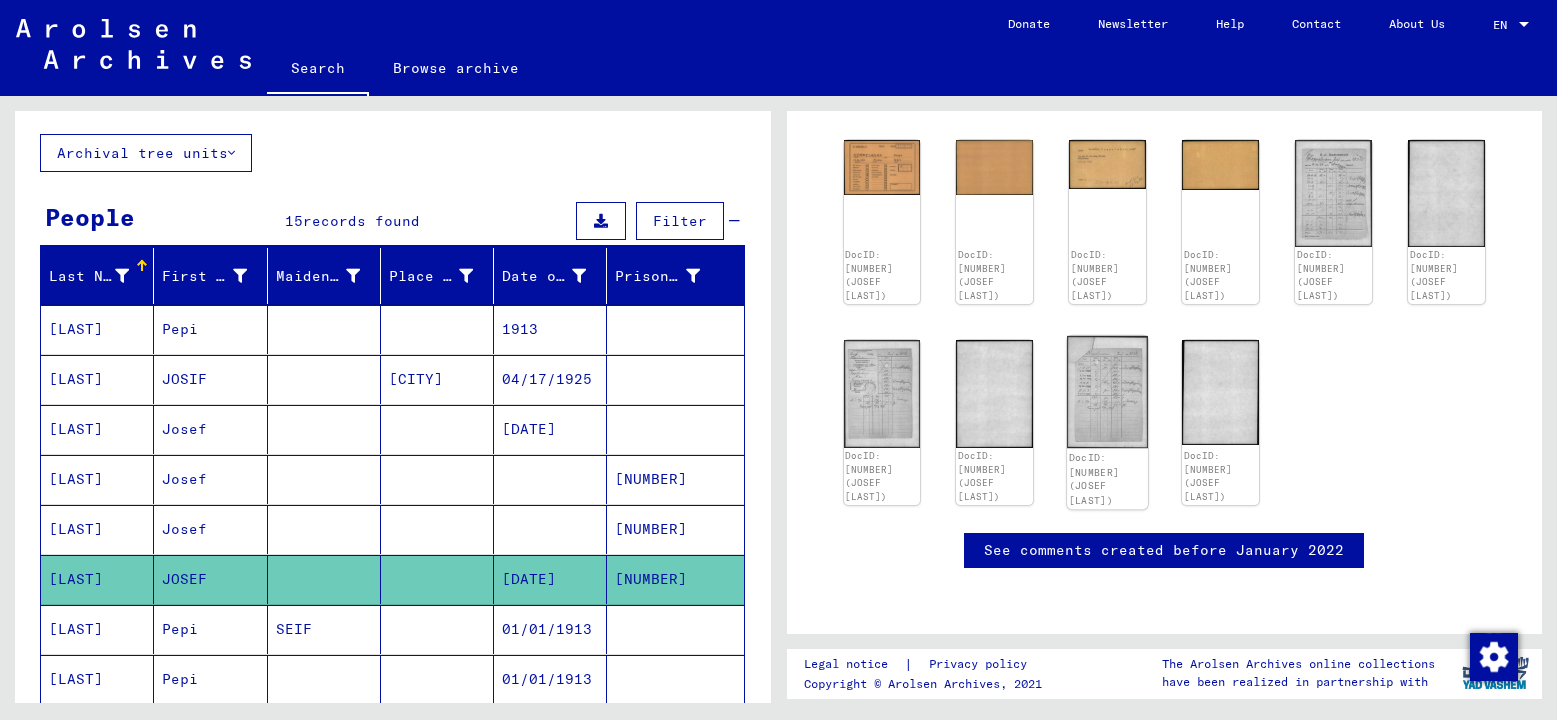 click 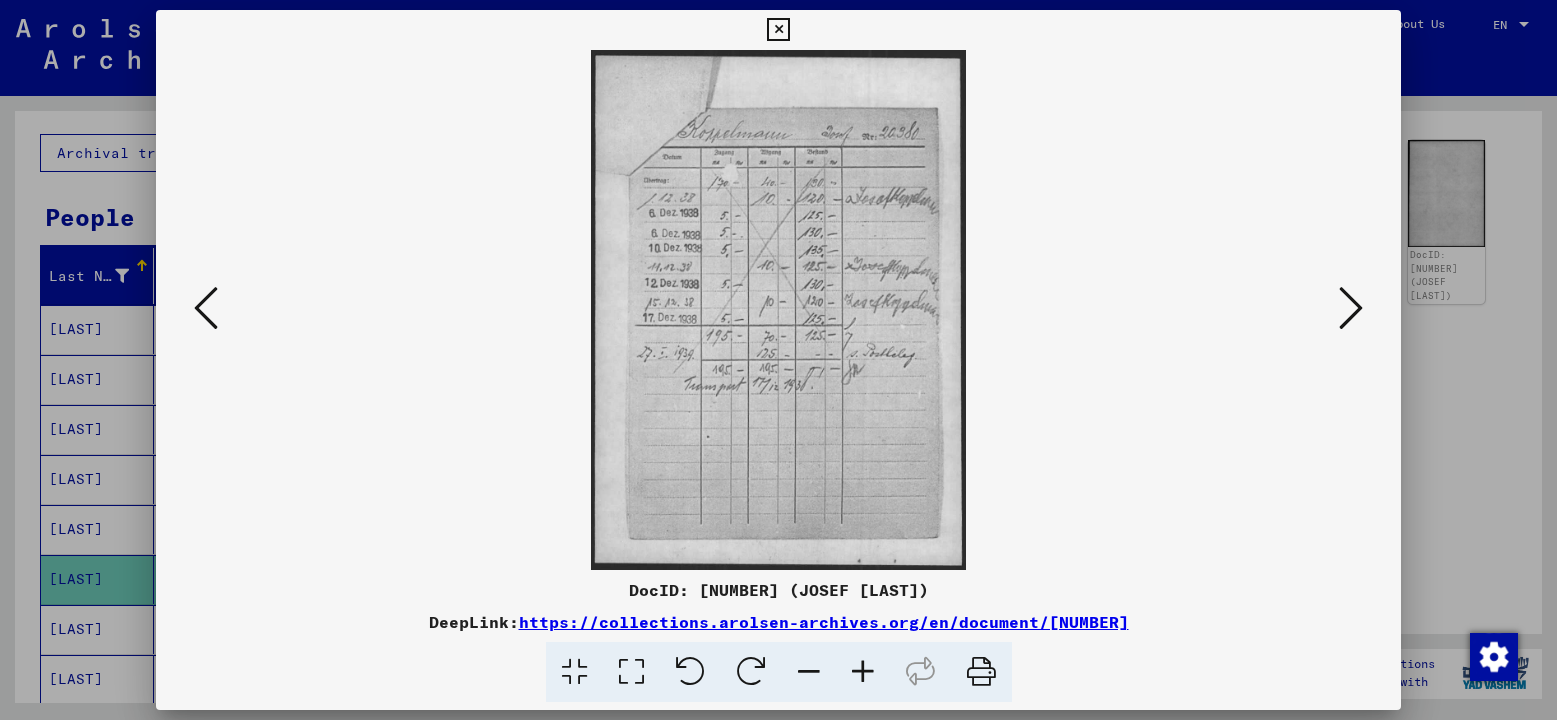 click at bounding box center (1351, 308) 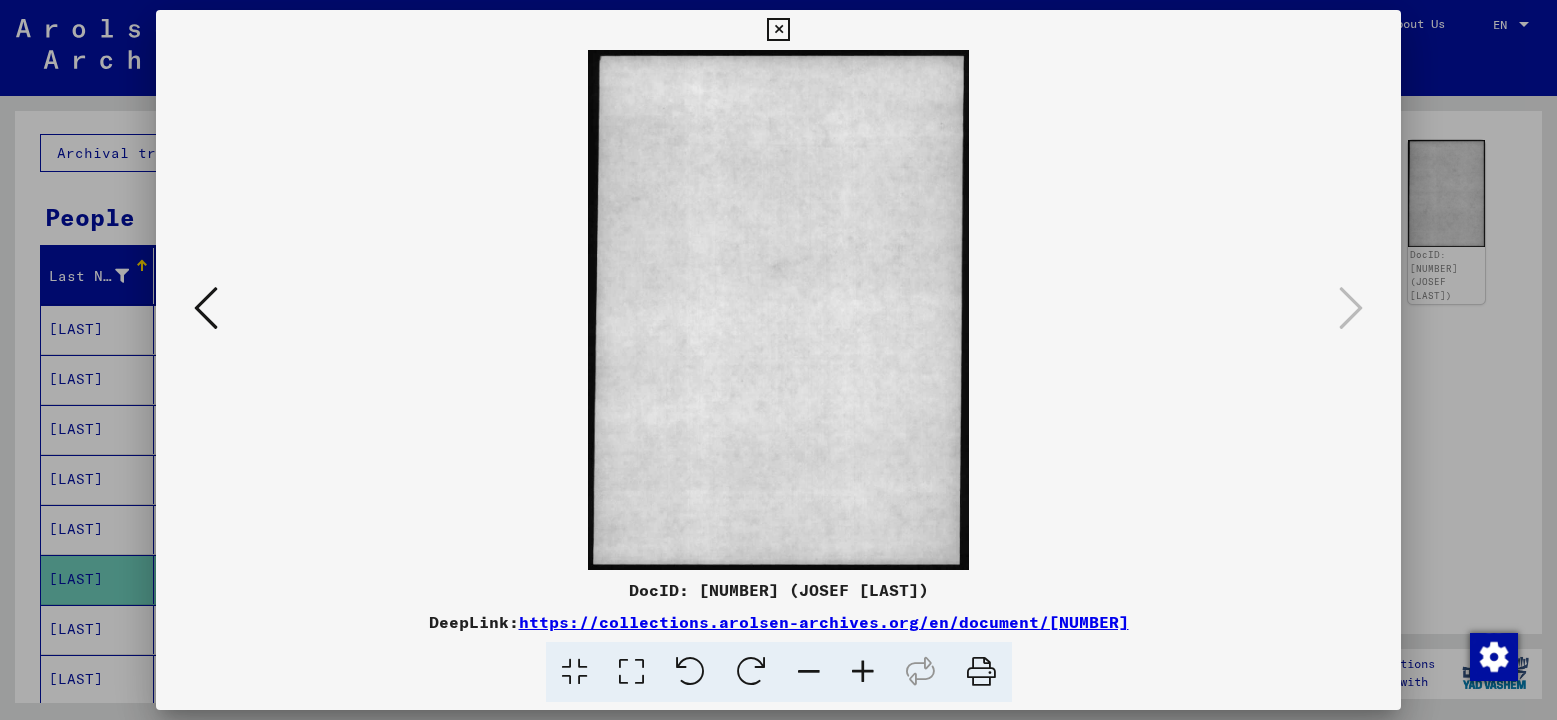 click at bounding box center (206, 308) 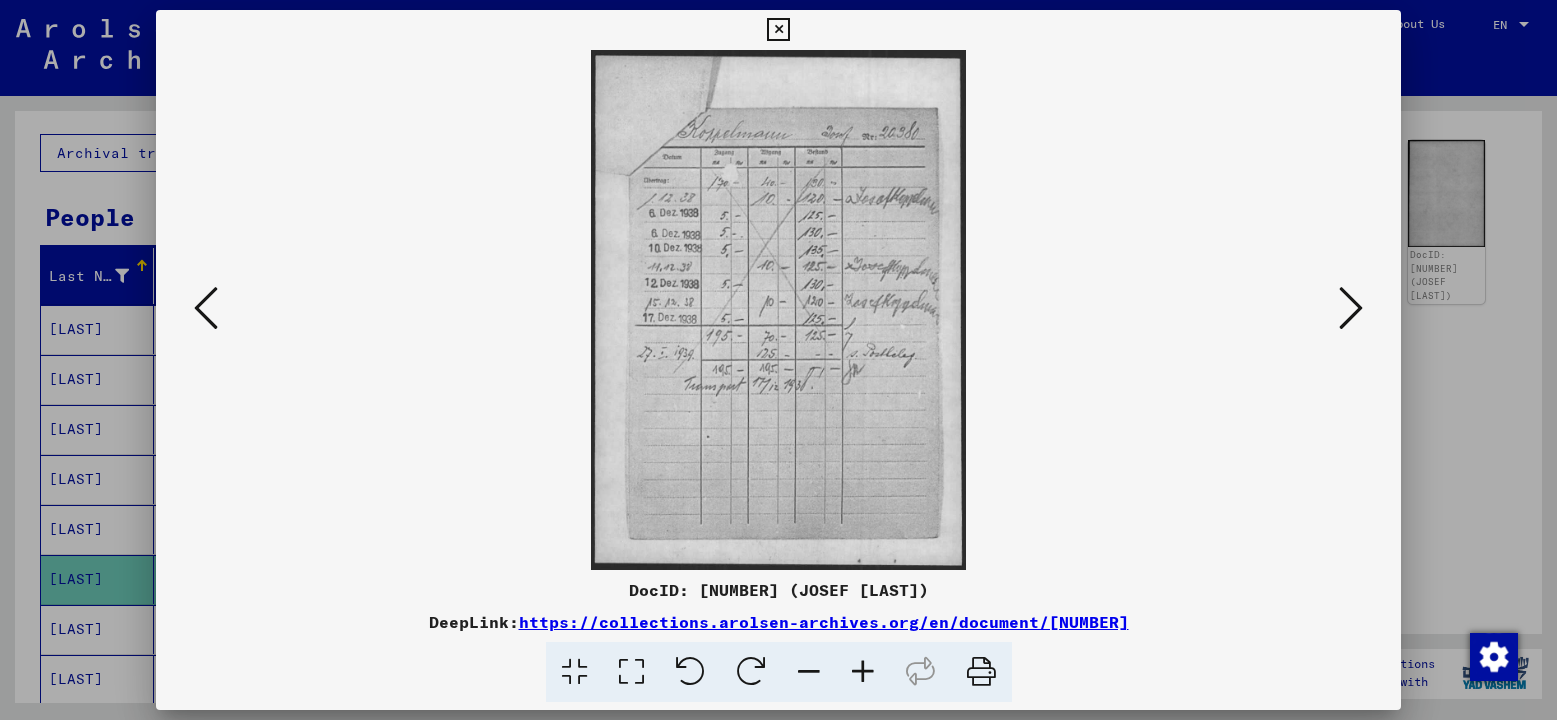 click at bounding box center [206, 308] 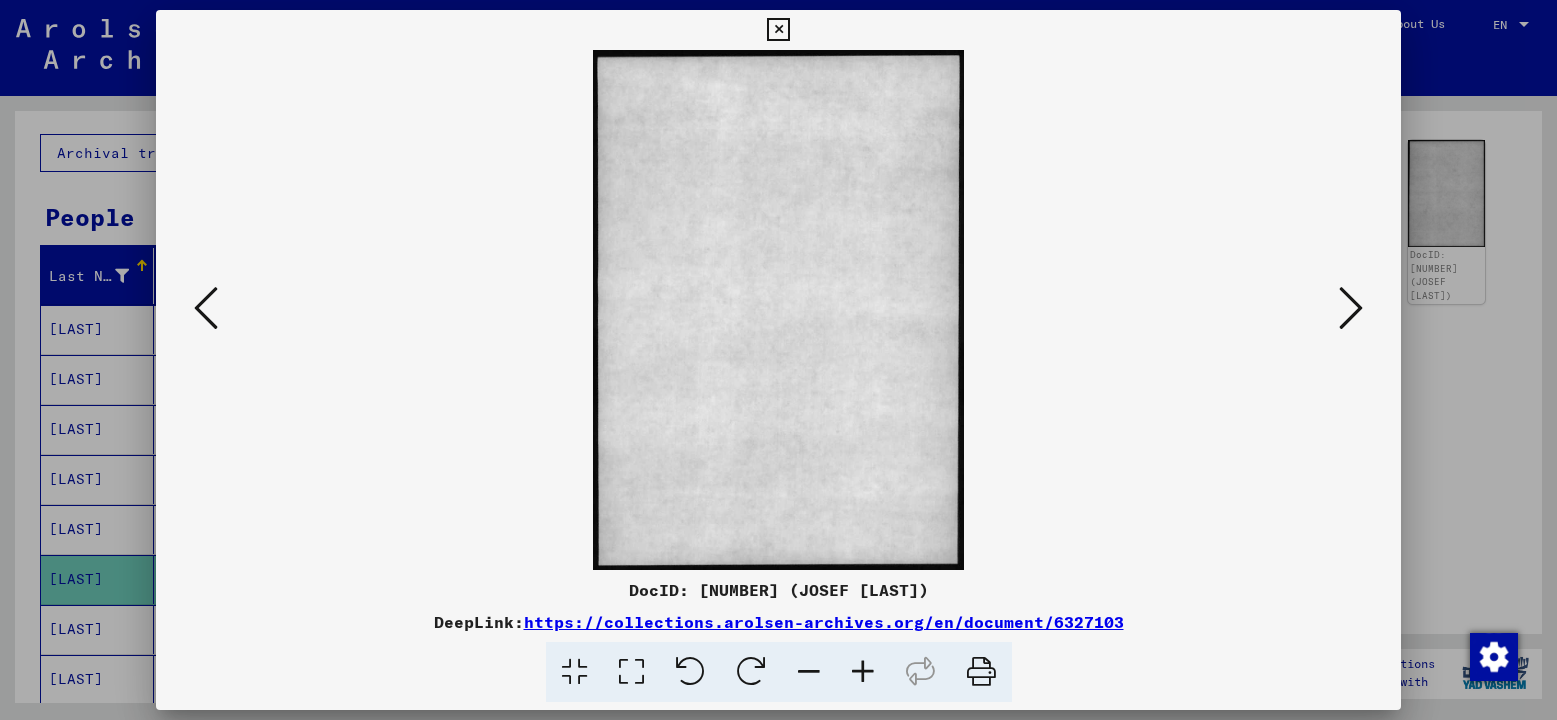 click at bounding box center [1351, 308] 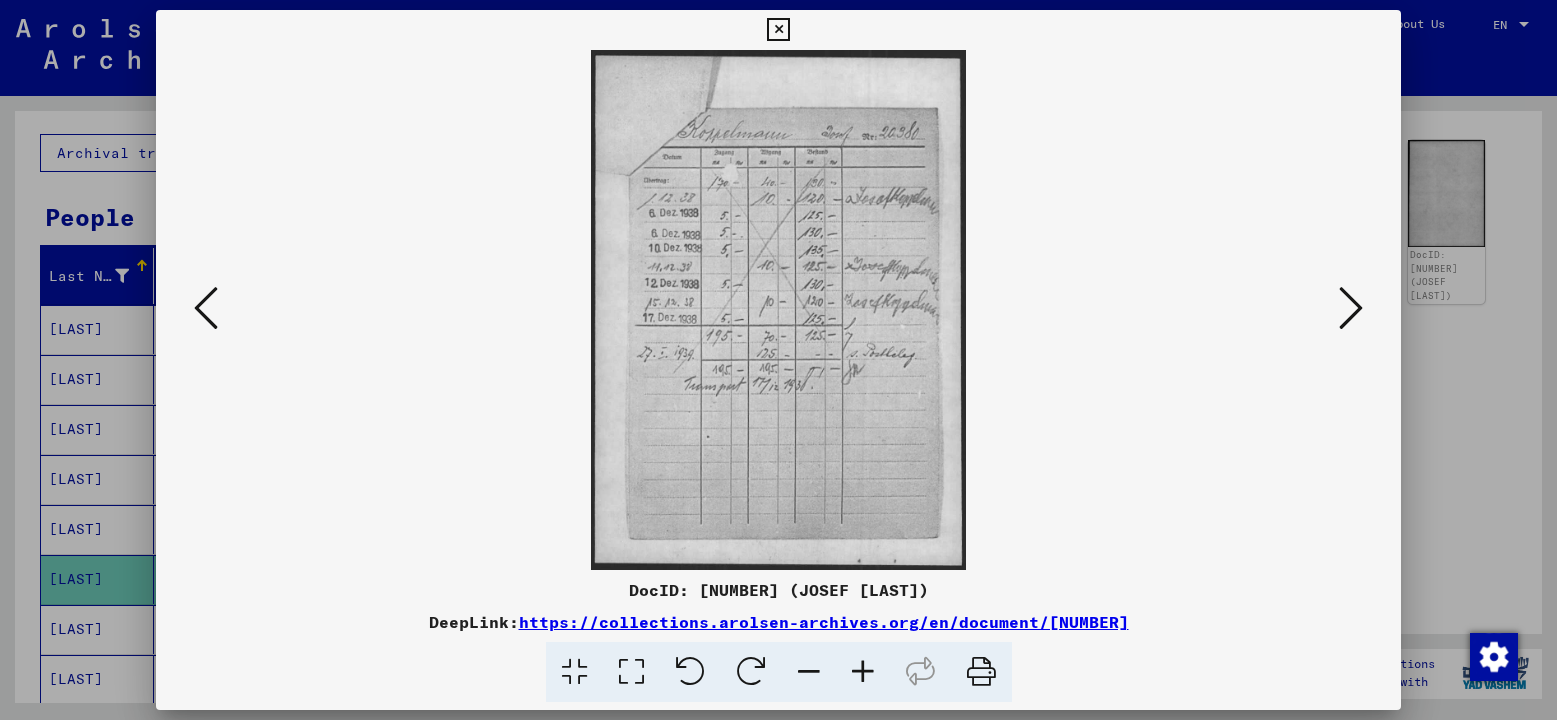 click at bounding box center (863, 672) 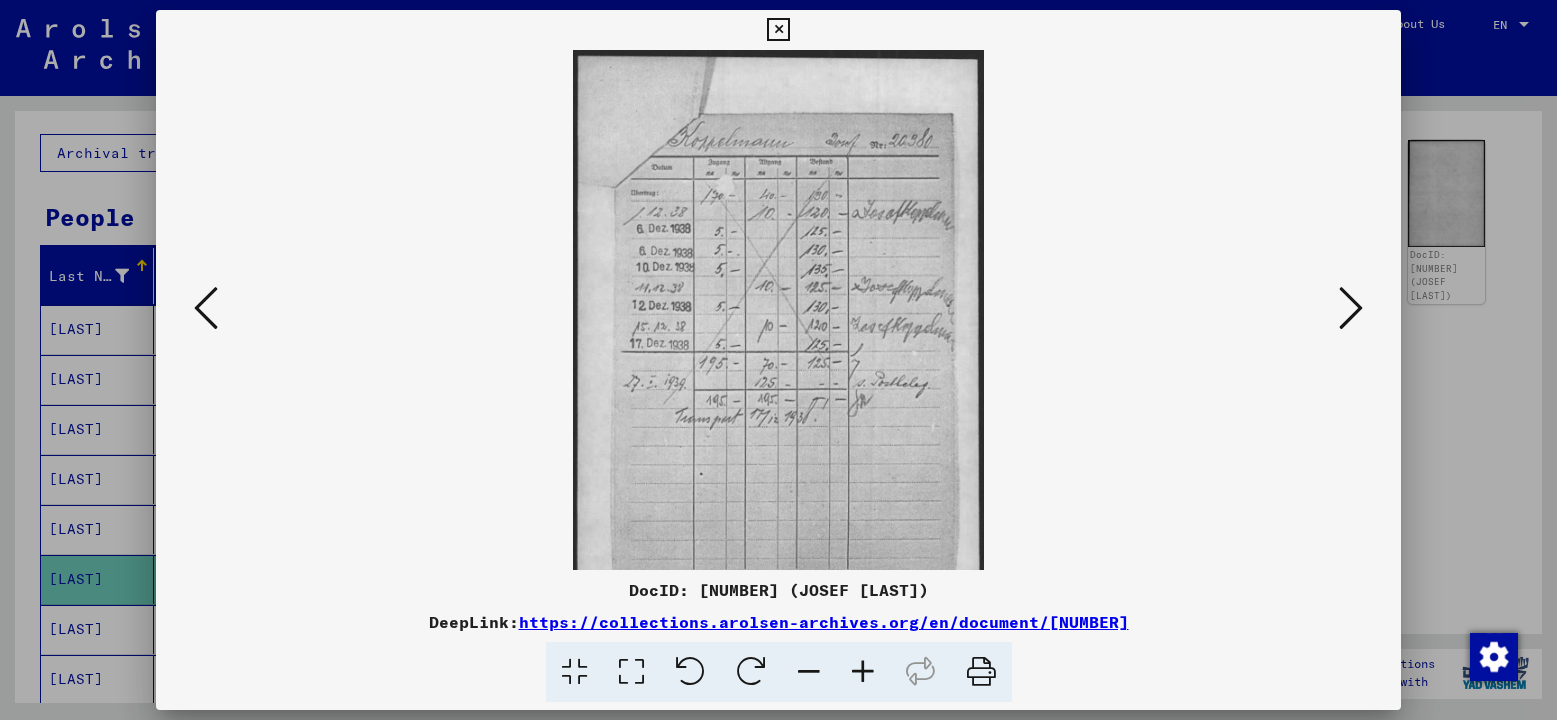 click at bounding box center (863, 672) 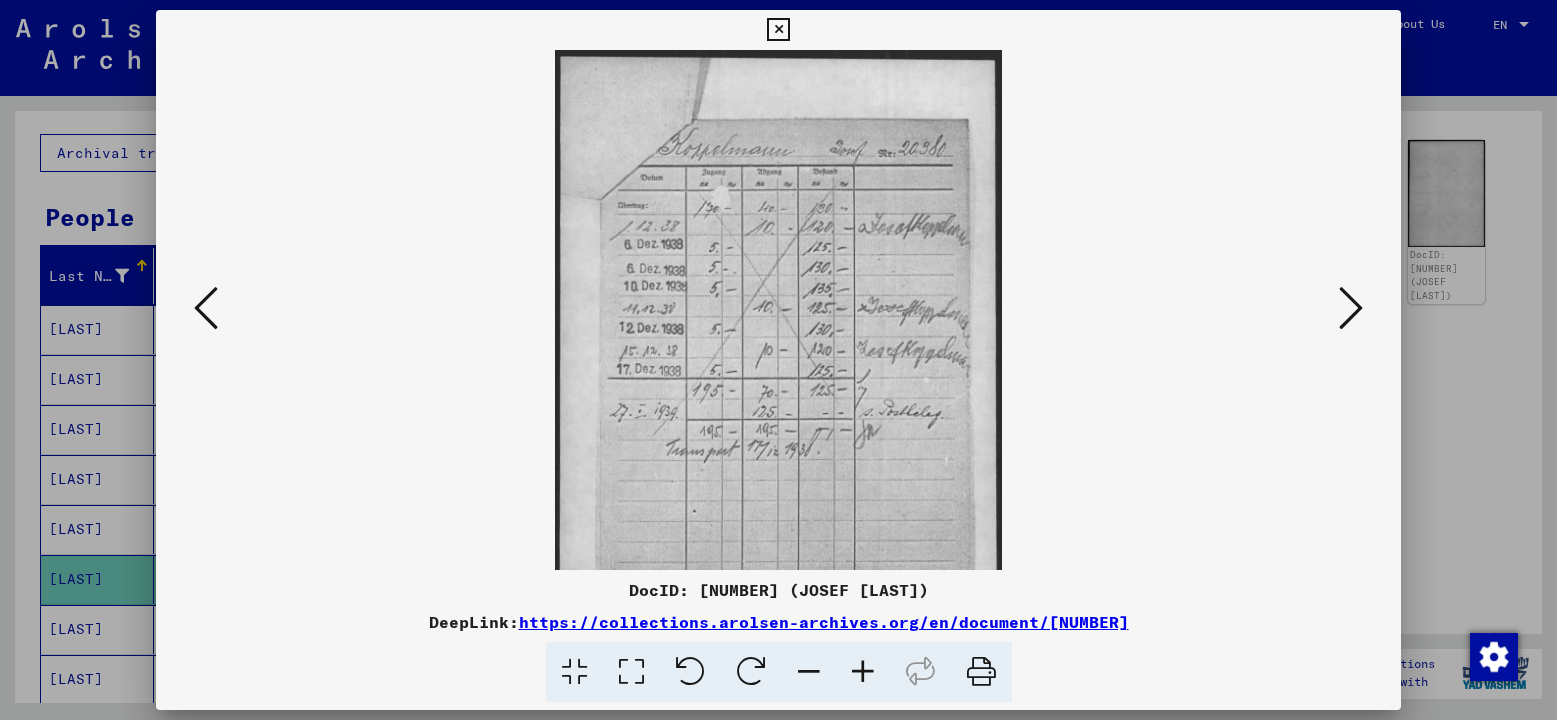 click at bounding box center (863, 672) 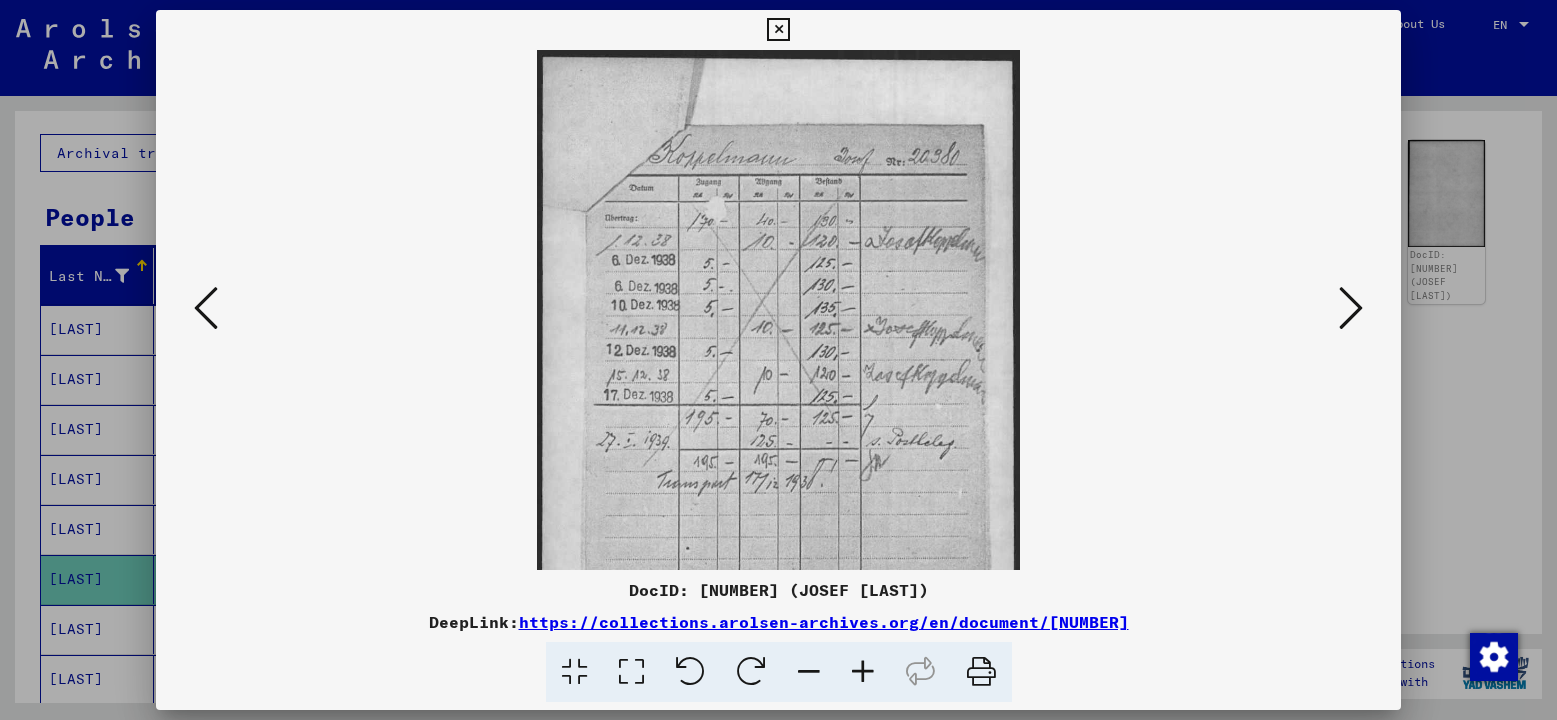 click at bounding box center [863, 672] 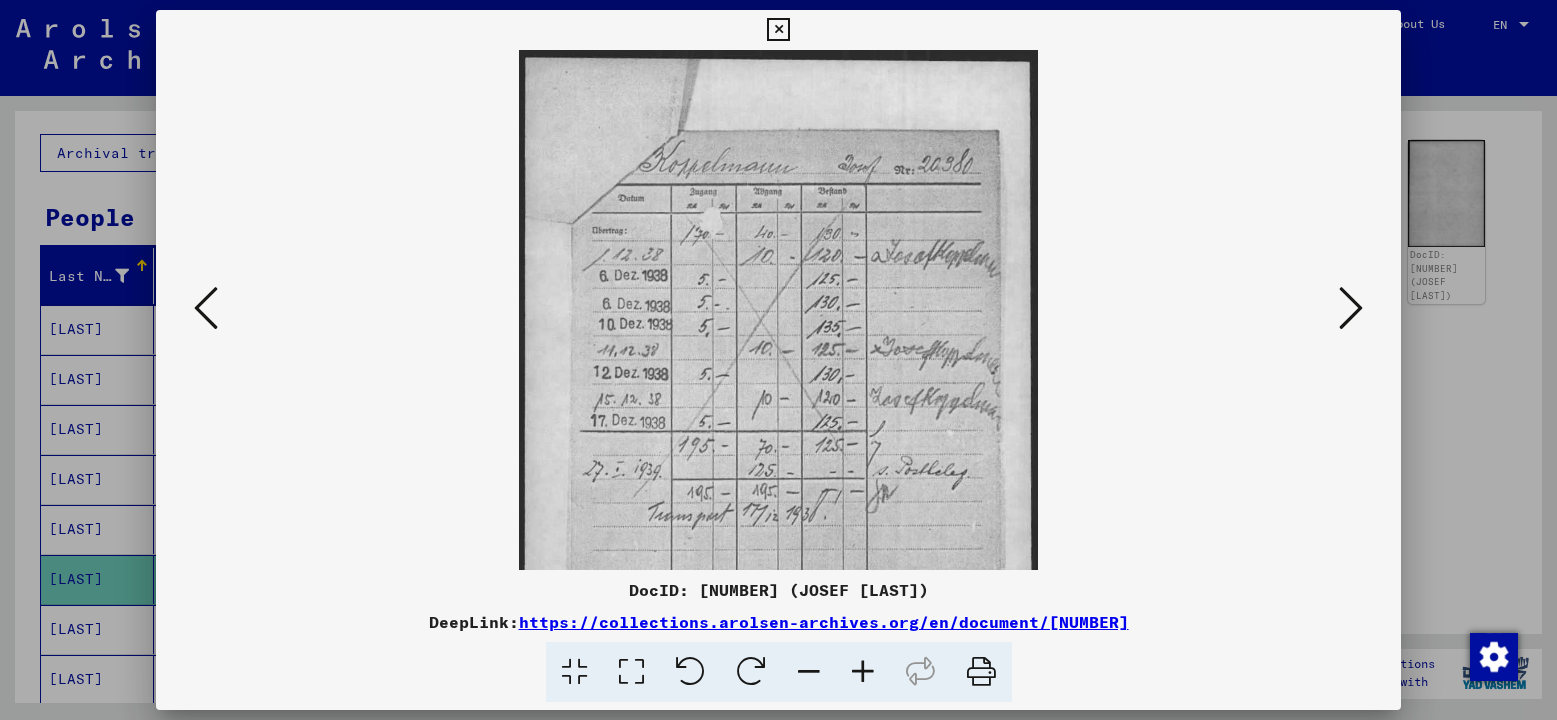 click at bounding box center [863, 672] 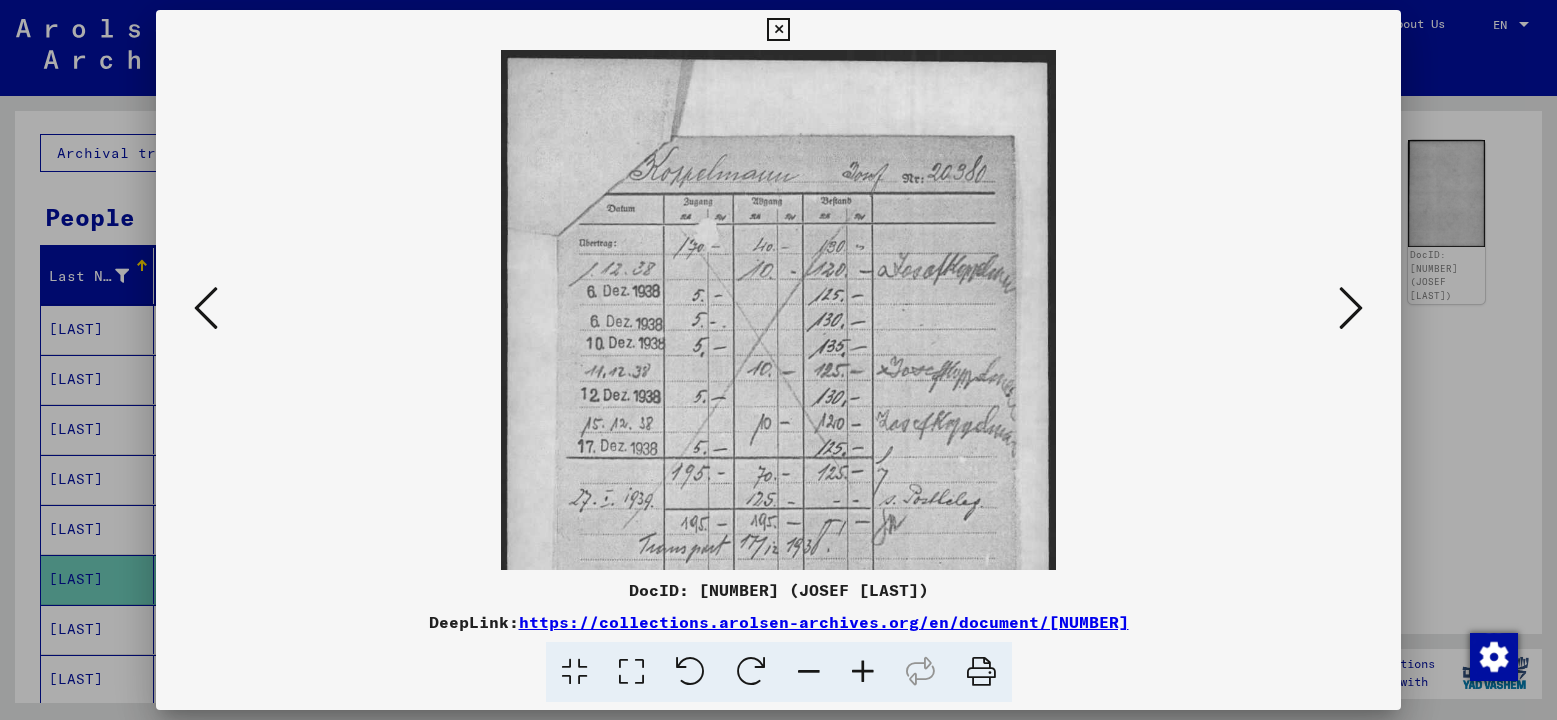 click at bounding box center (863, 672) 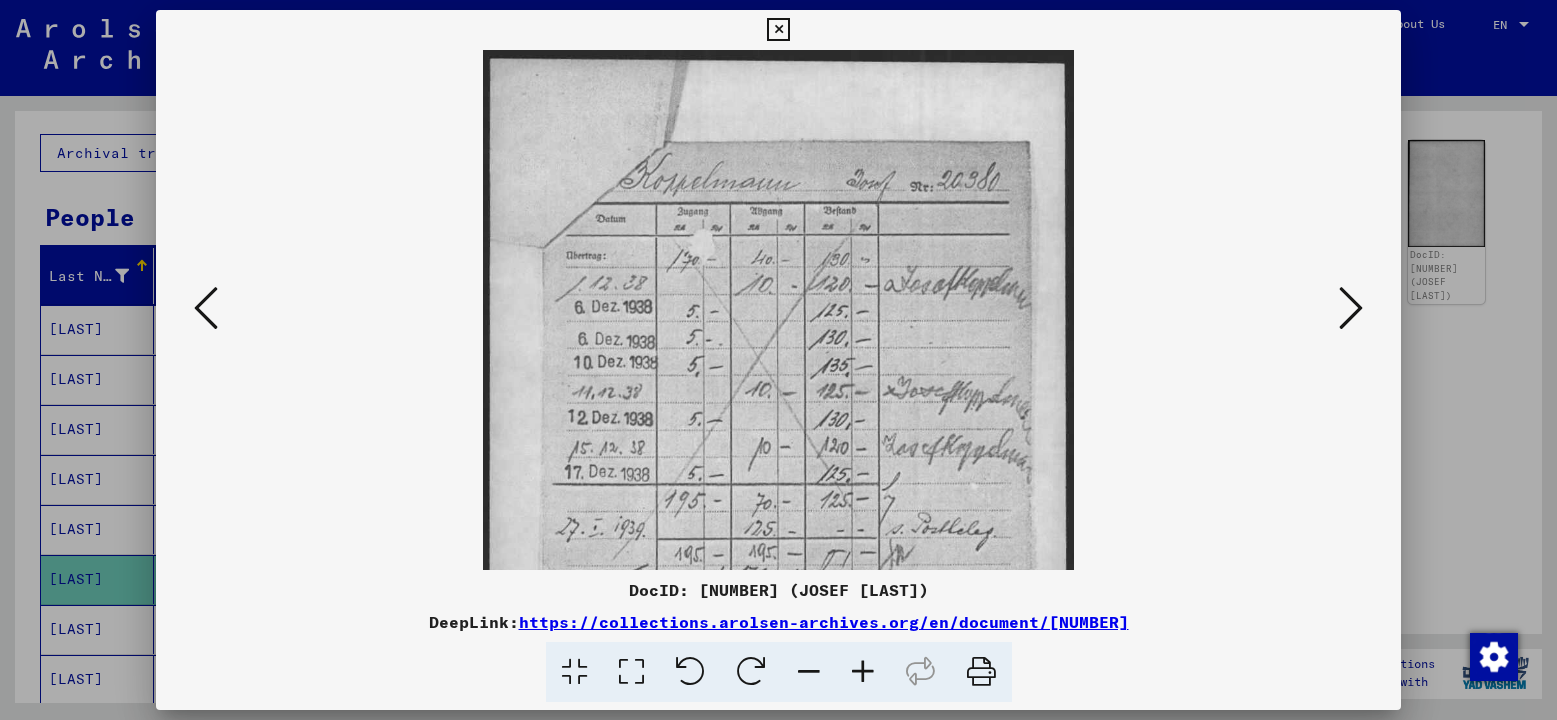click at bounding box center (863, 672) 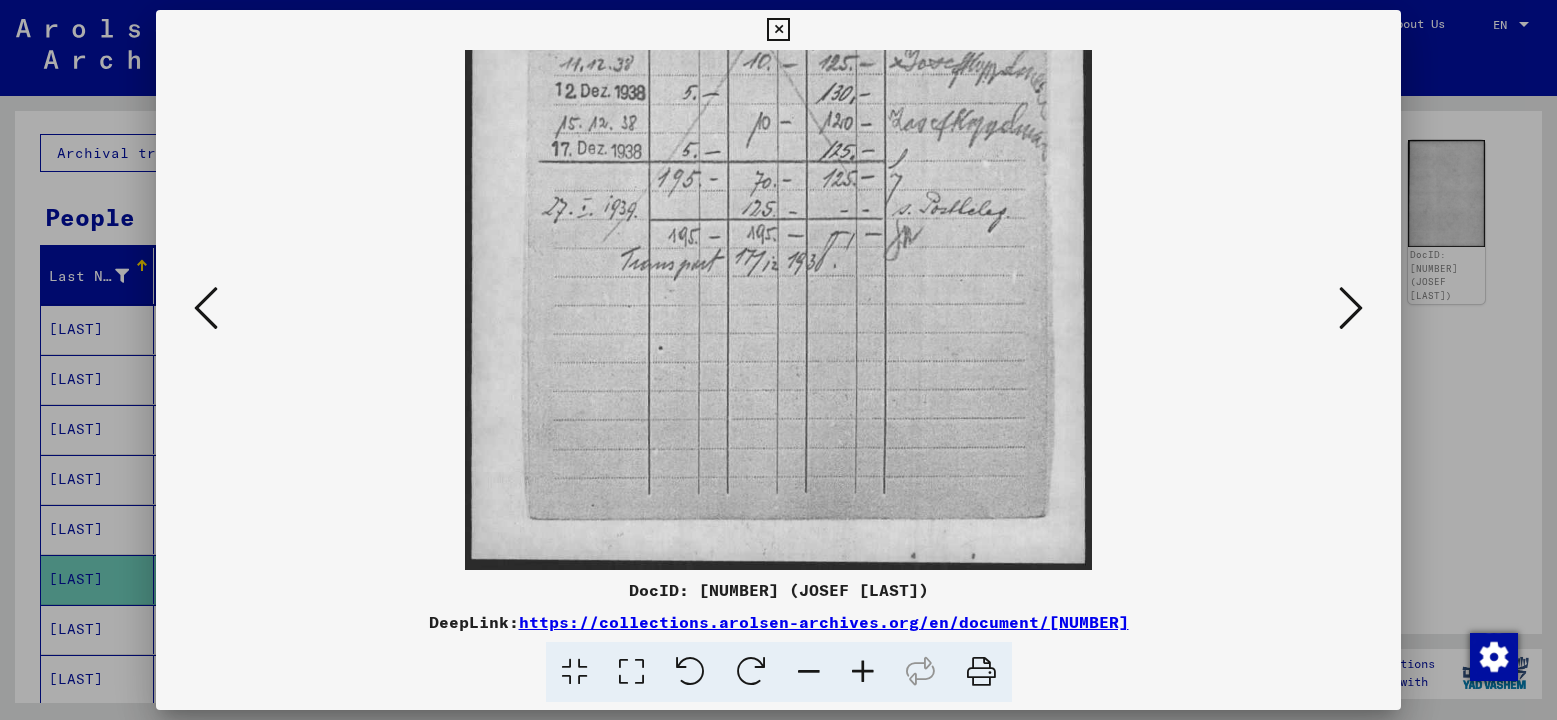 drag, startPoint x: 887, startPoint y: 380, endPoint x: 850, endPoint y: 58, distance: 324.1188 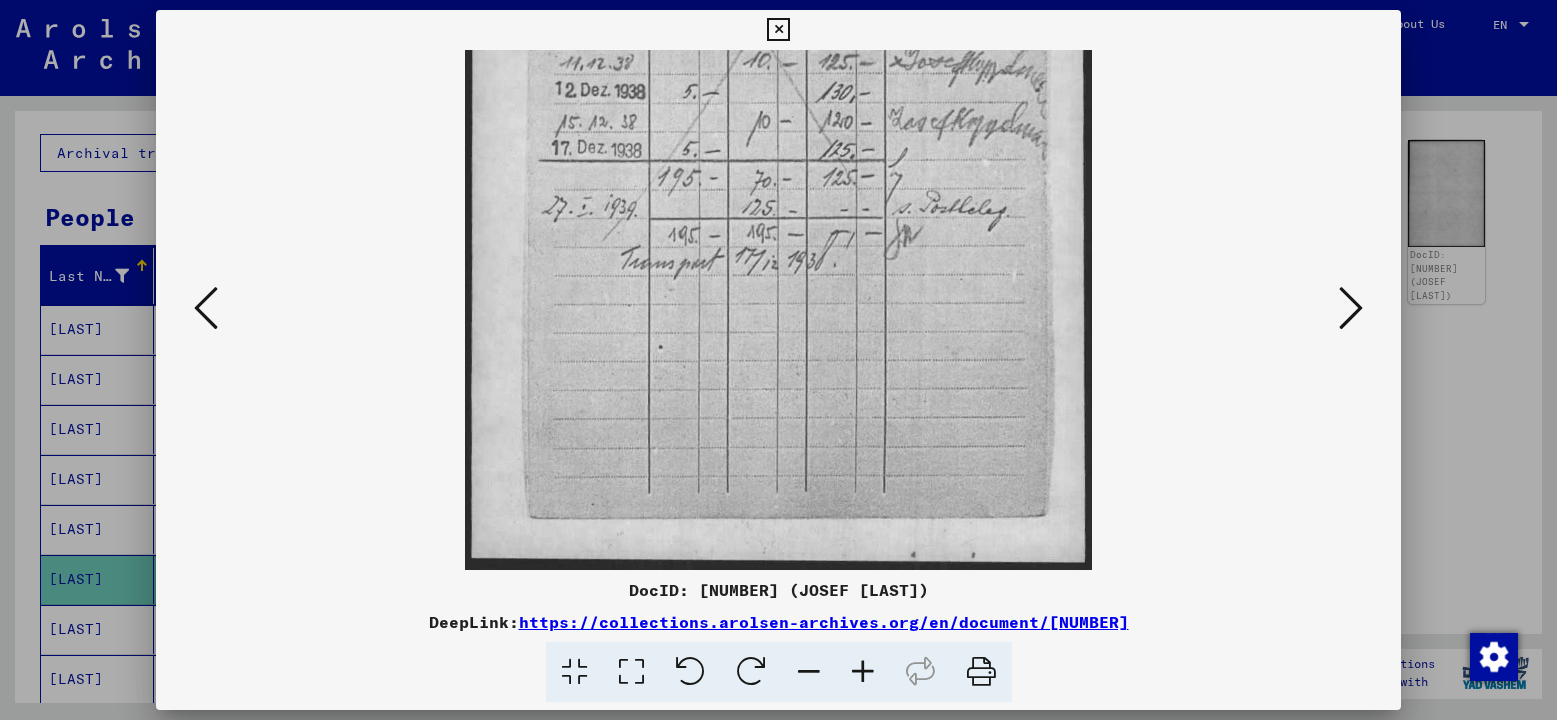 click at bounding box center [863, 672] 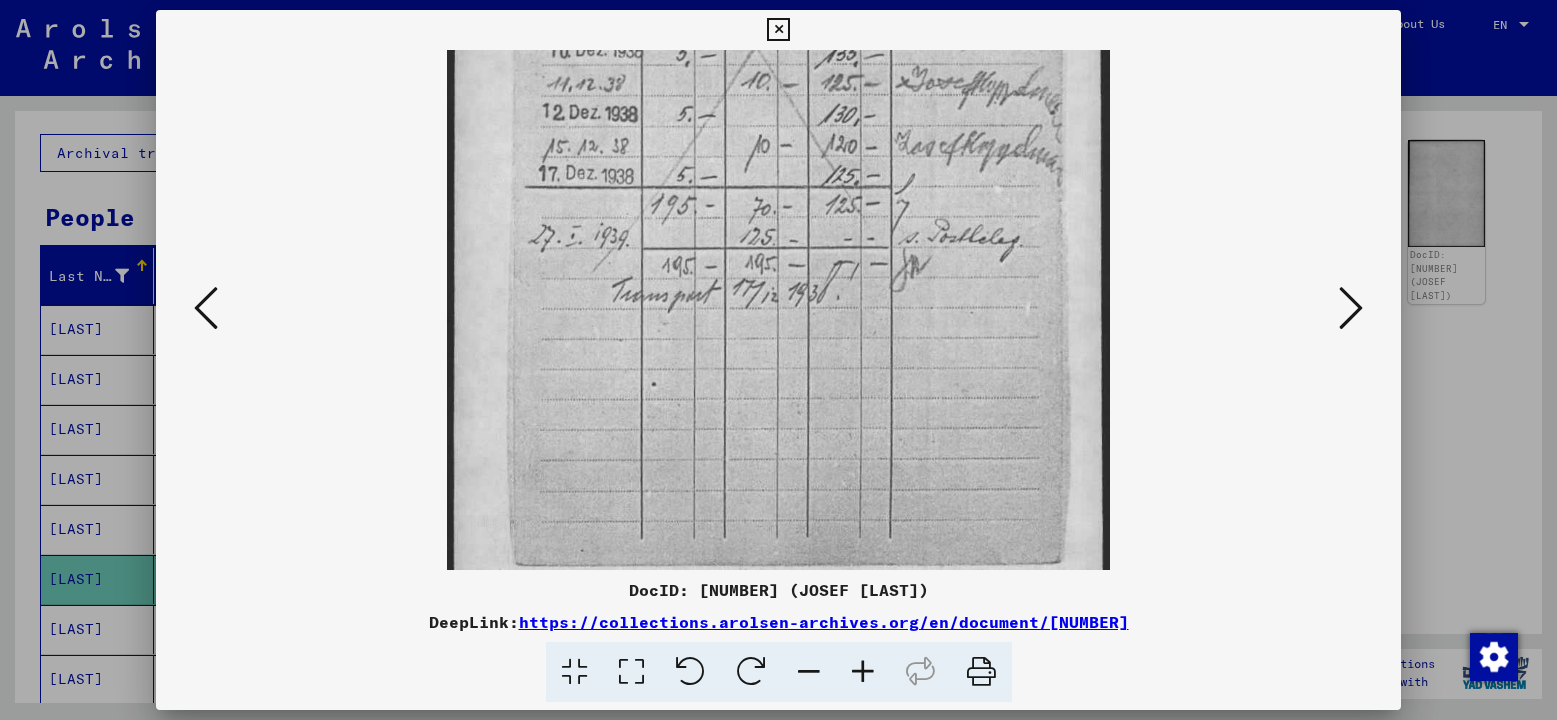 click at bounding box center [863, 672] 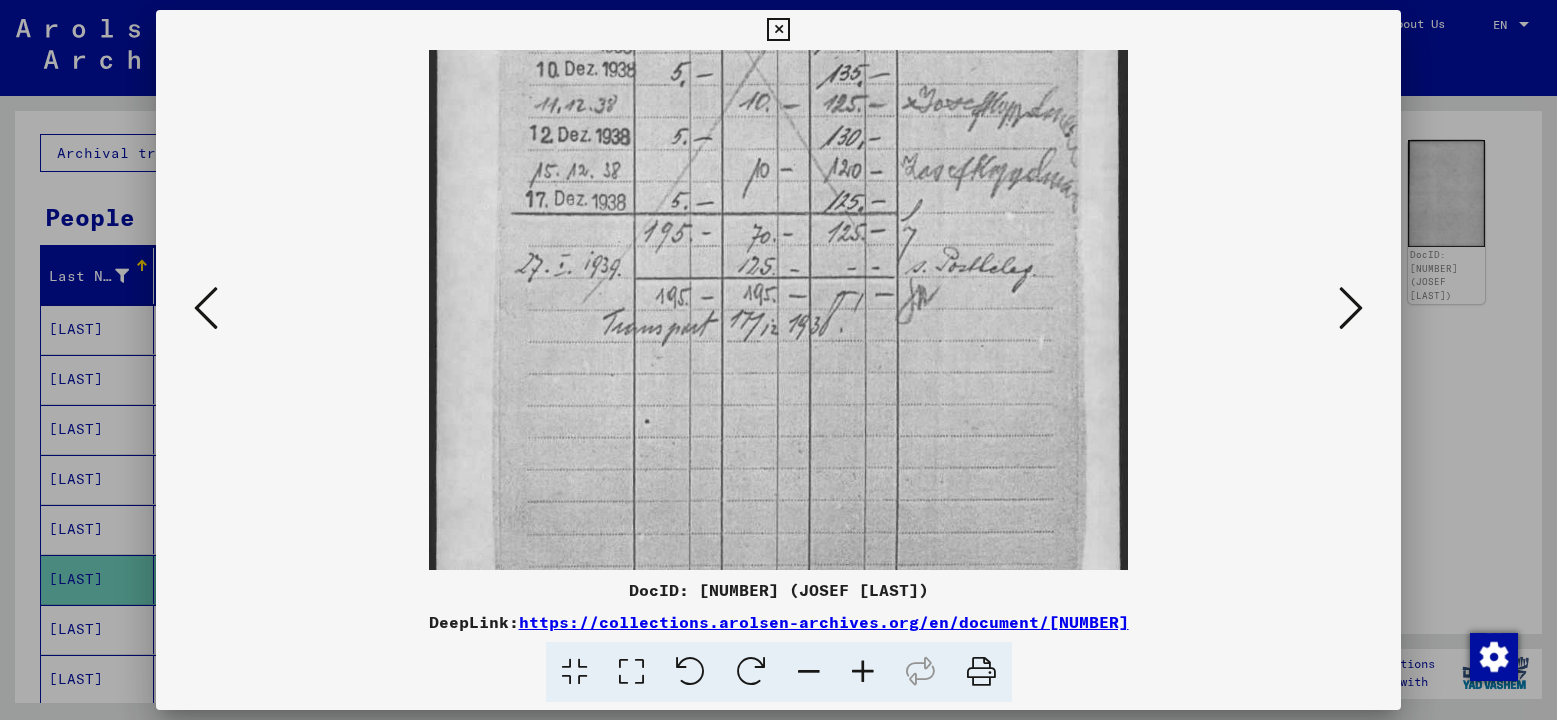 click at bounding box center [863, 672] 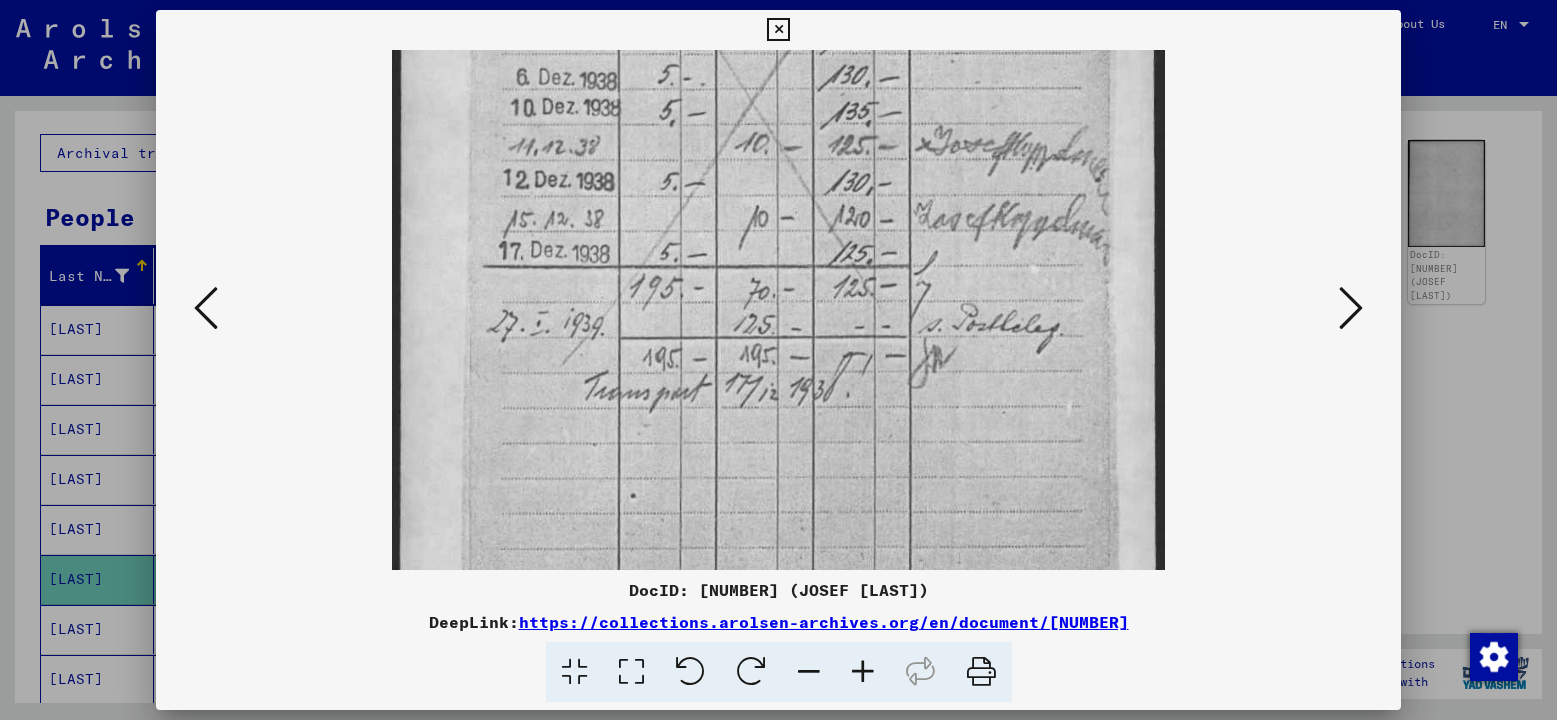 click at bounding box center [863, 672] 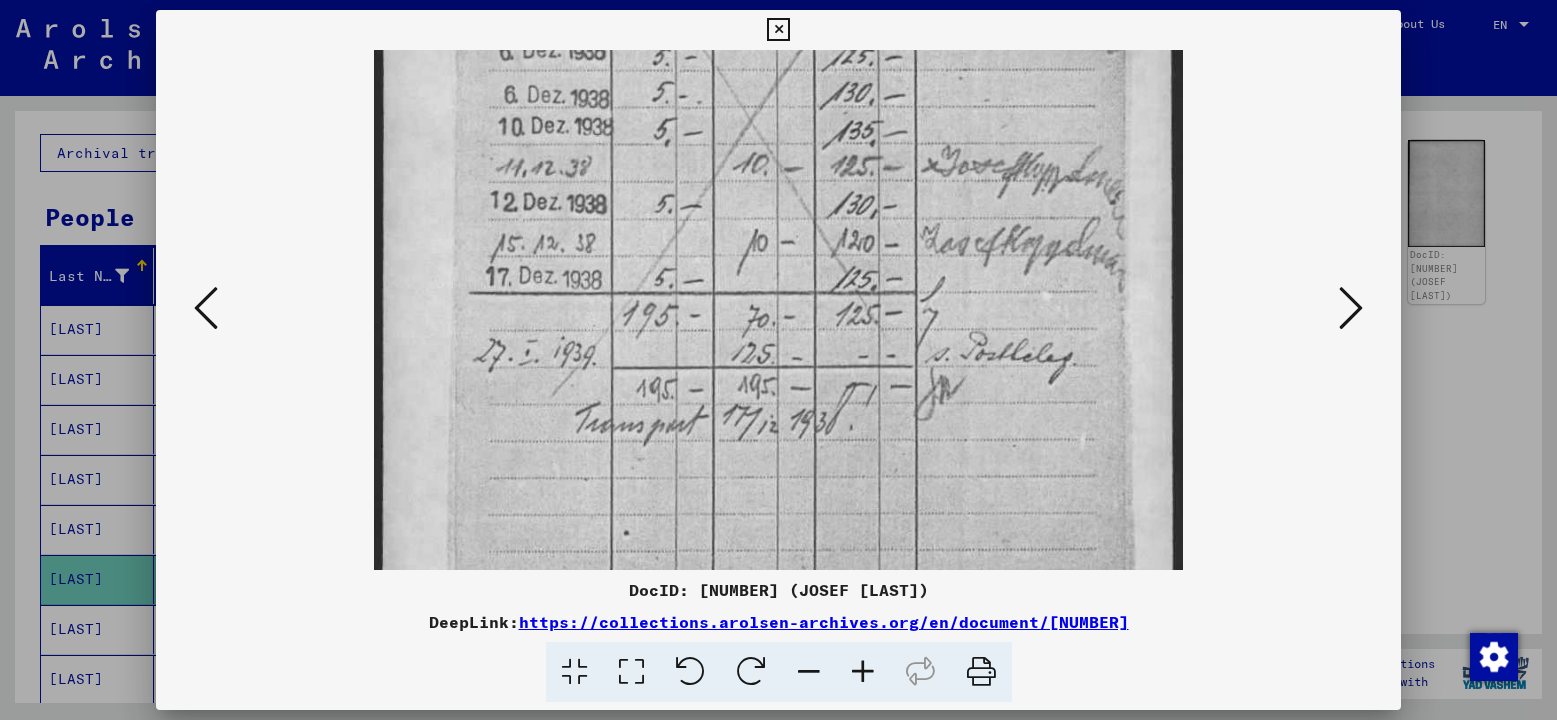 click at bounding box center (863, 672) 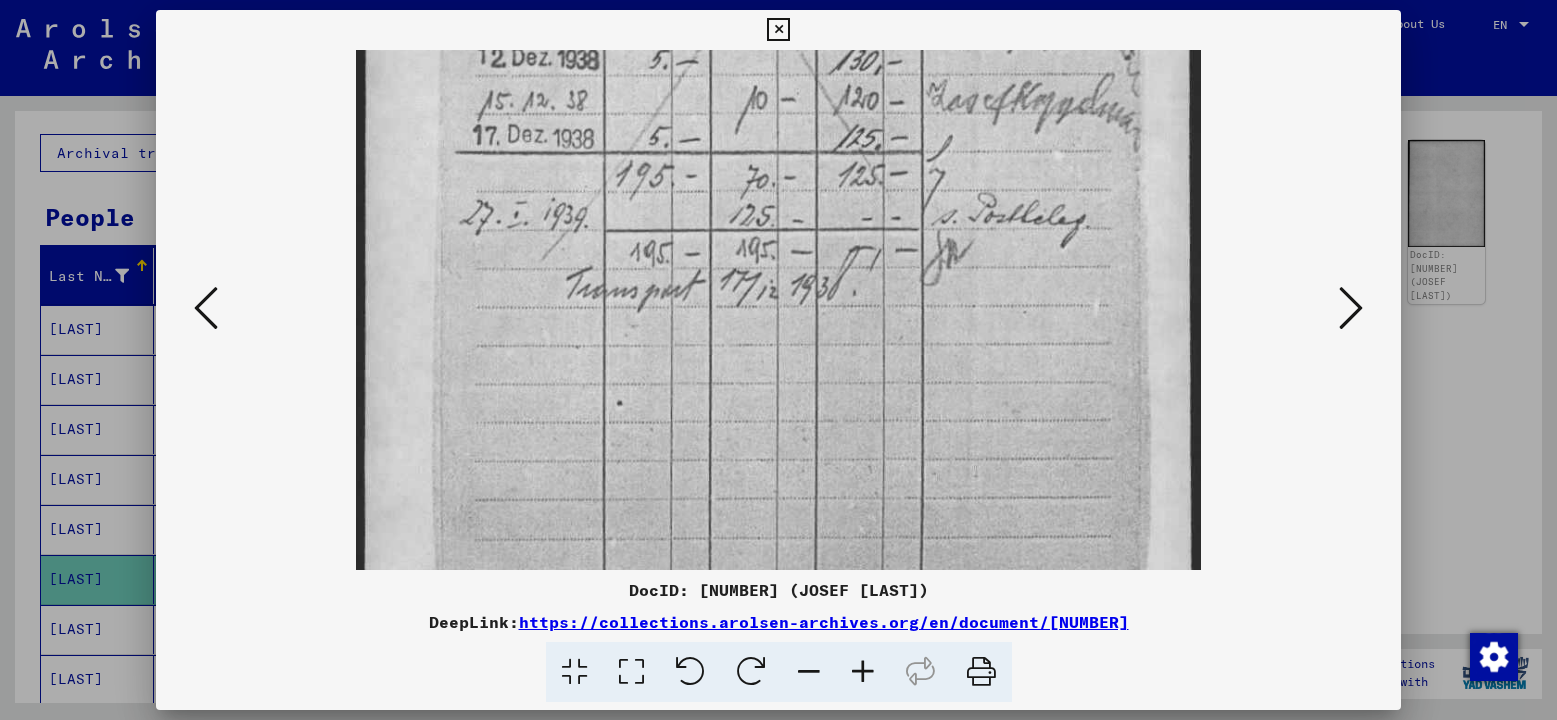 drag, startPoint x: 789, startPoint y: 441, endPoint x: 750, endPoint y: 294, distance: 152.0855 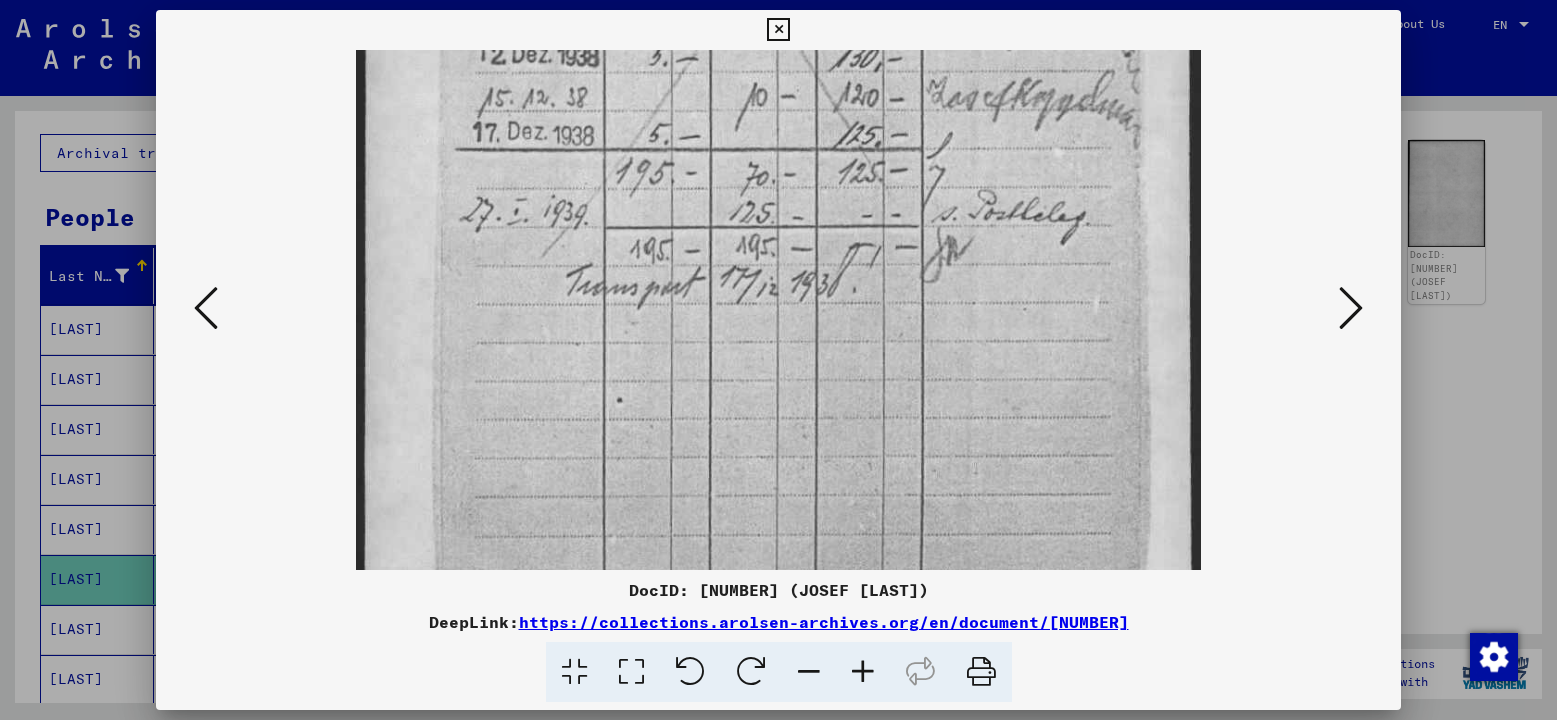 click at bounding box center (863, 672) 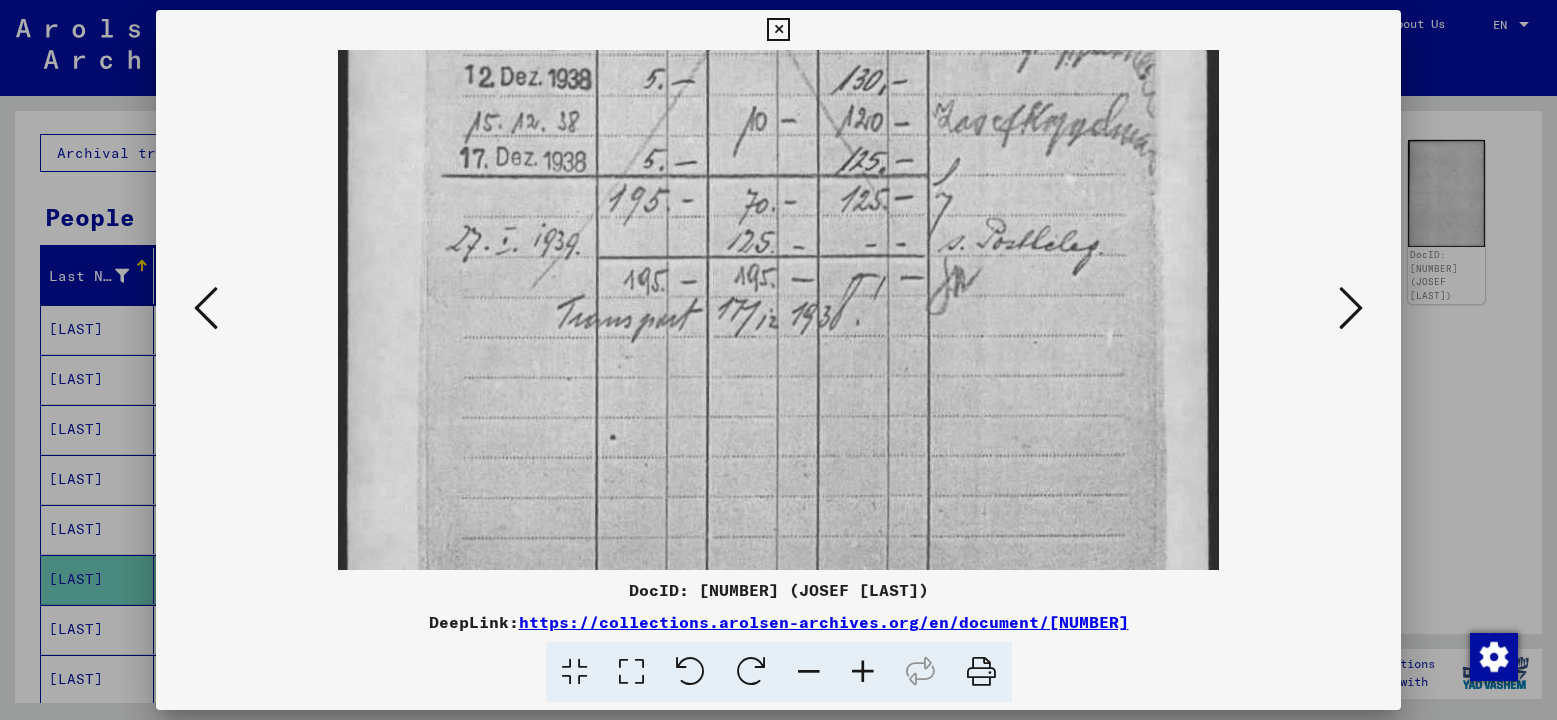 click at bounding box center (863, 672) 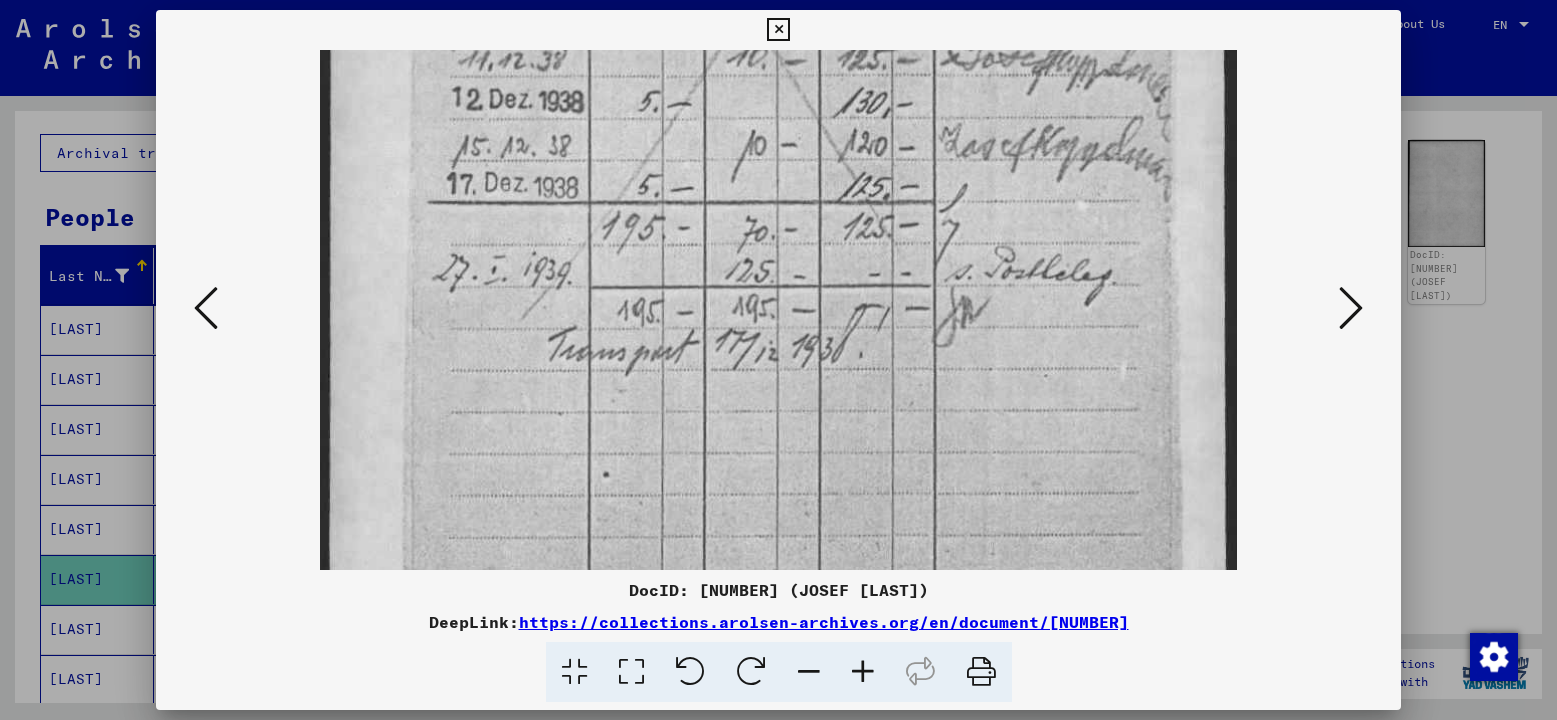 click at bounding box center (863, 672) 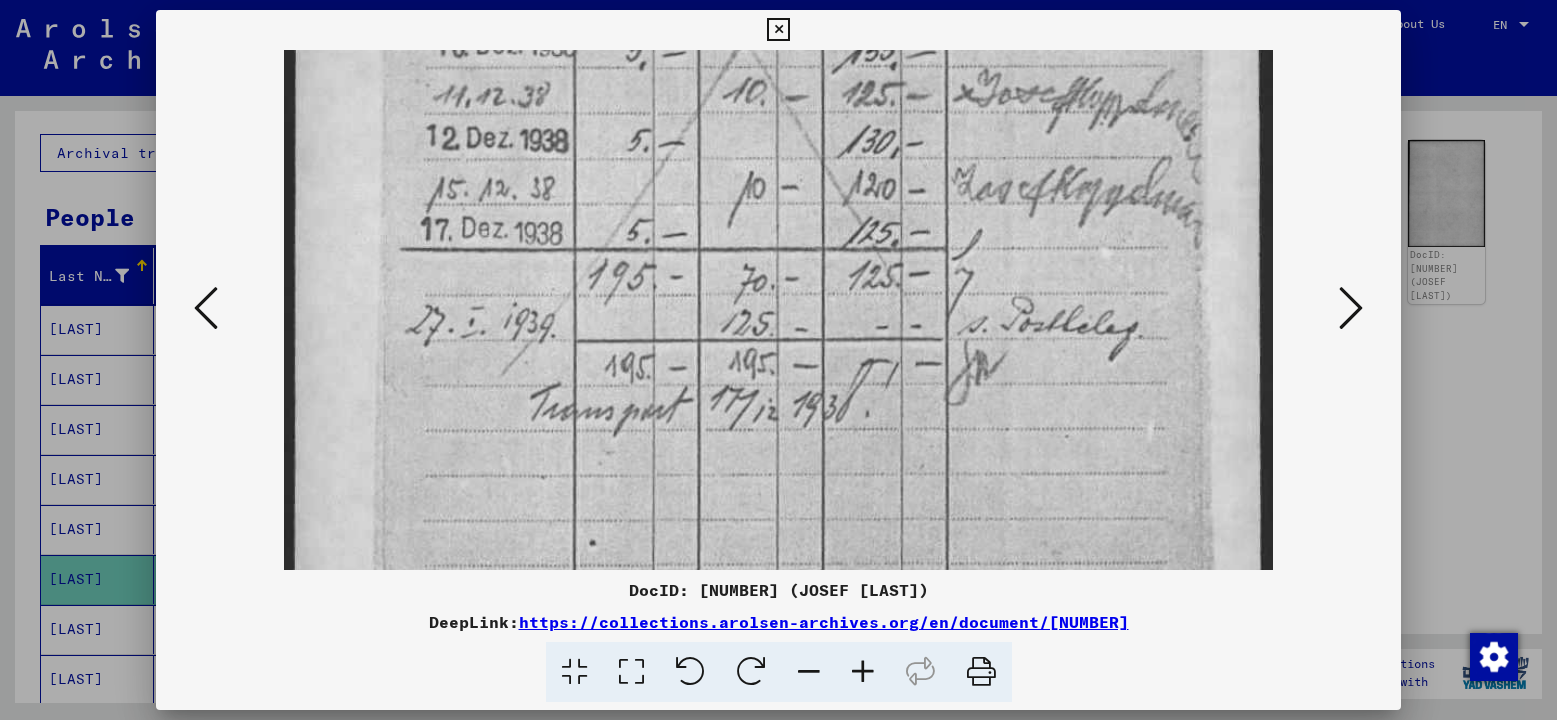 scroll, scrollTop: 616, scrollLeft: 0, axis: vertical 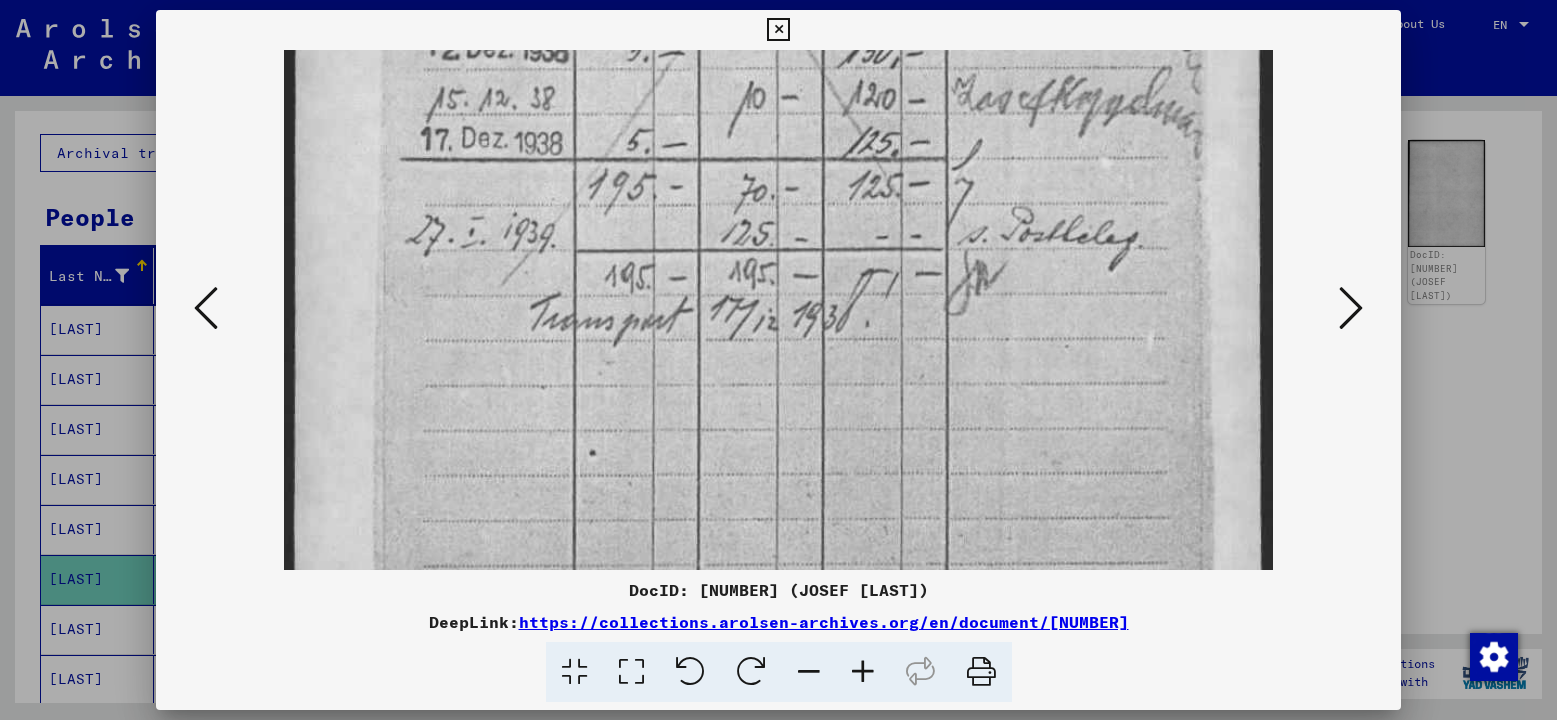 drag, startPoint x: 753, startPoint y: 461, endPoint x: 730, endPoint y: 365, distance: 98.71677 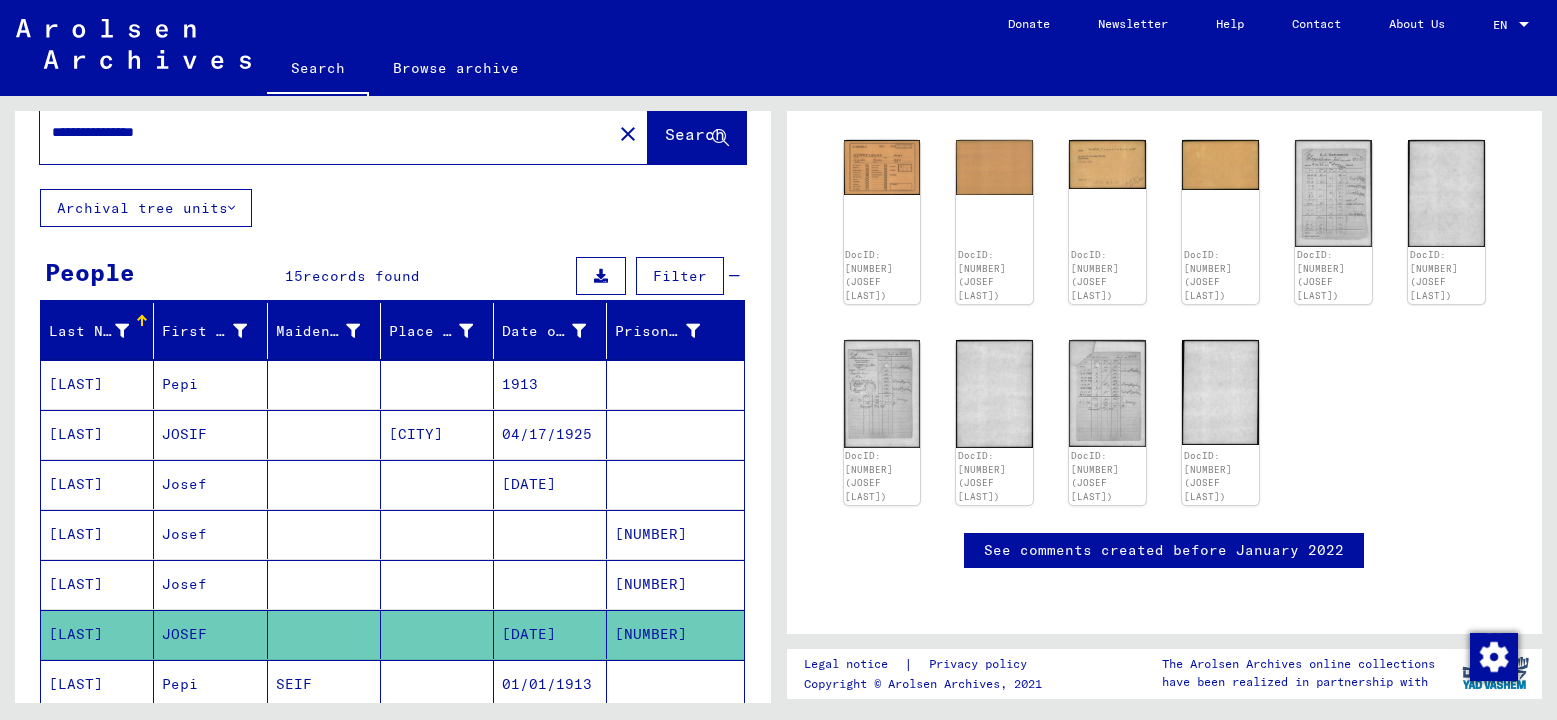 scroll, scrollTop: 0, scrollLeft: 0, axis: both 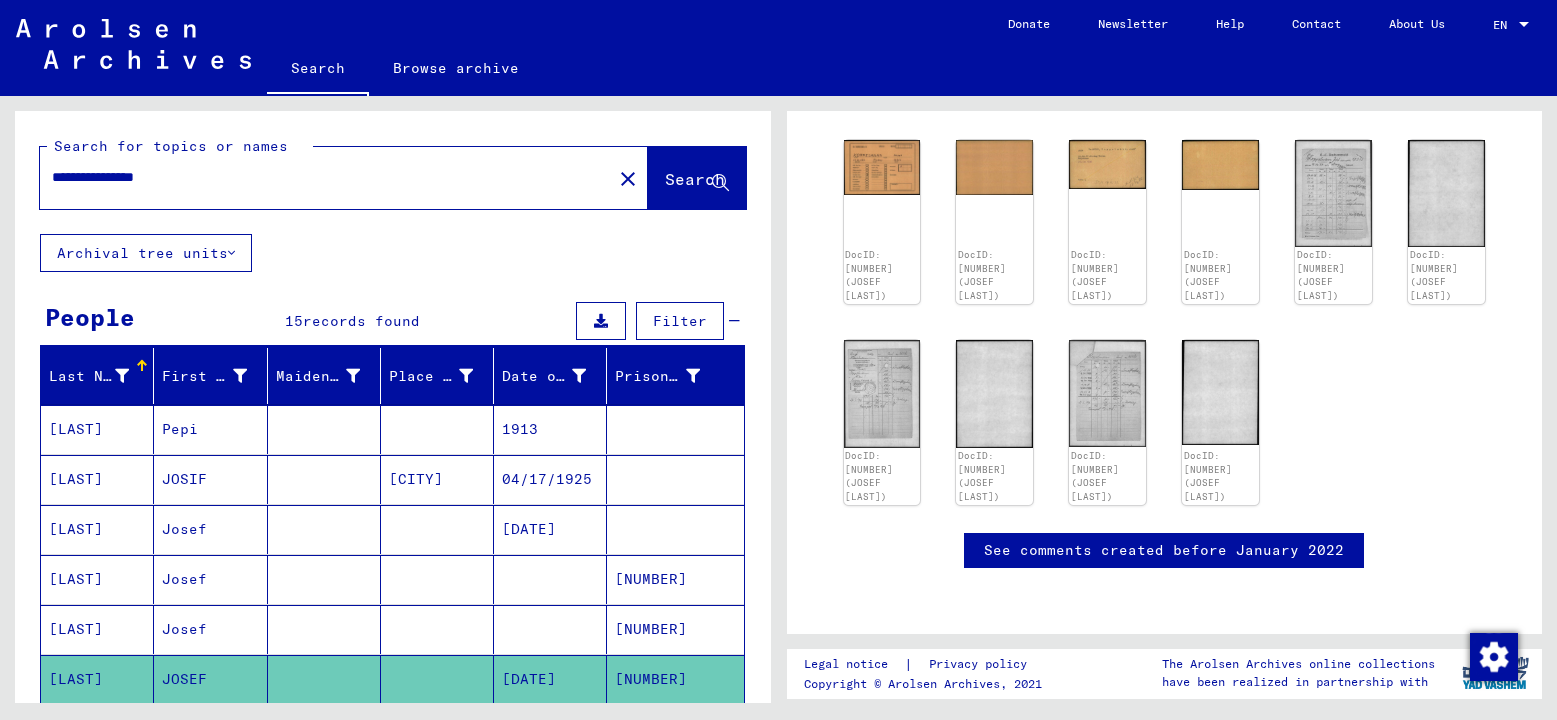 click on "**********" at bounding box center [326, 177] 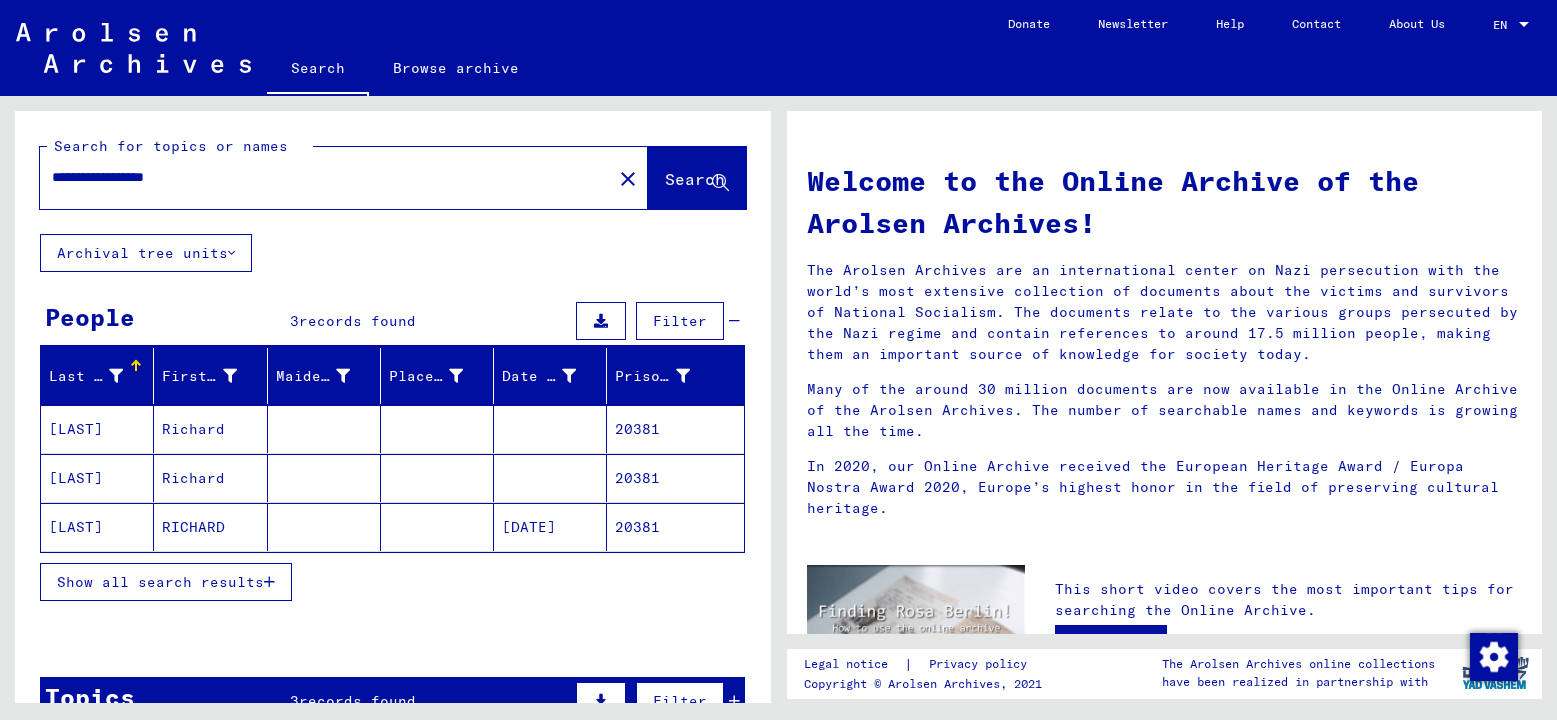 click at bounding box center (437, 478) 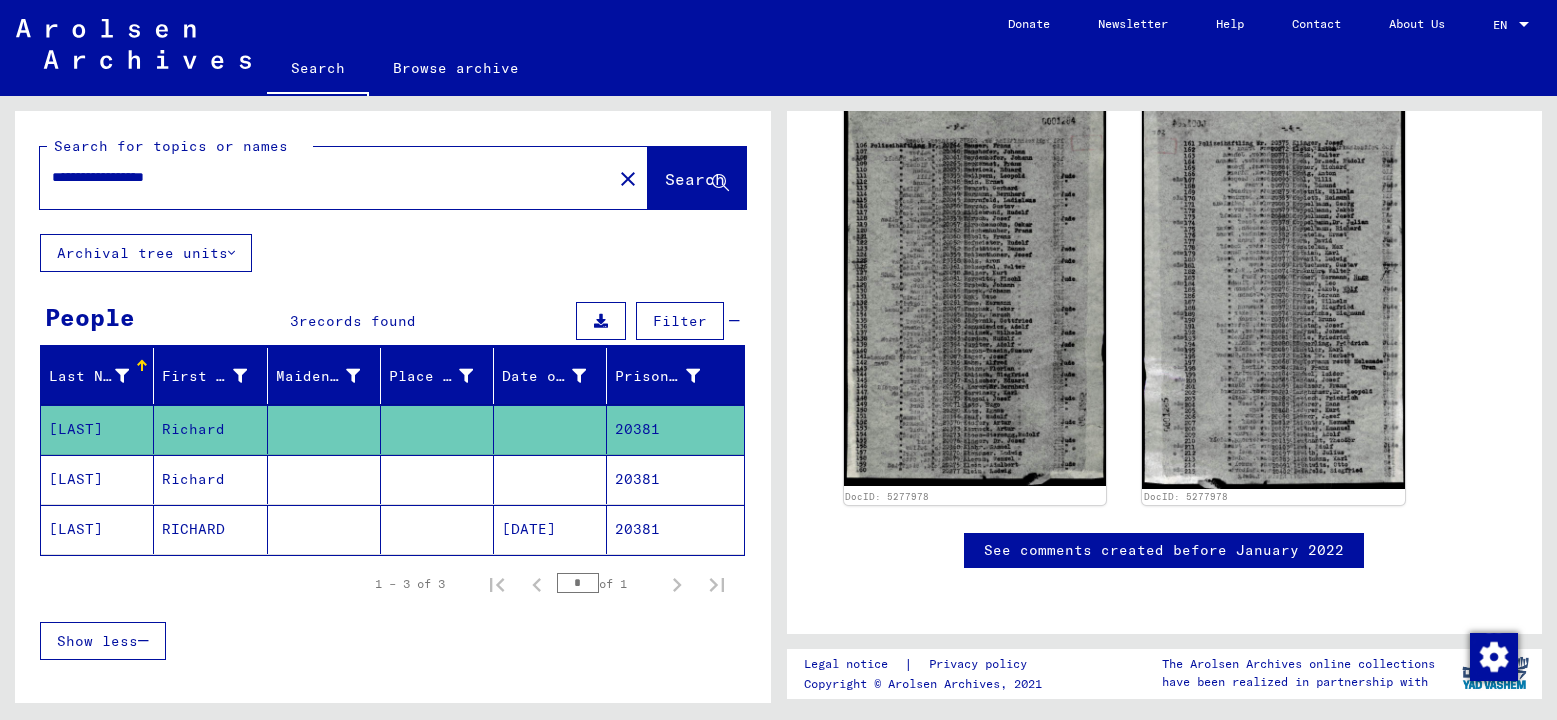 click at bounding box center [437, 529] 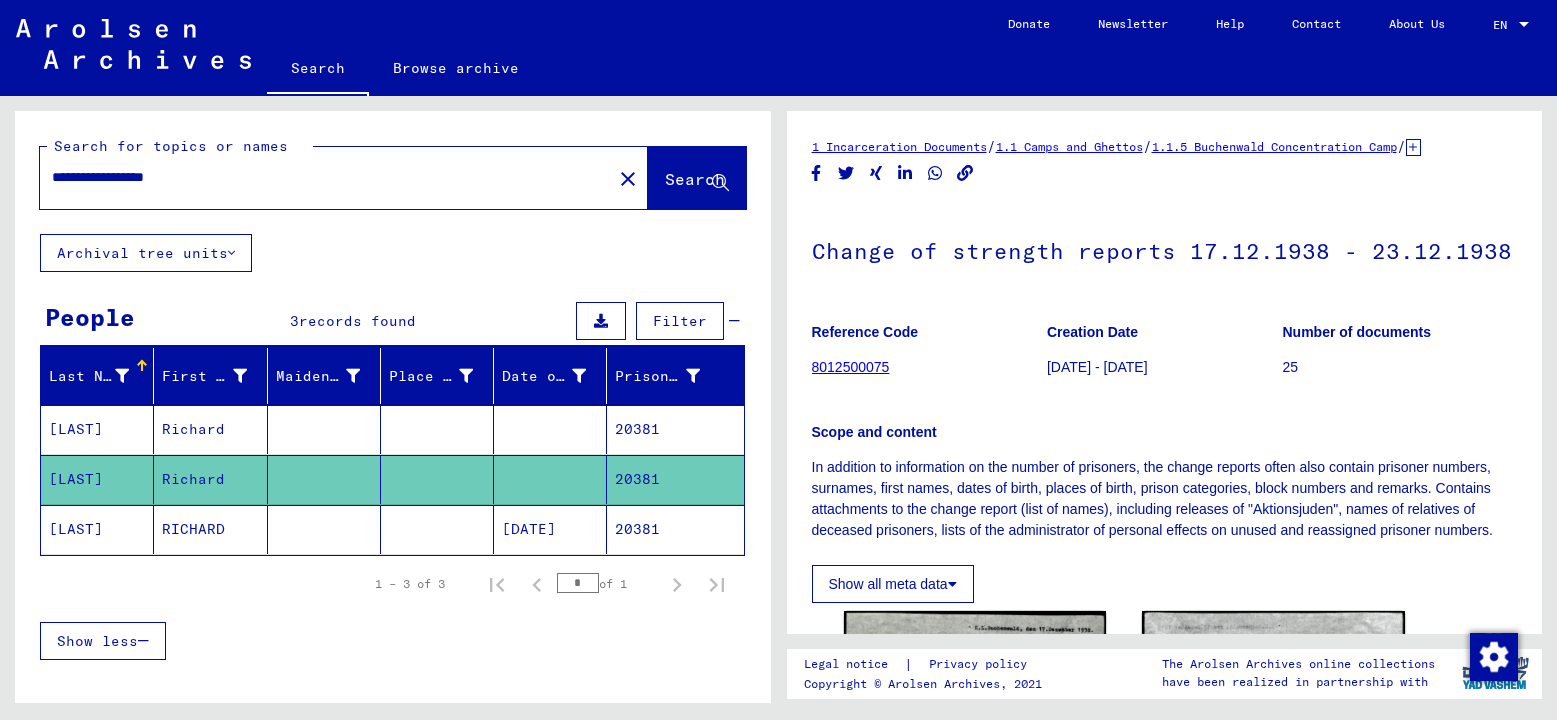 click 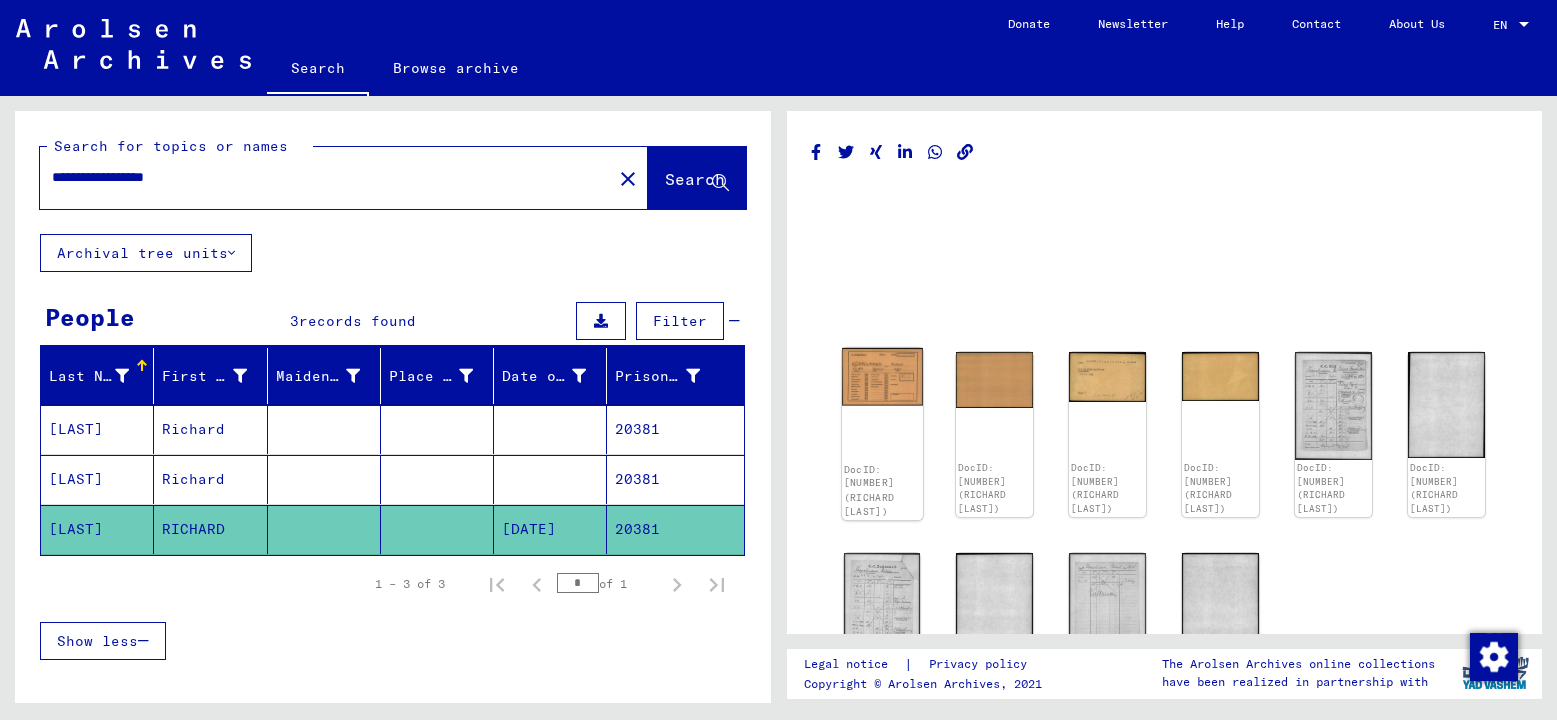 click 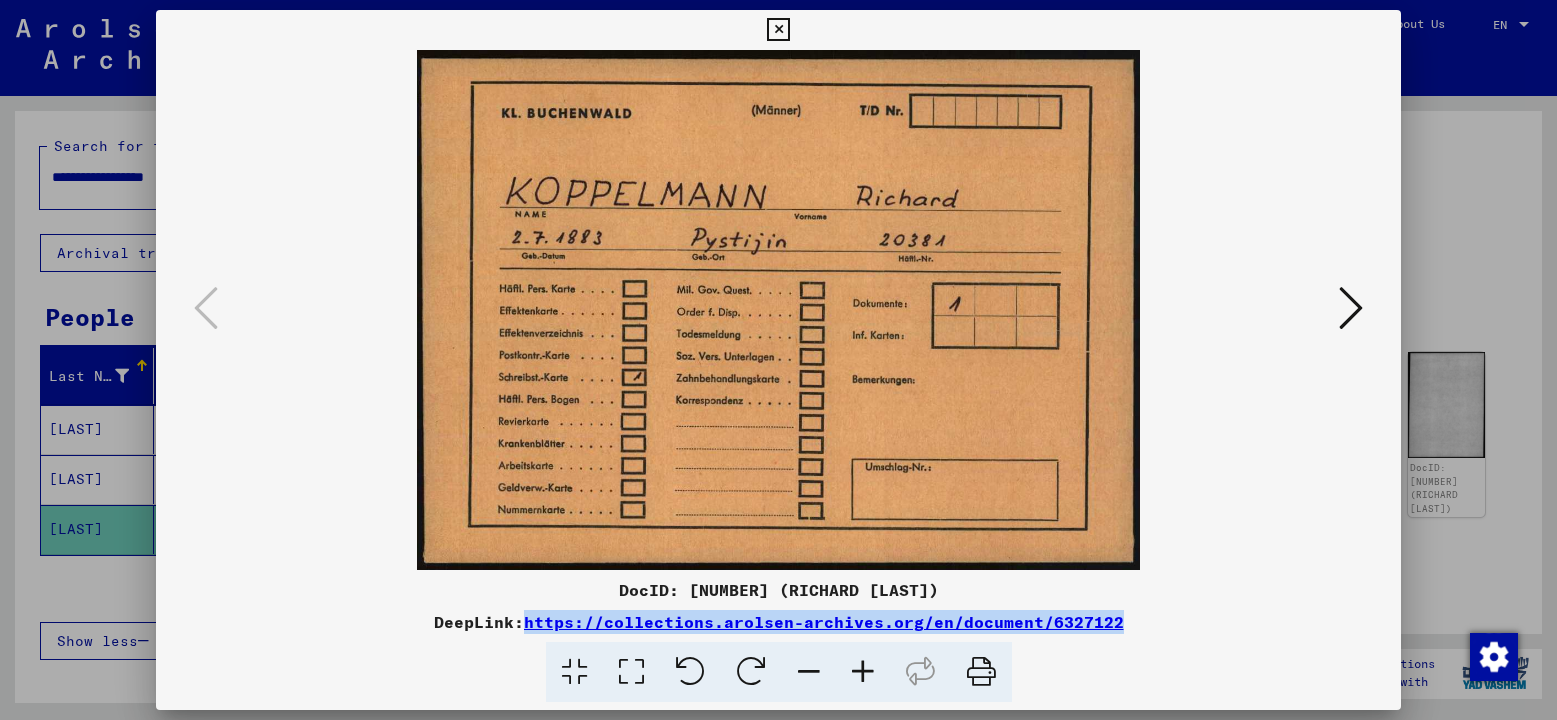 drag, startPoint x: 1183, startPoint y: 613, endPoint x: 529, endPoint y: 629, distance: 654.1957 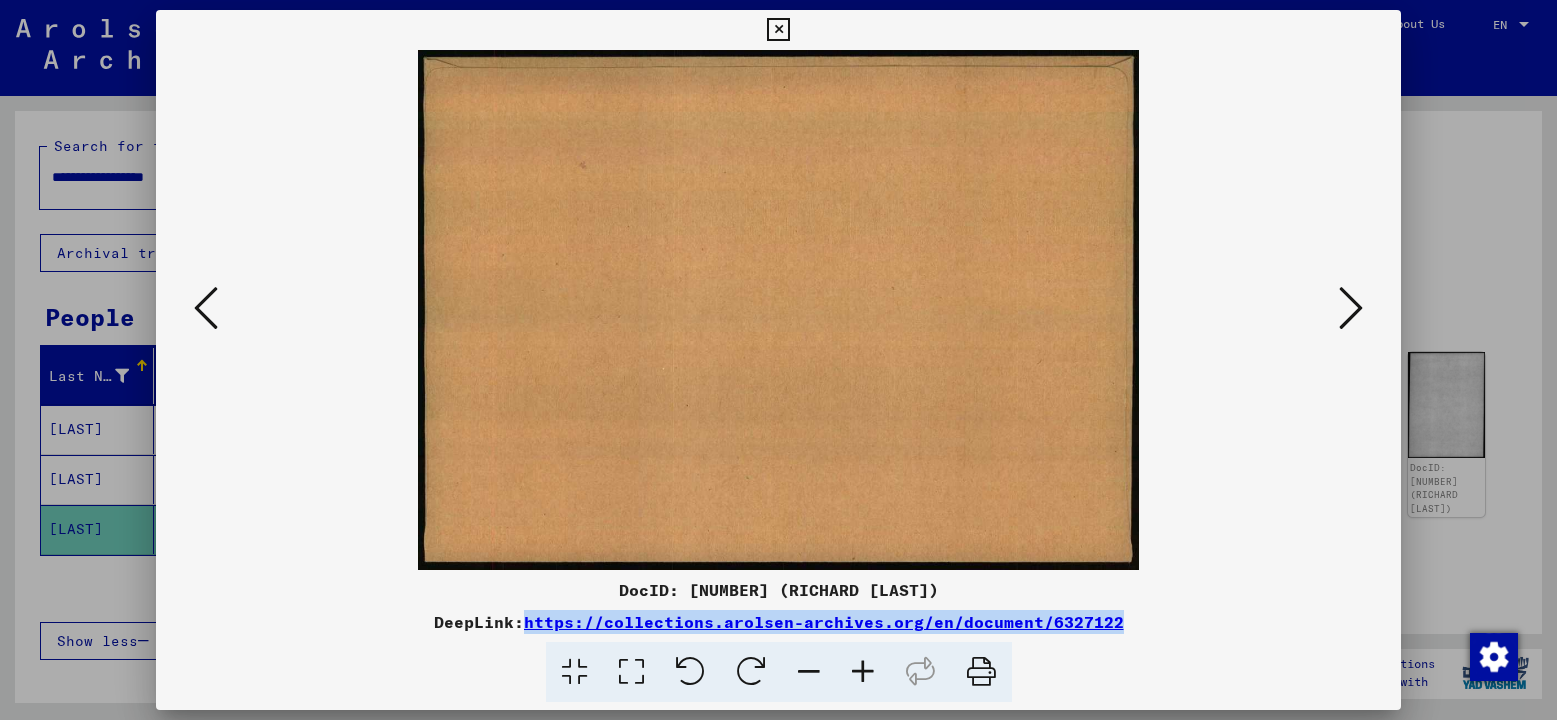 click at bounding box center (1351, 308) 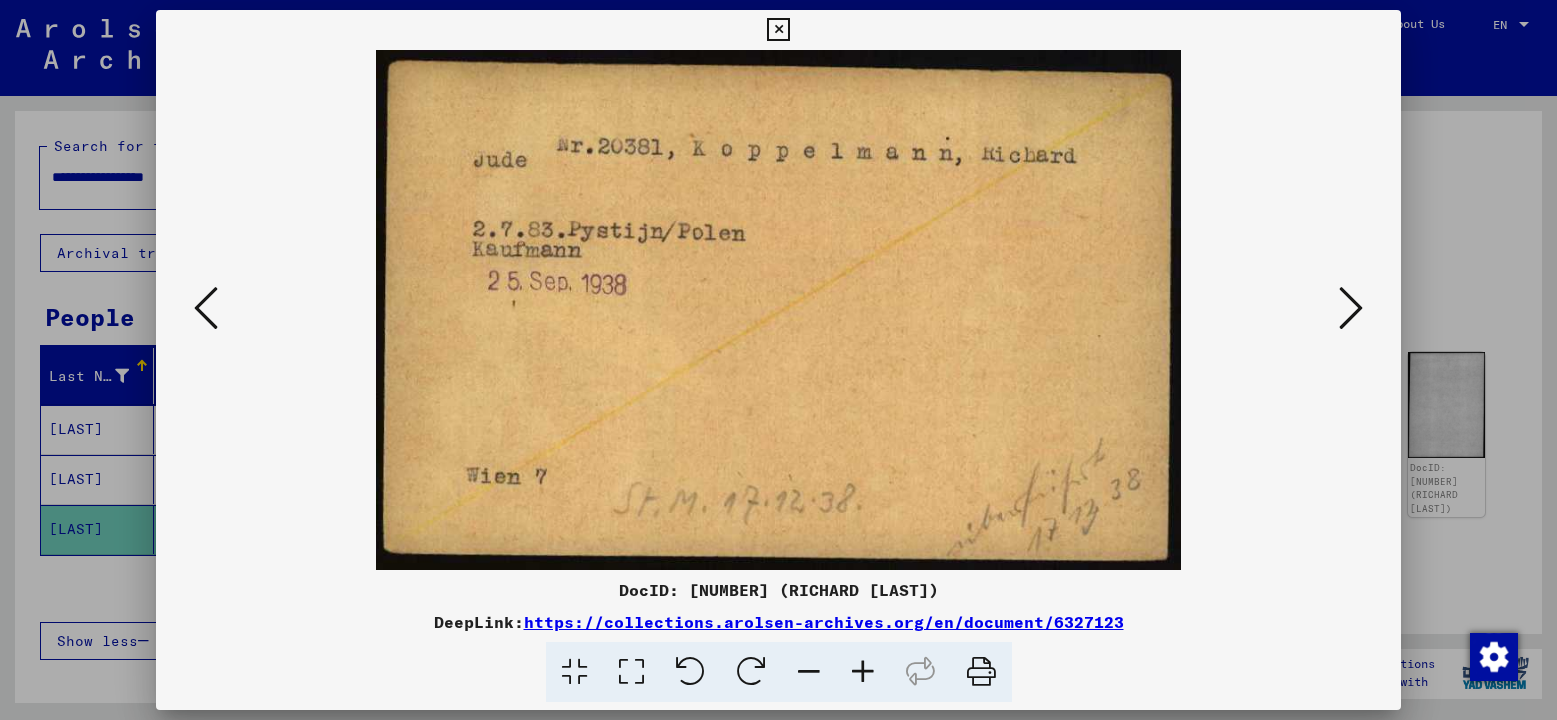 click at bounding box center [1351, 309] 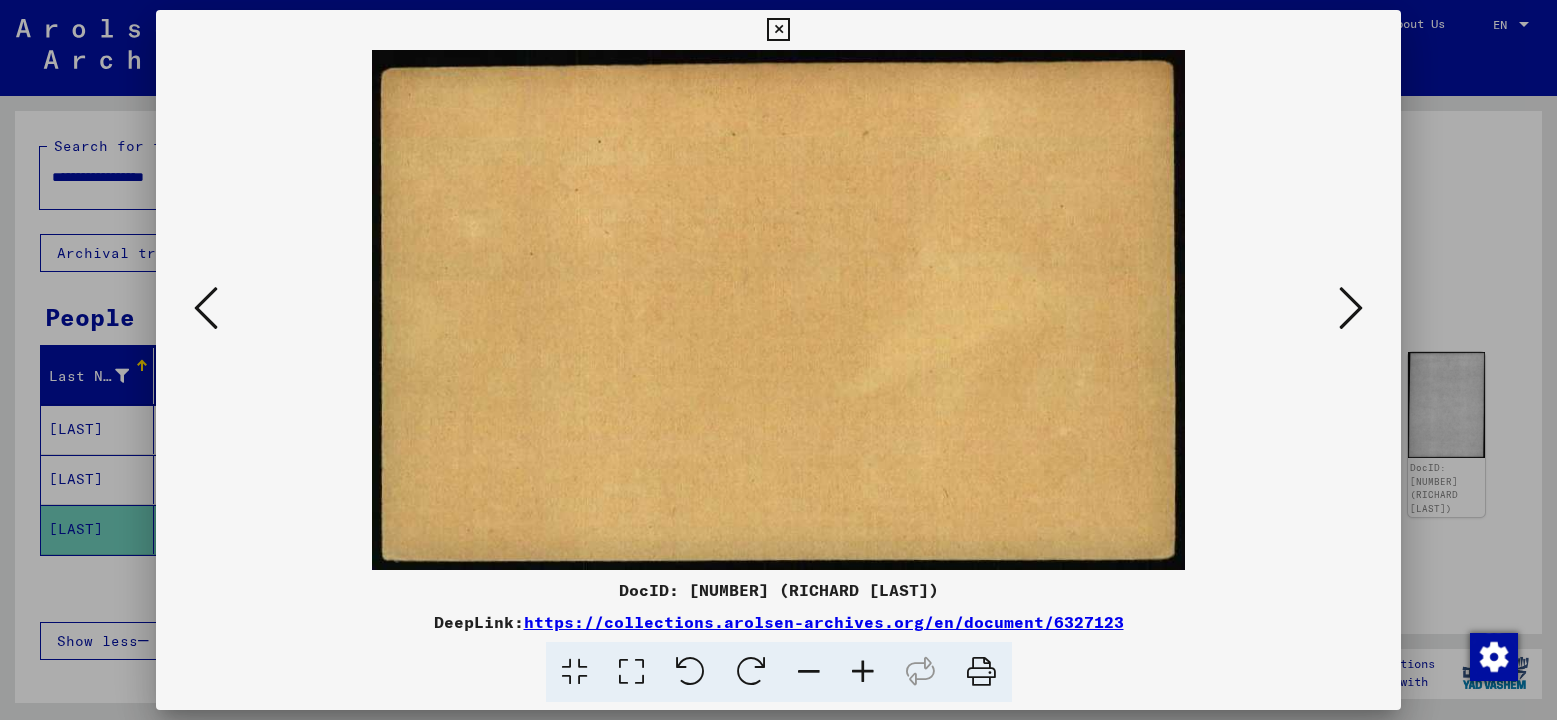 click at bounding box center [1351, 309] 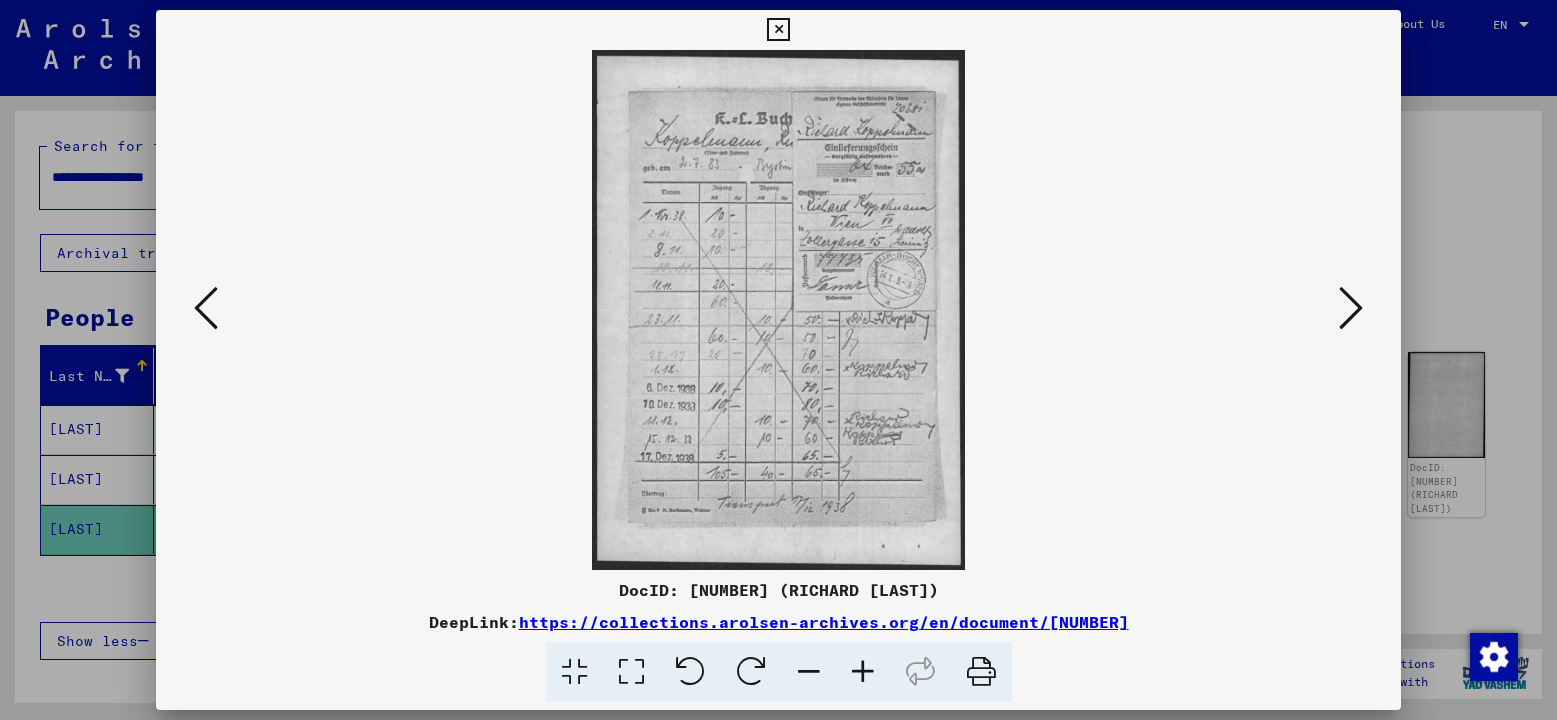 click at bounding box center (1351, 309) 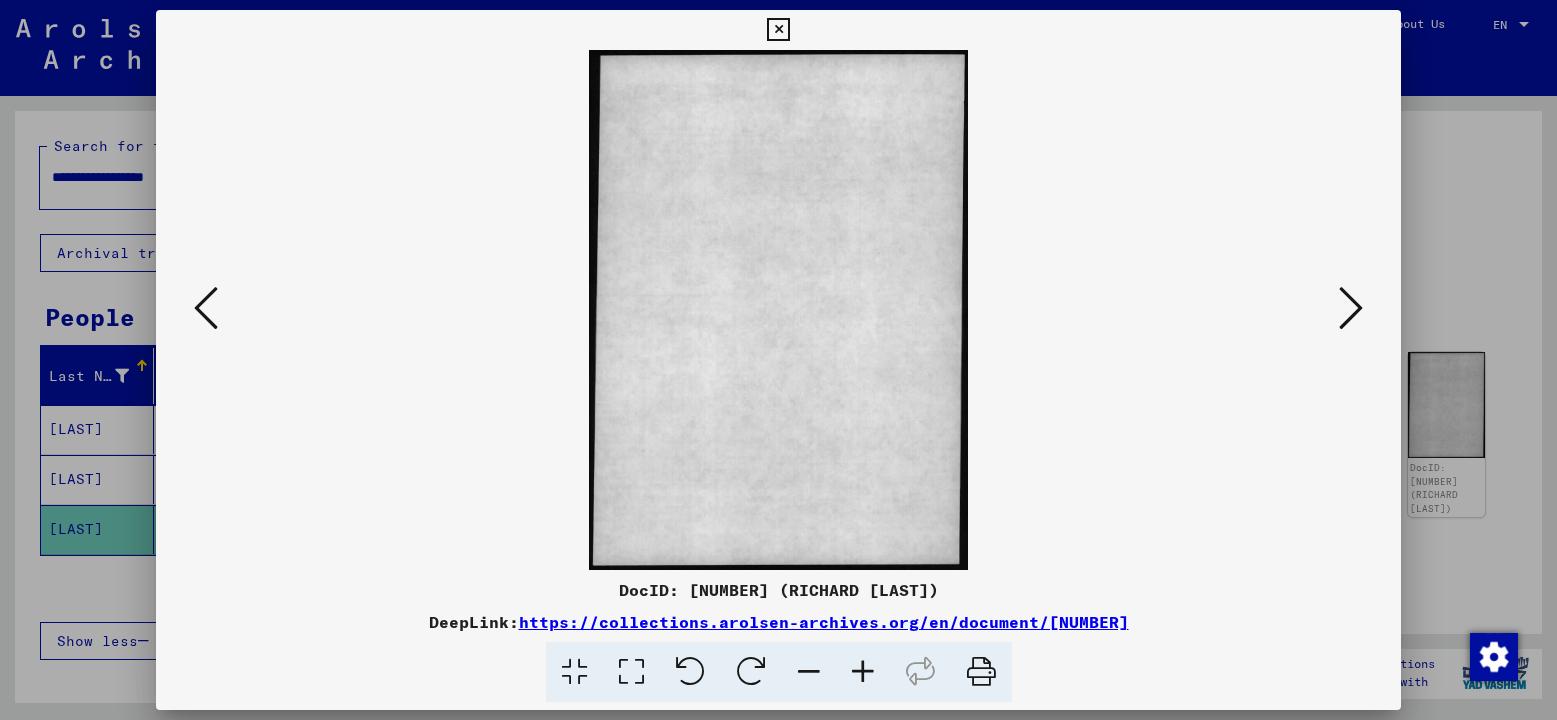 click at bounding box center [1351, 309] 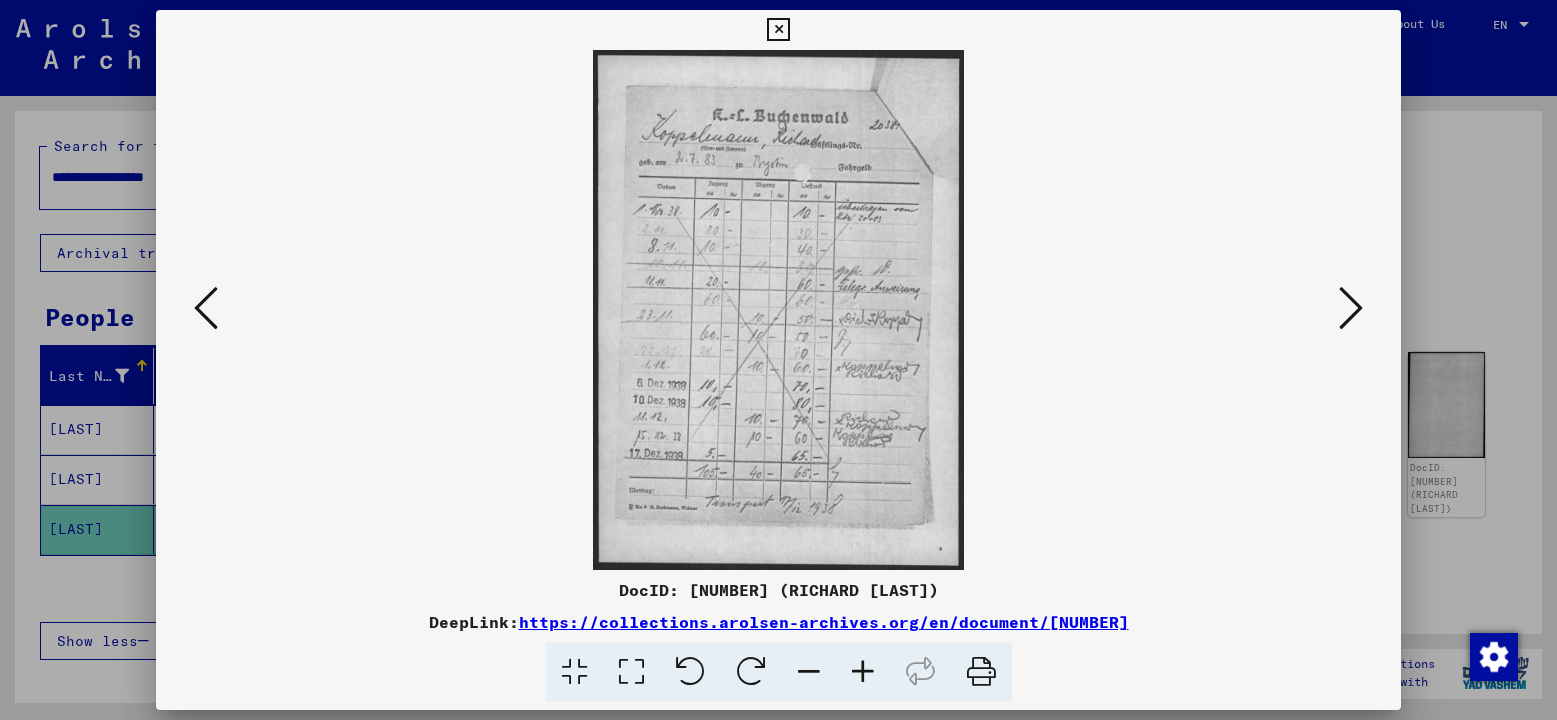 click at bounding box center (1351, 309) 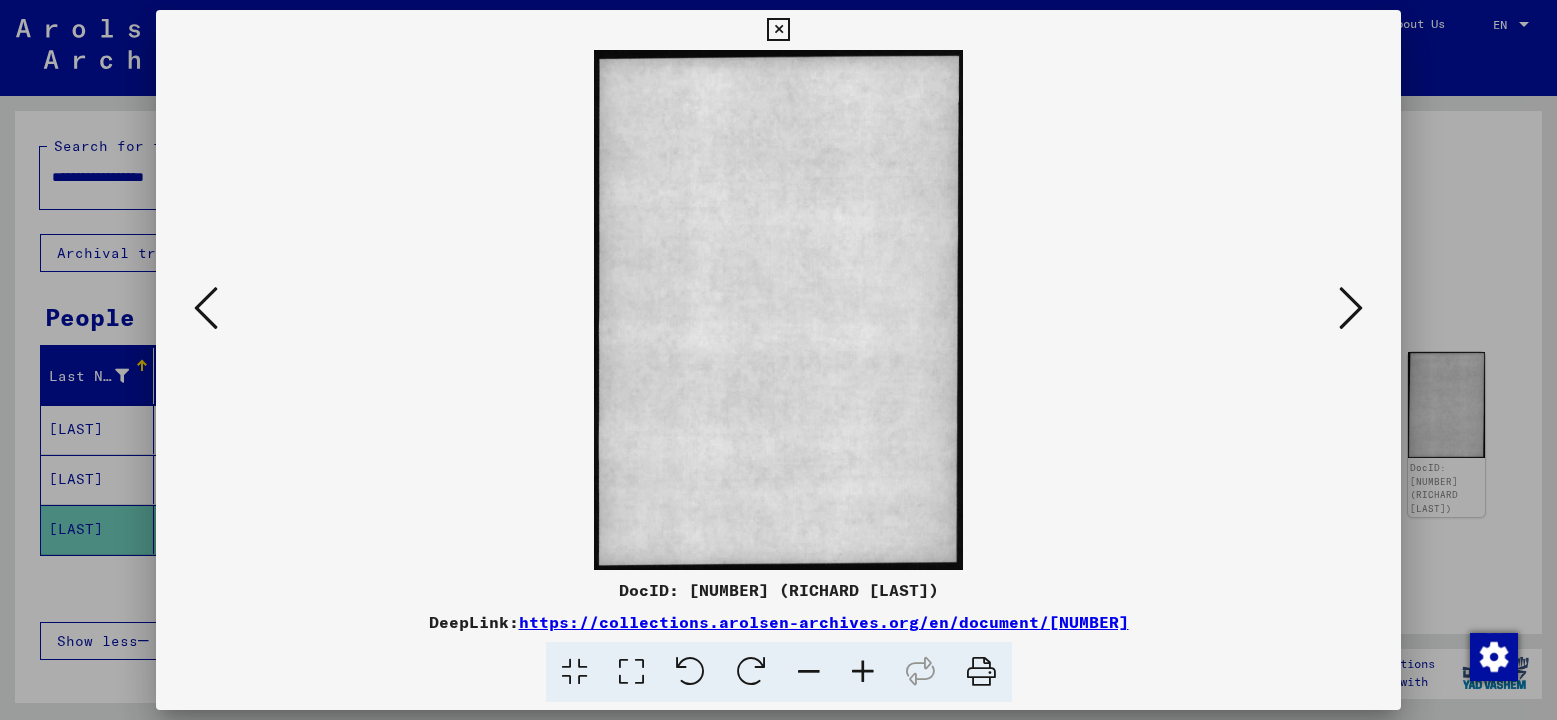 click at bounding box center (1351, 309) 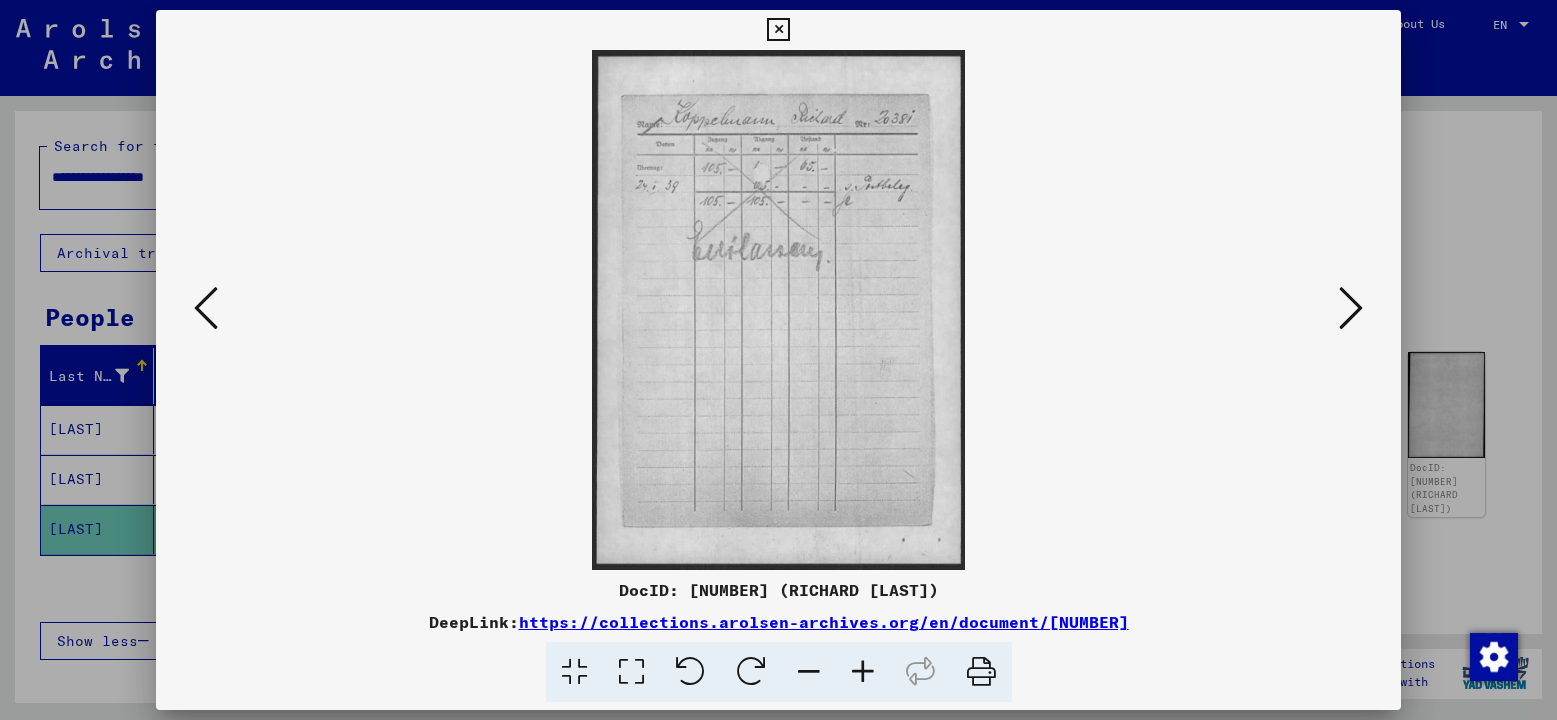 click at bounding box center (1351, 309) 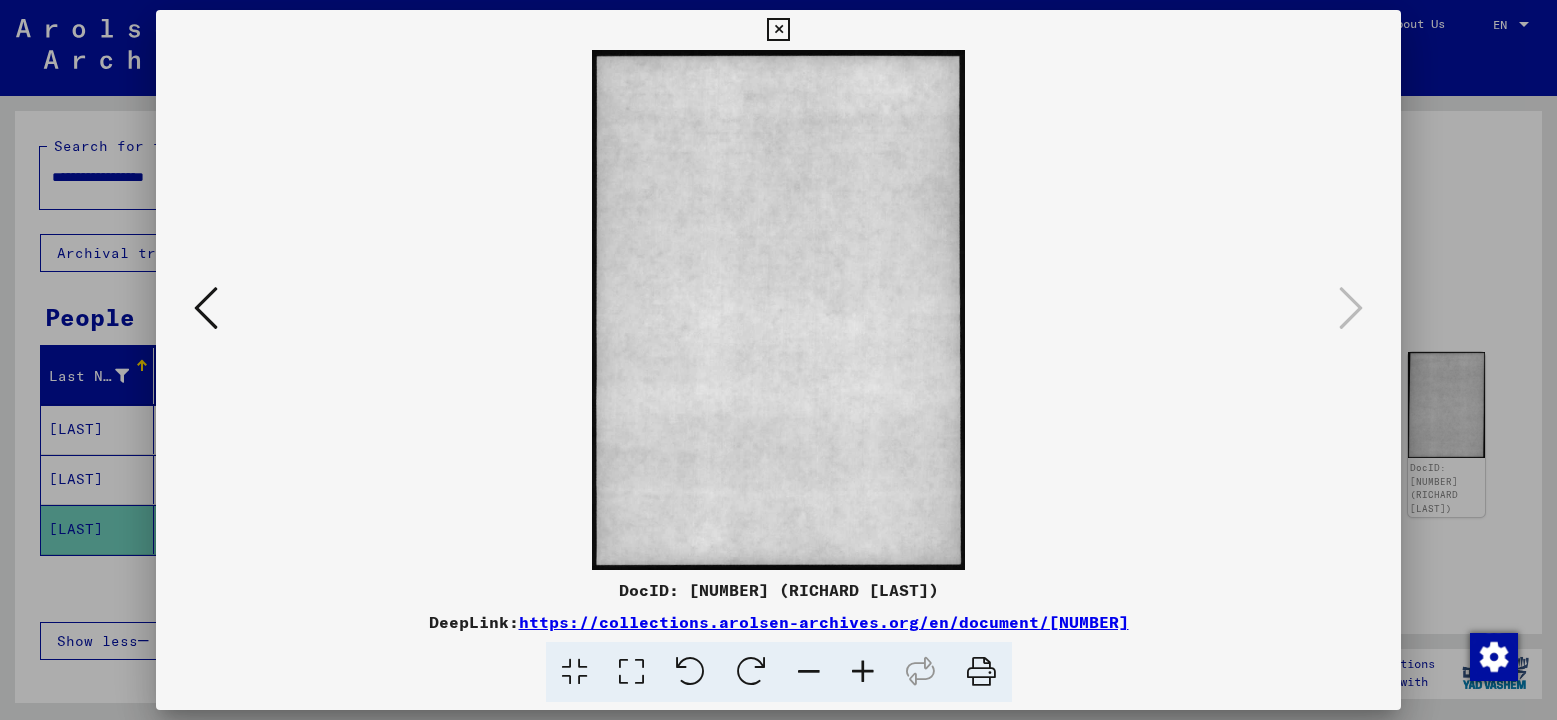 click at bounding box center (779, 310) 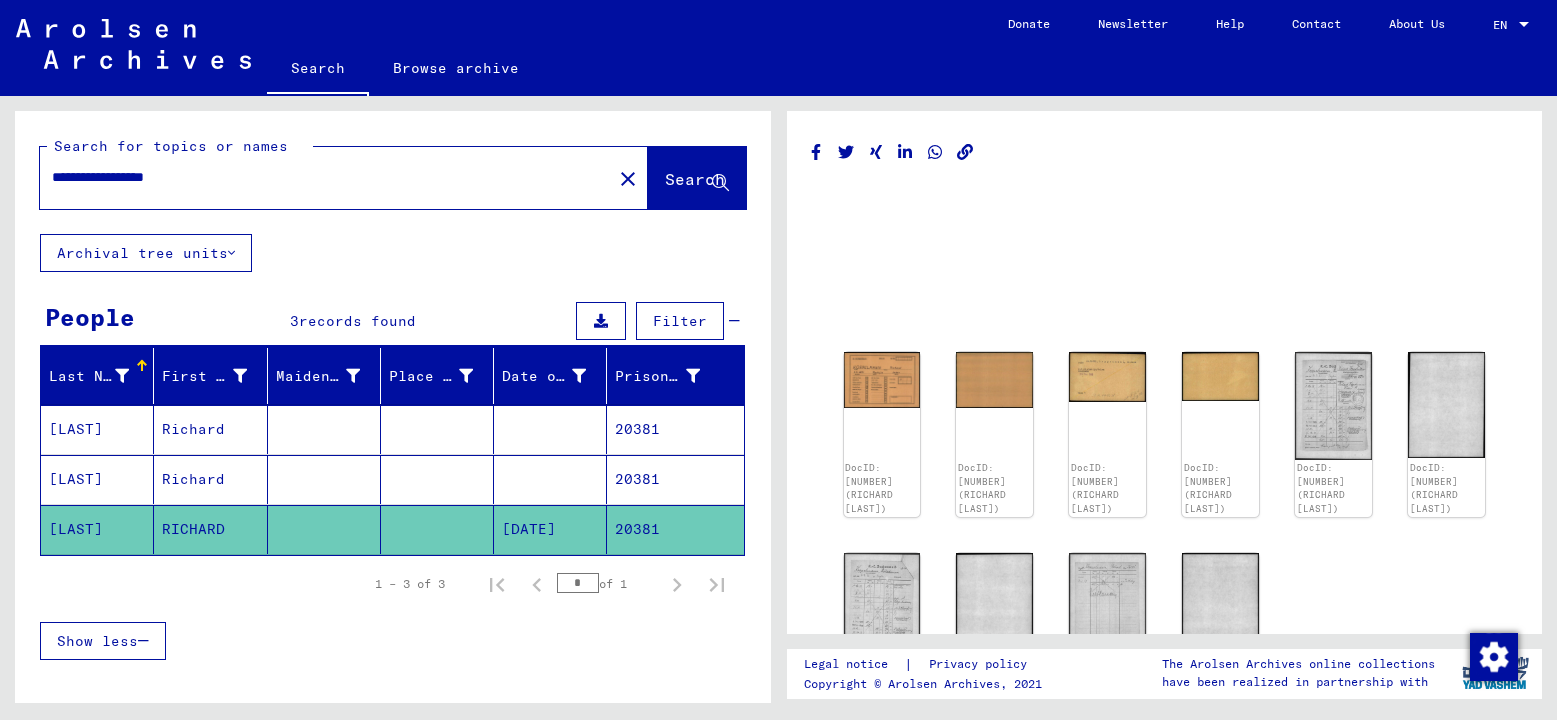 click on "**********" 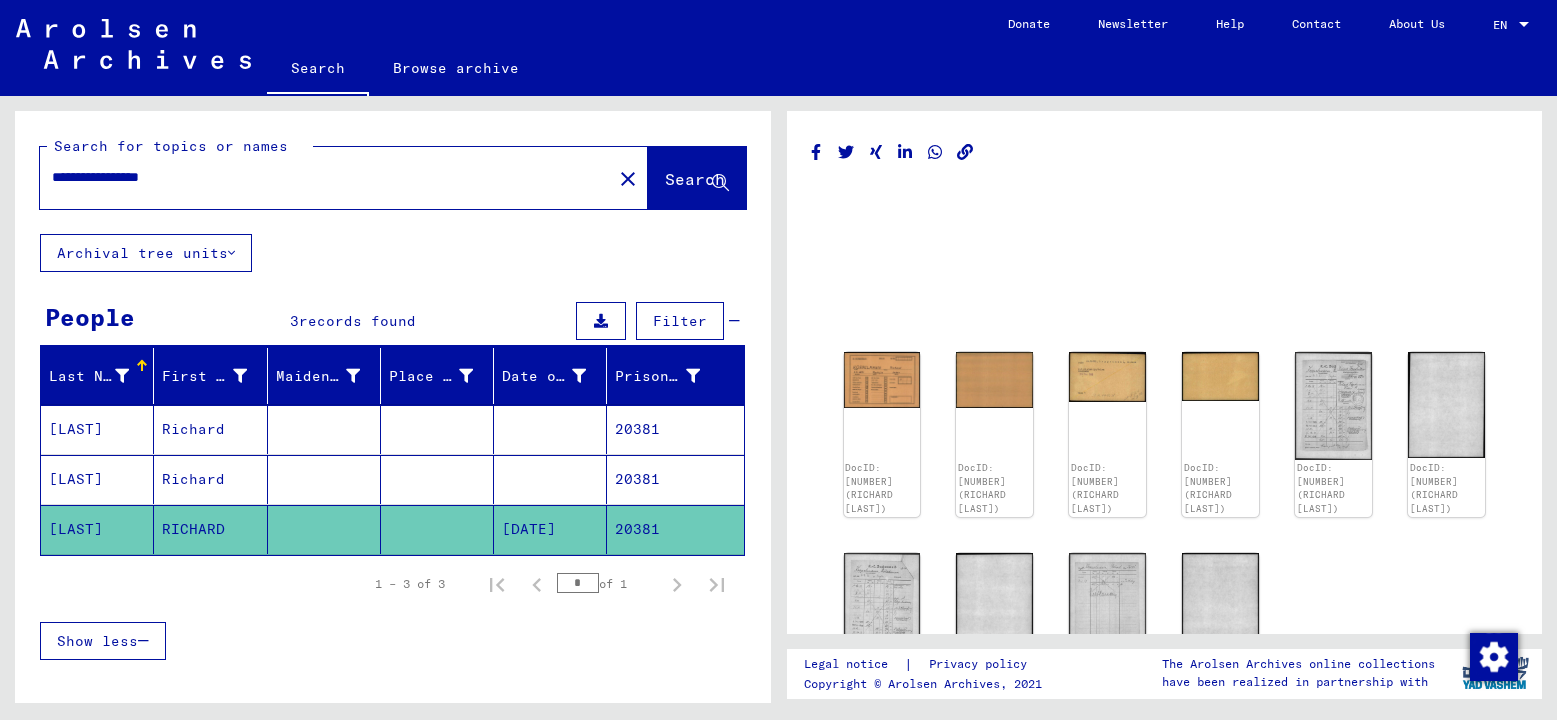 type on "**********" 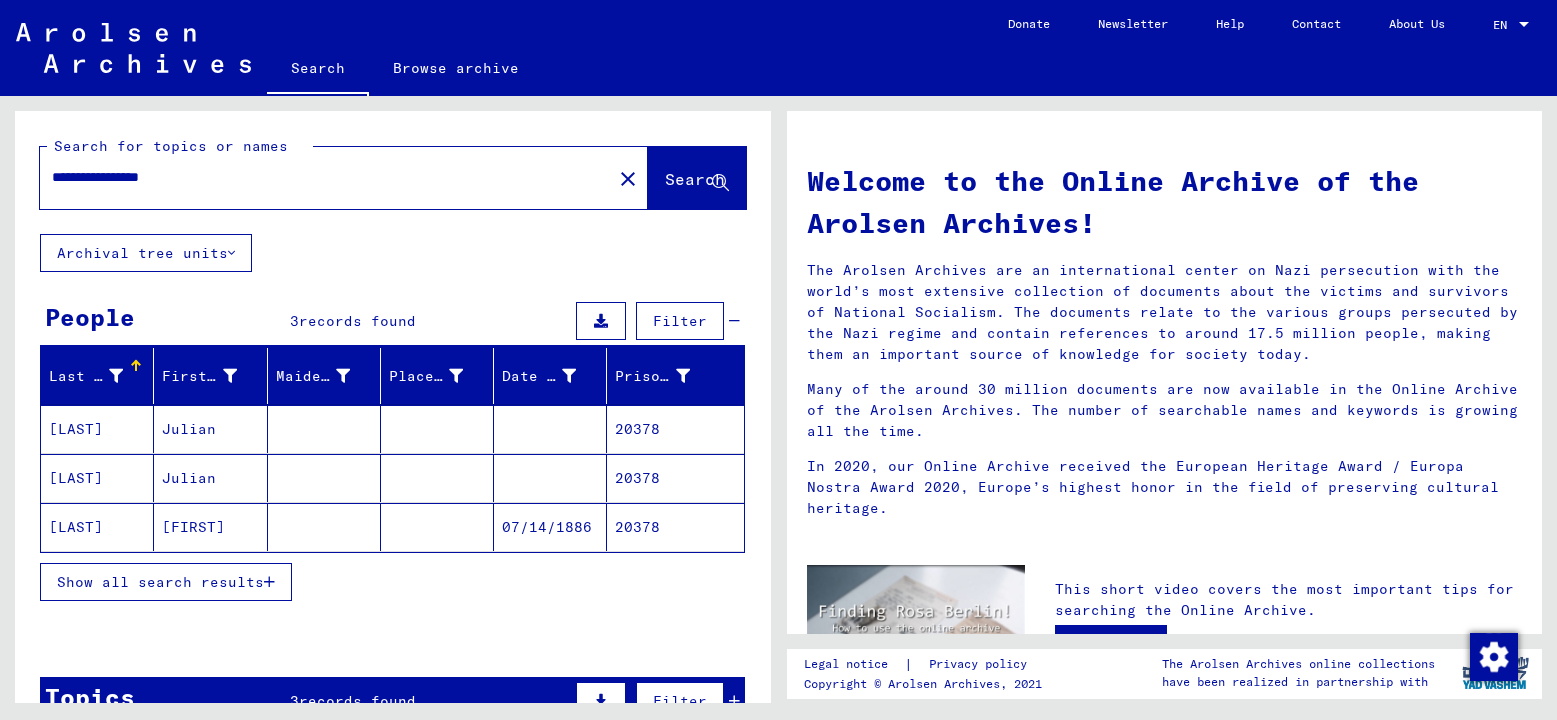 click at bounding box center [437, 478] 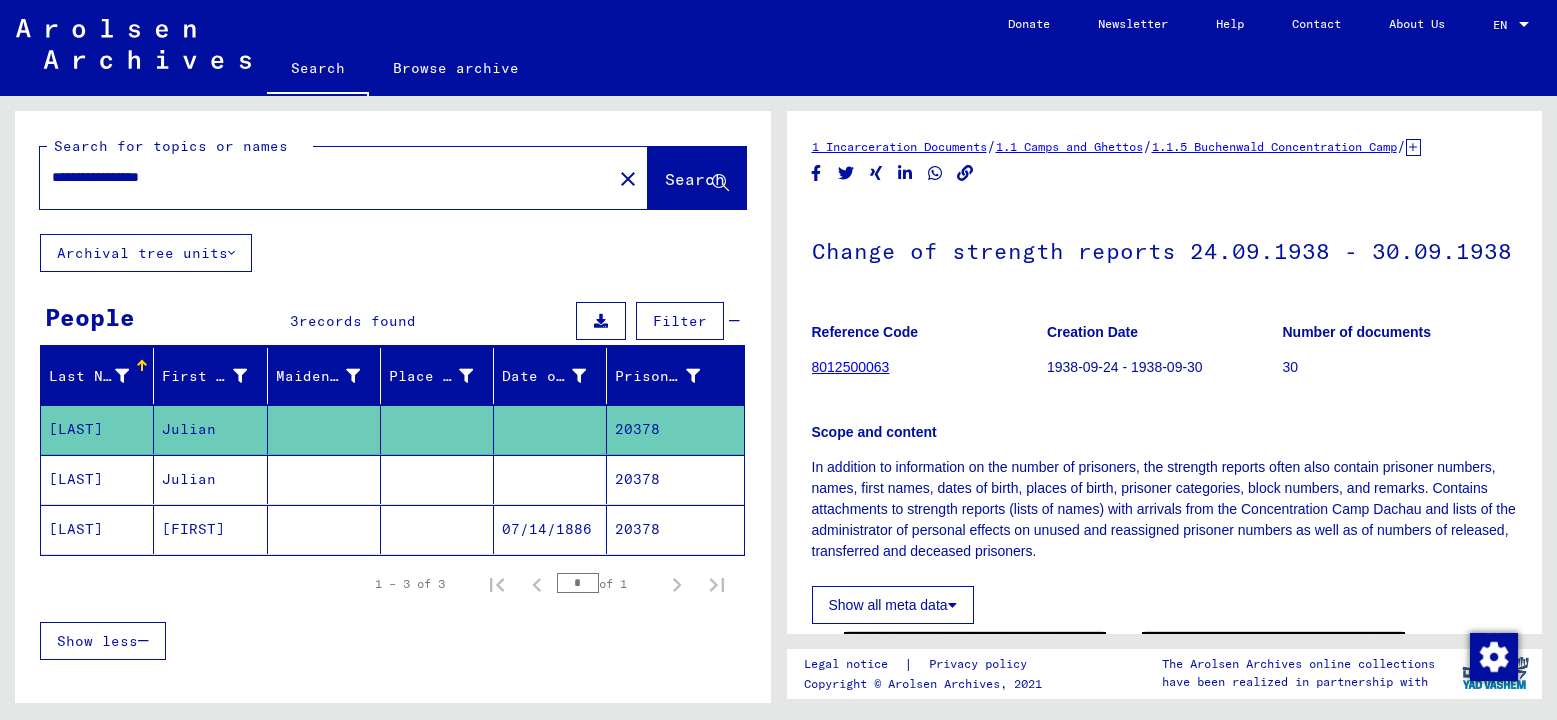 scroll, scrollTop: 0, scrollLeft: 0, axis: both 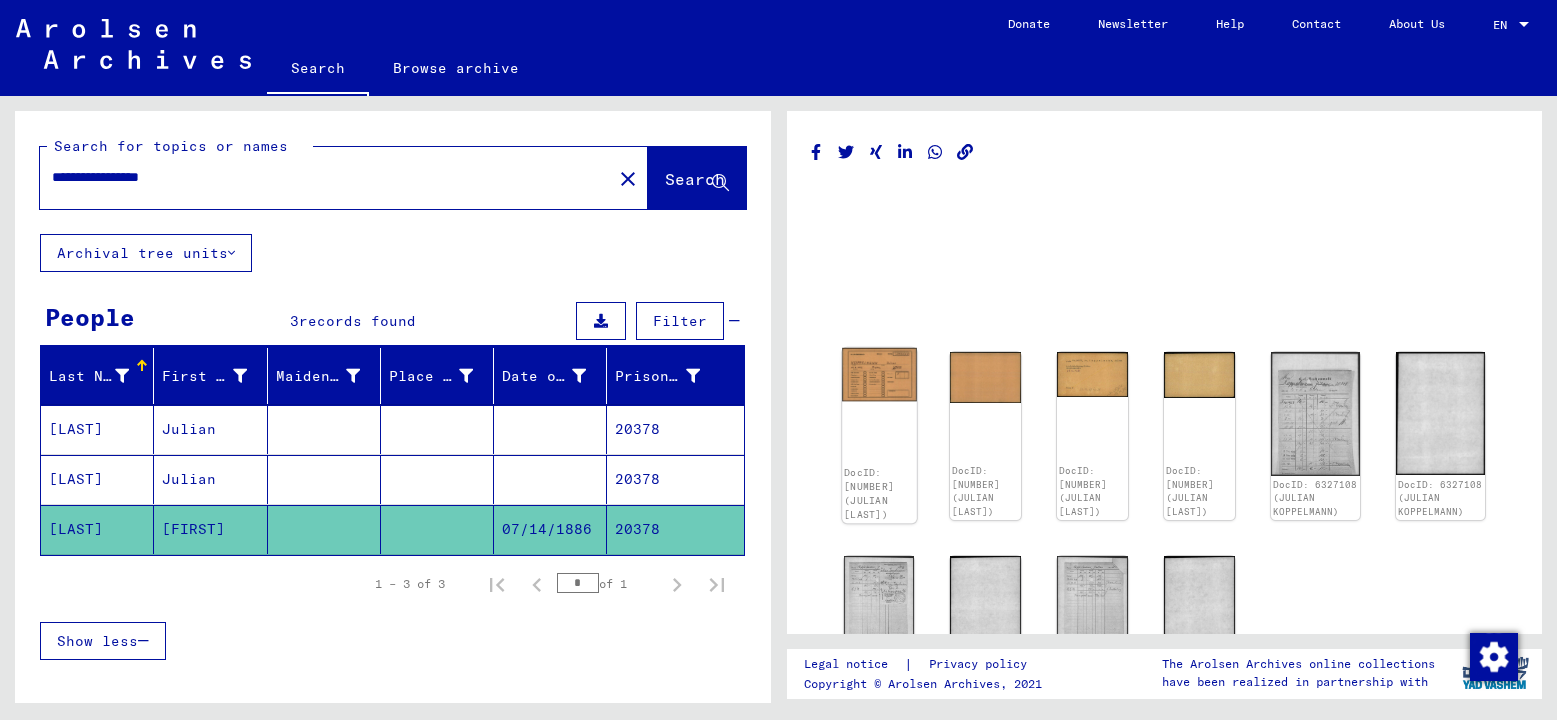 click 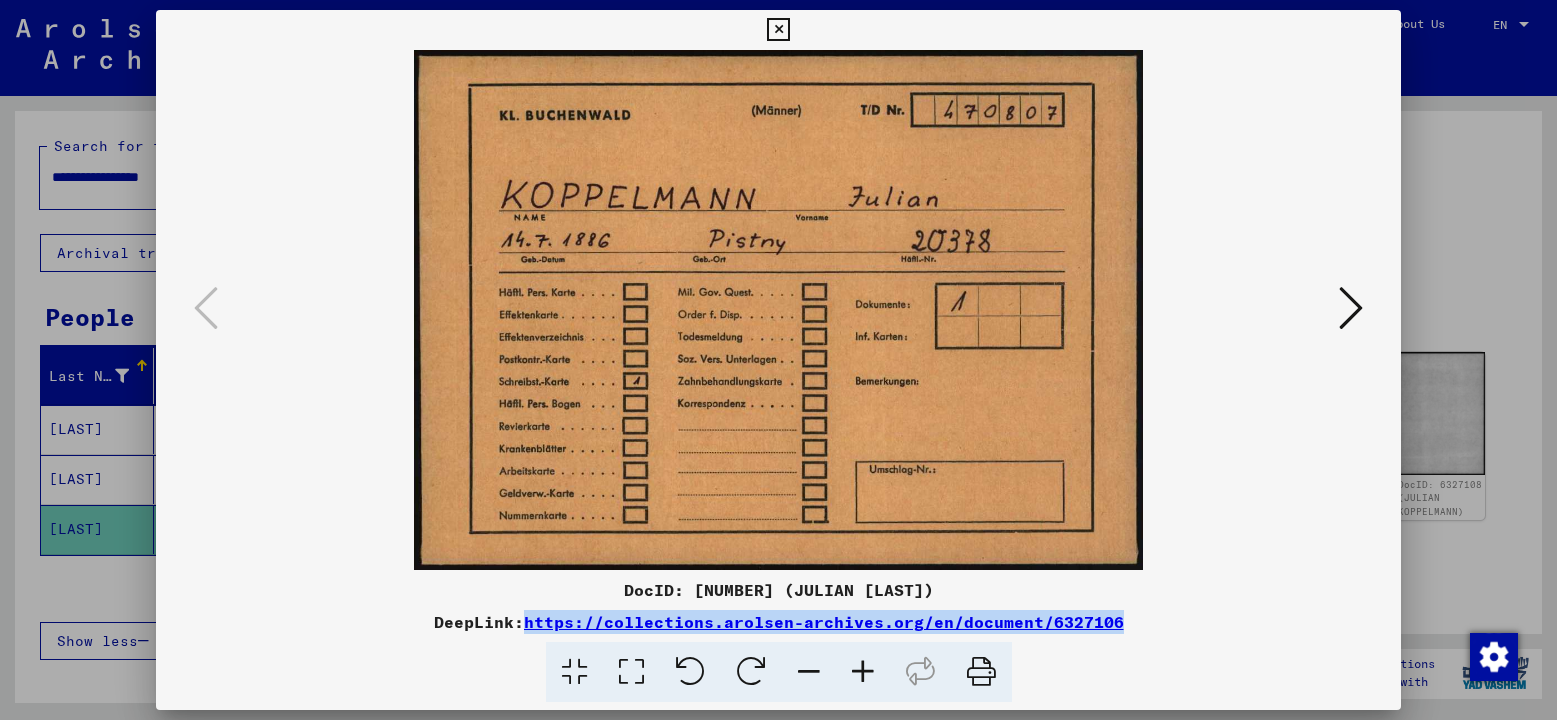 drag, startPoint x: 1160, startPoint y: 616, endPoint x: 528, endPoint y: 627, distance: 632.0957 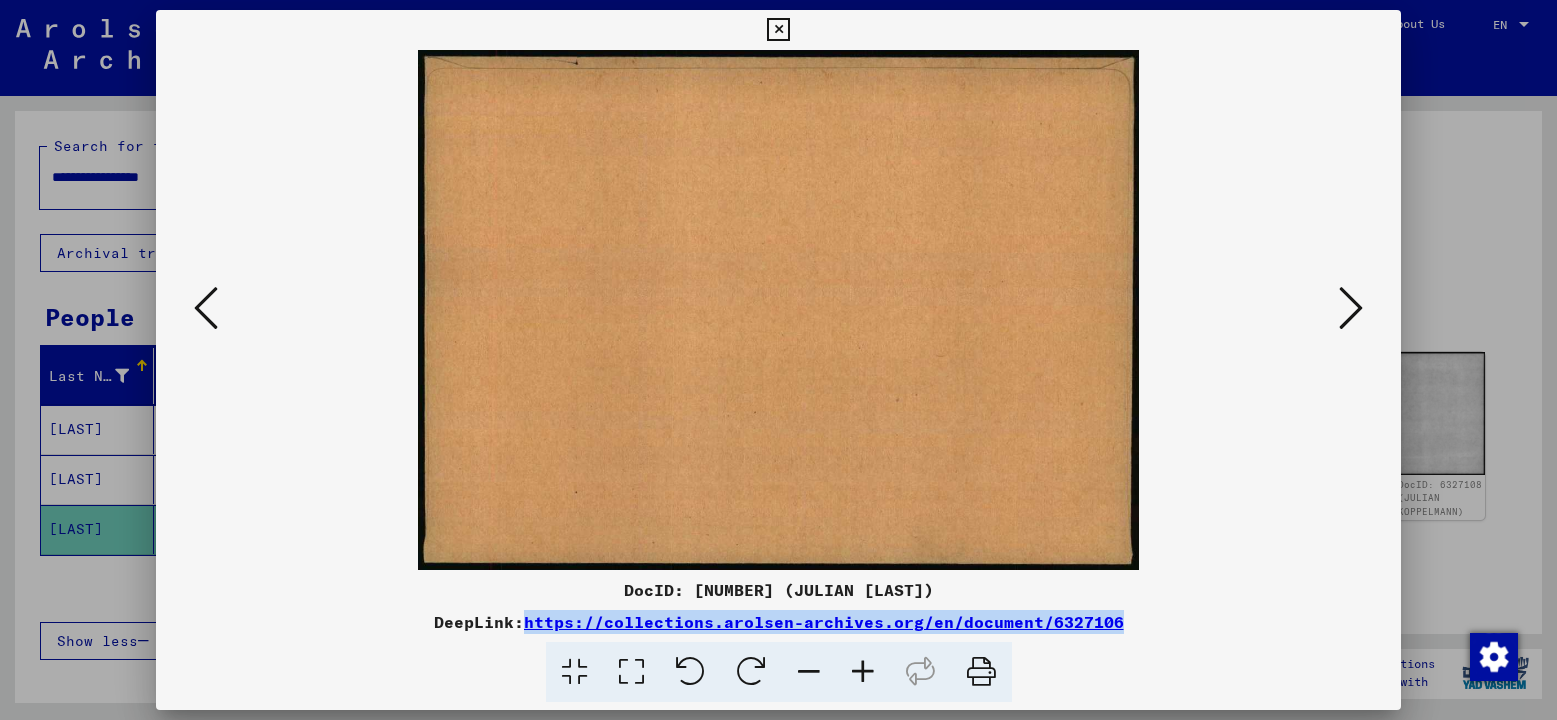 click at bounding box center [1351, 308] 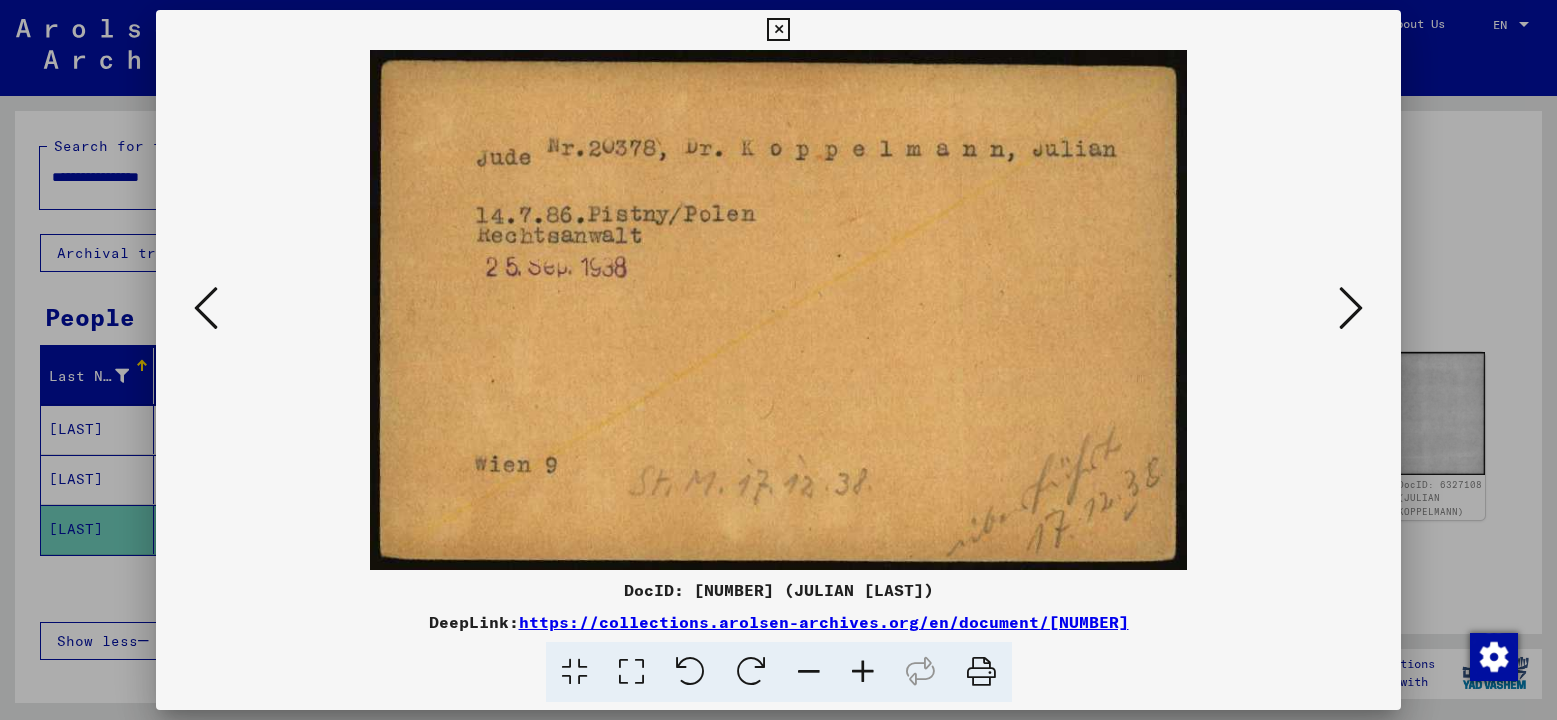 click at bounding box center (1351, 308) 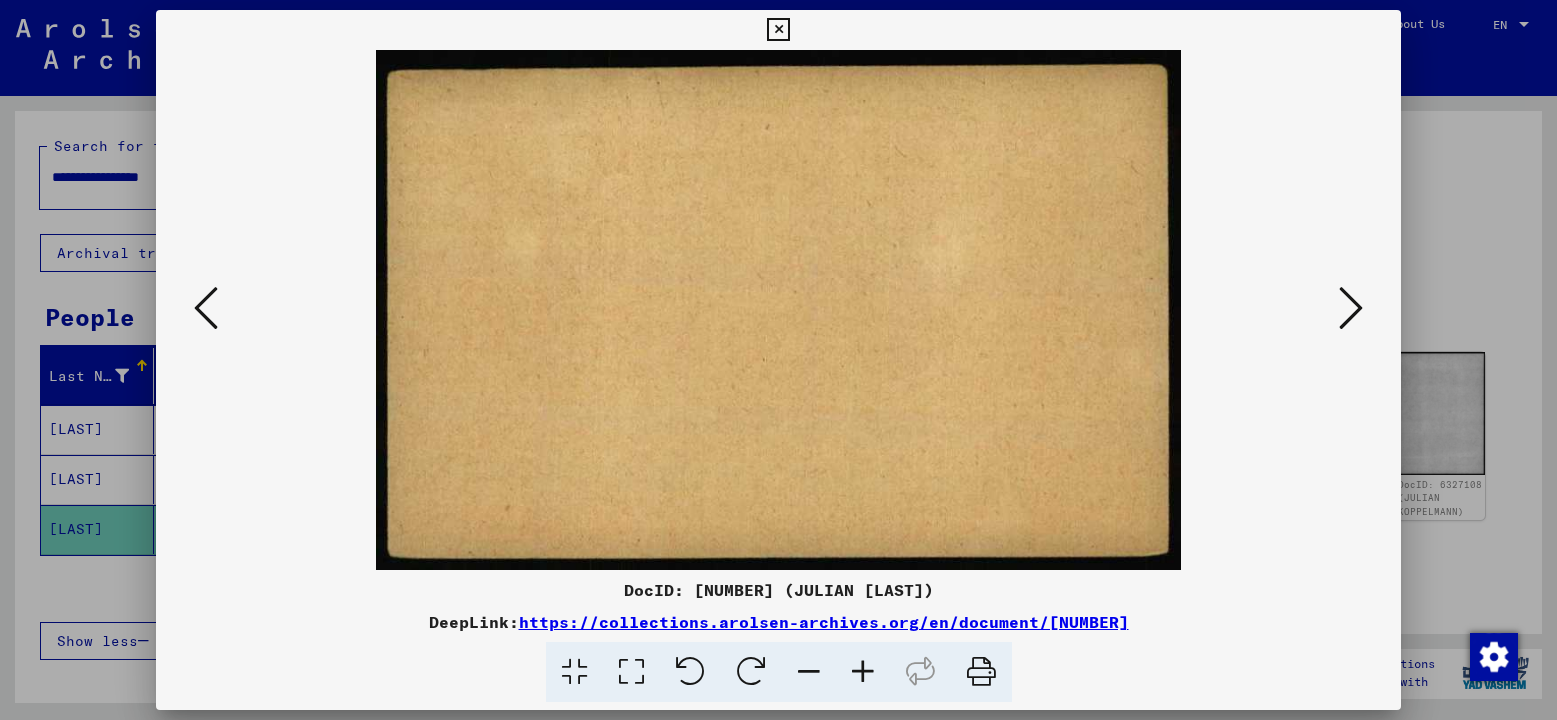 click at bounding box center (1351, 308) 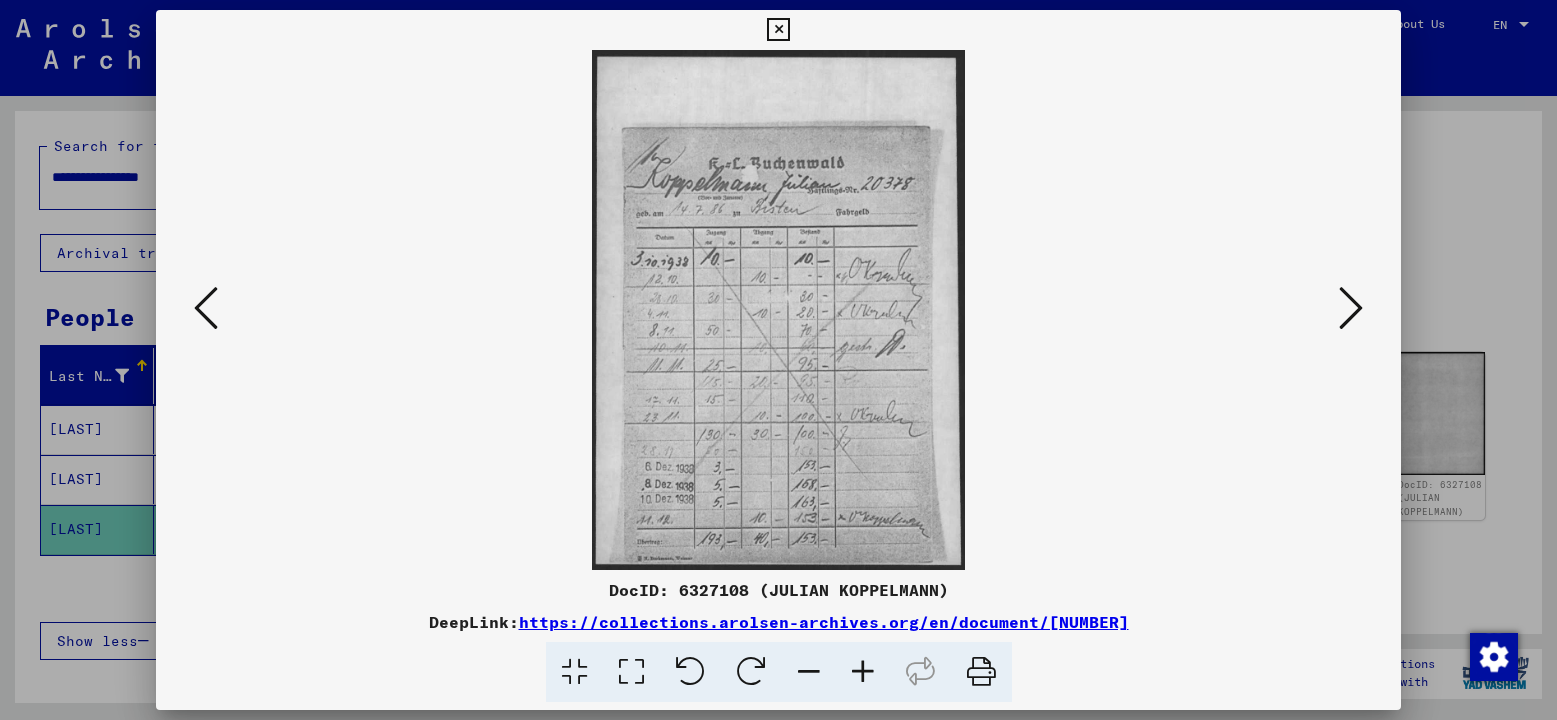click at bounding box center [1351, 308] 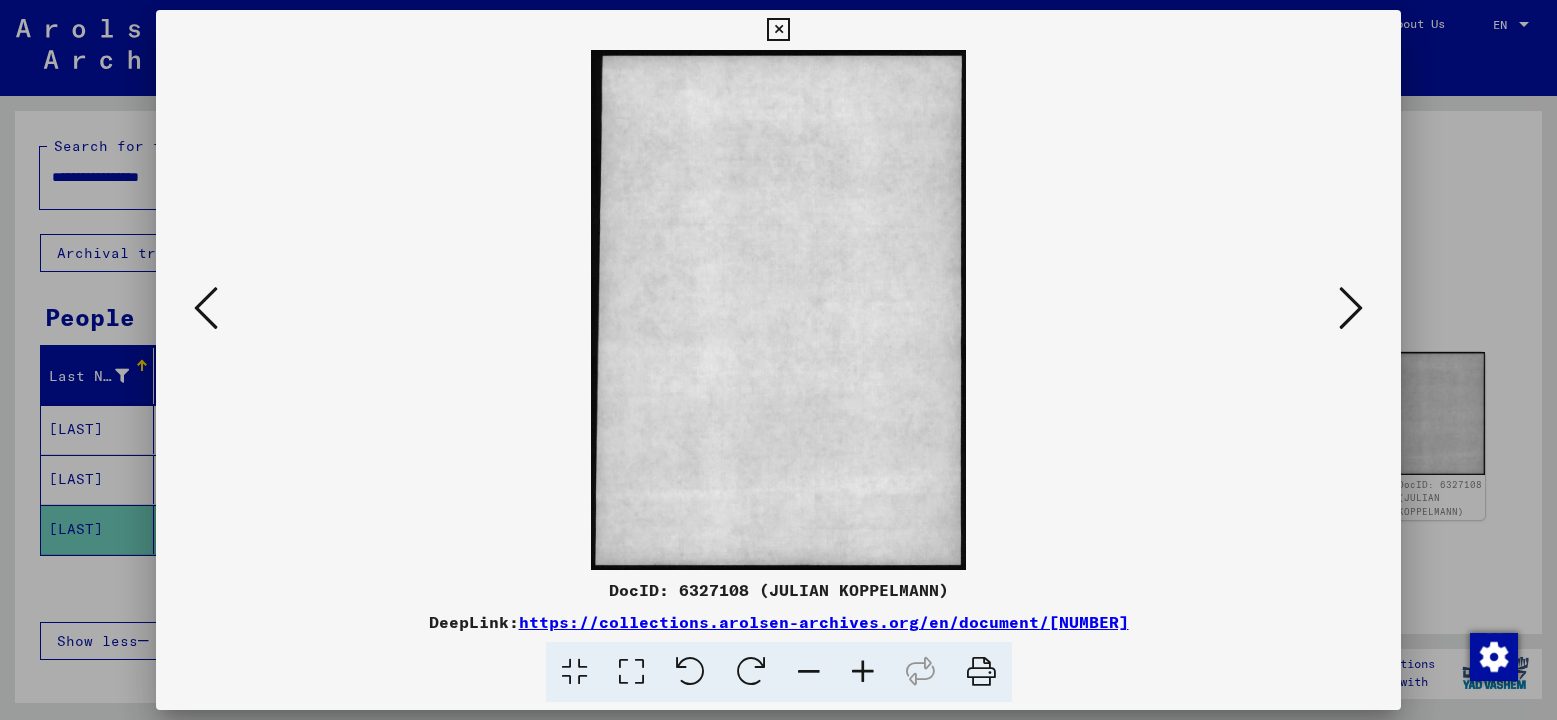 click at bounding box center (1351, 308) 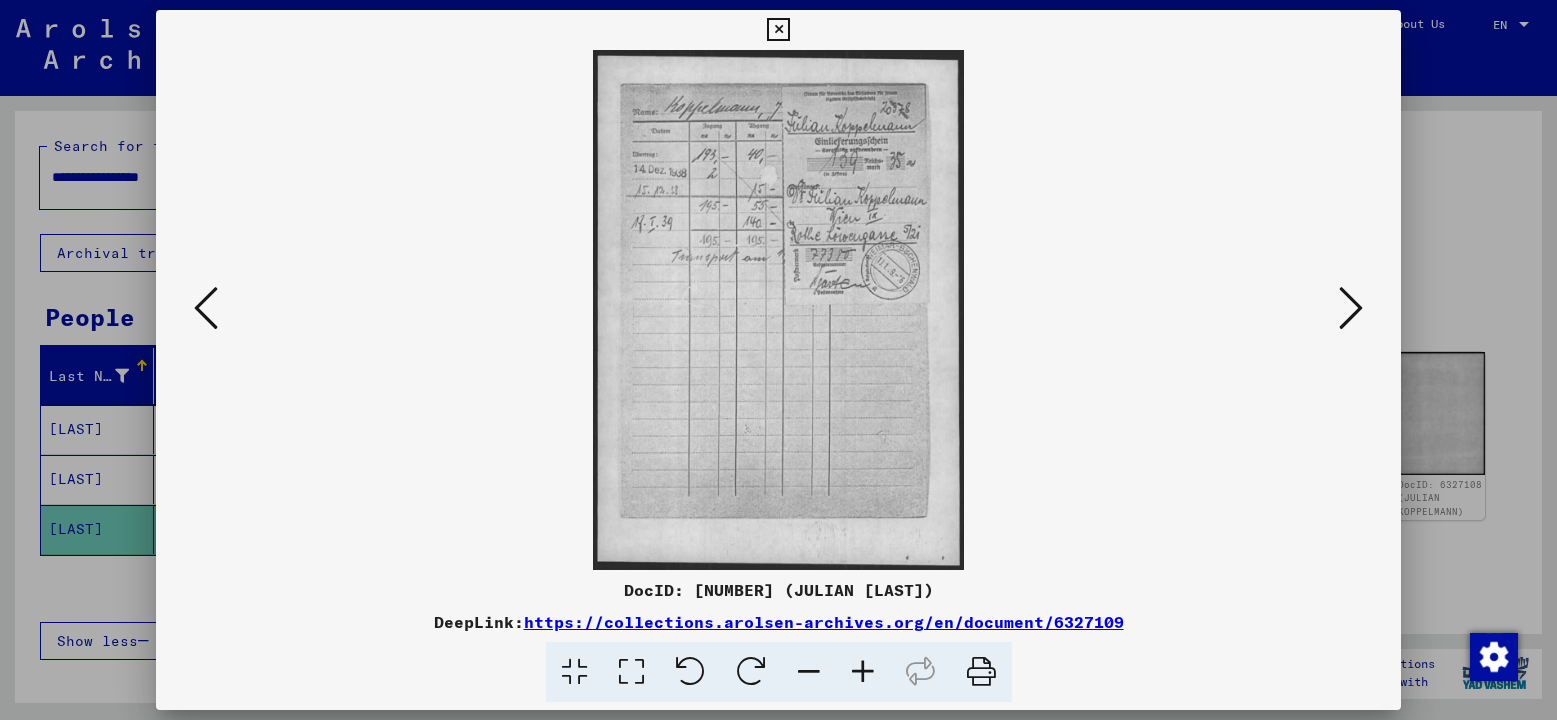 click at bounding box center (1351, 308) 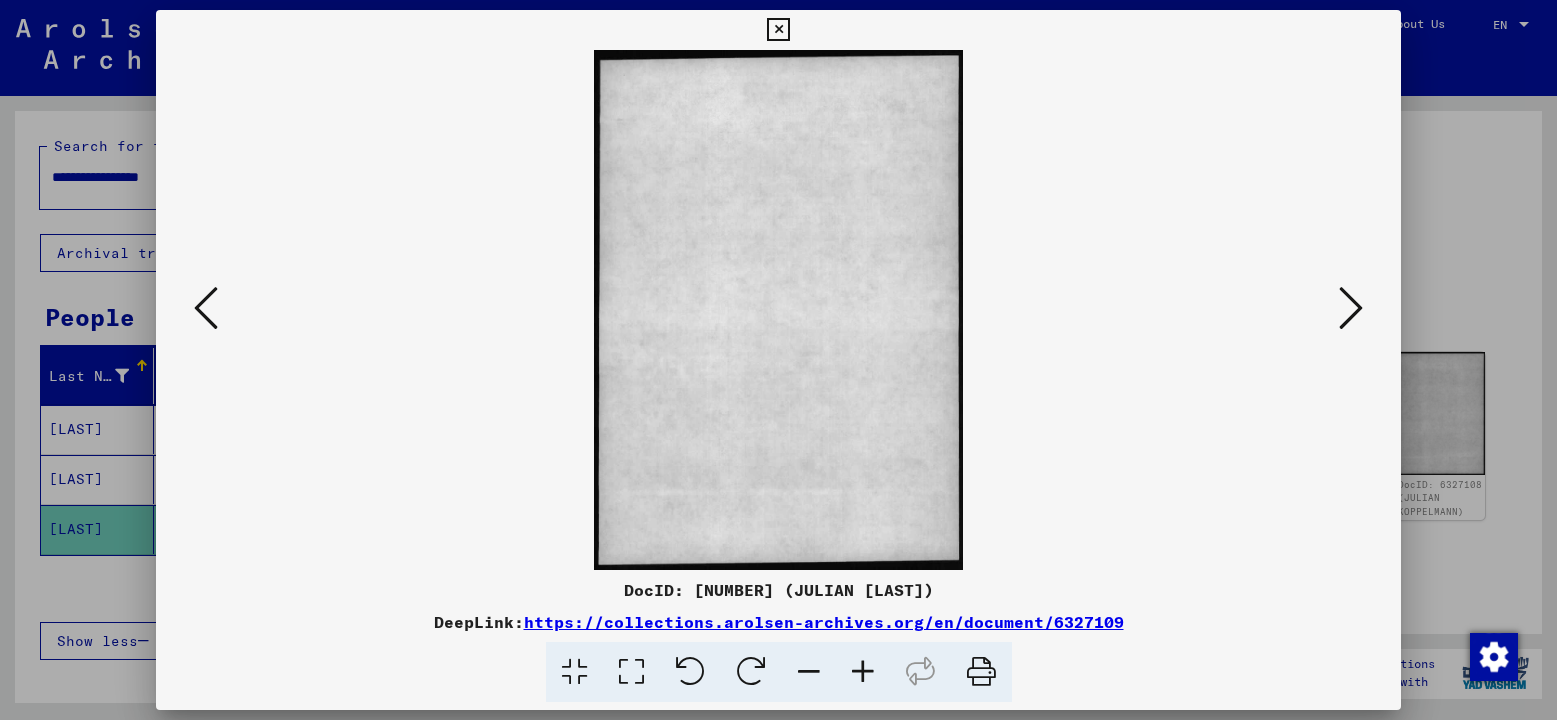 click at bounding box center (1351, 308) 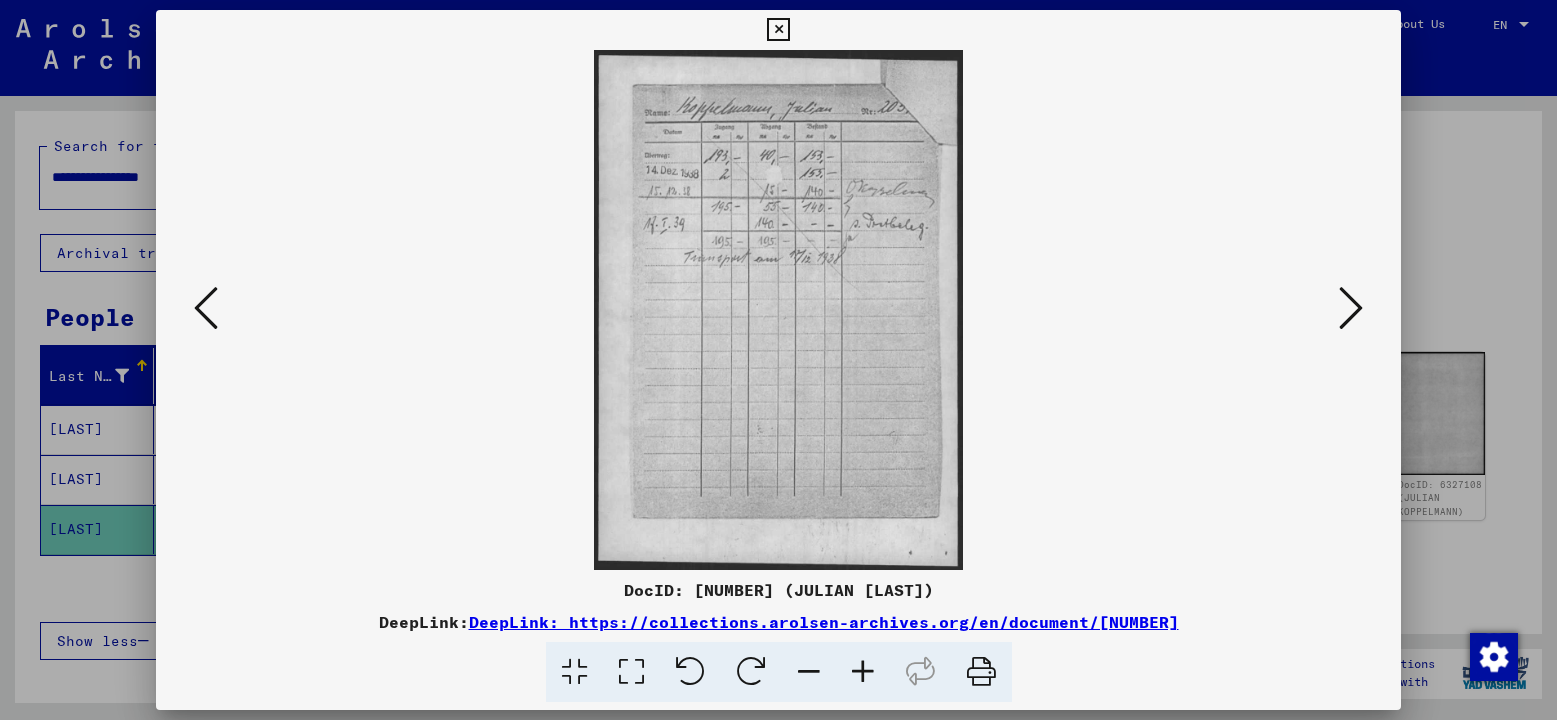 click at bounding box center [1351, 308] 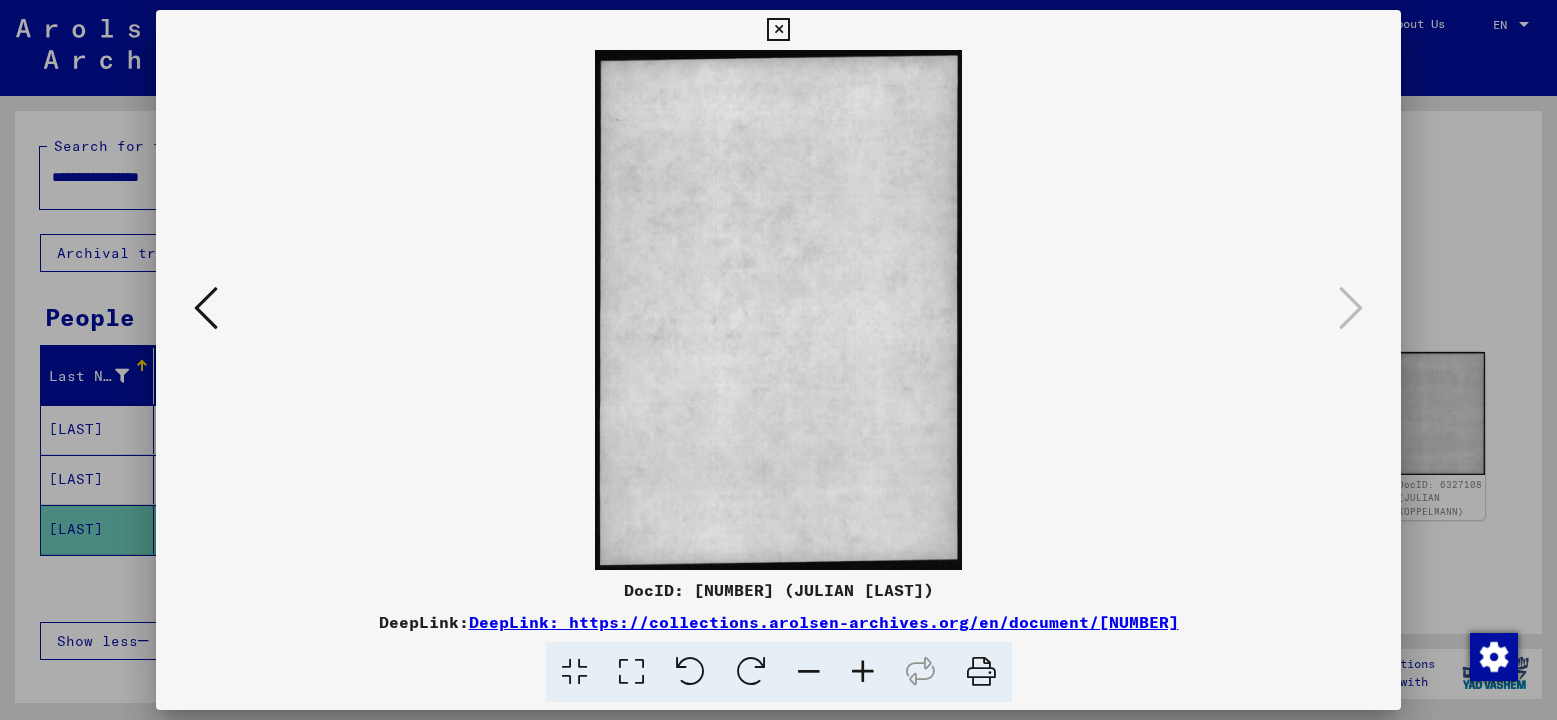 click at bounding box center [778, 360] 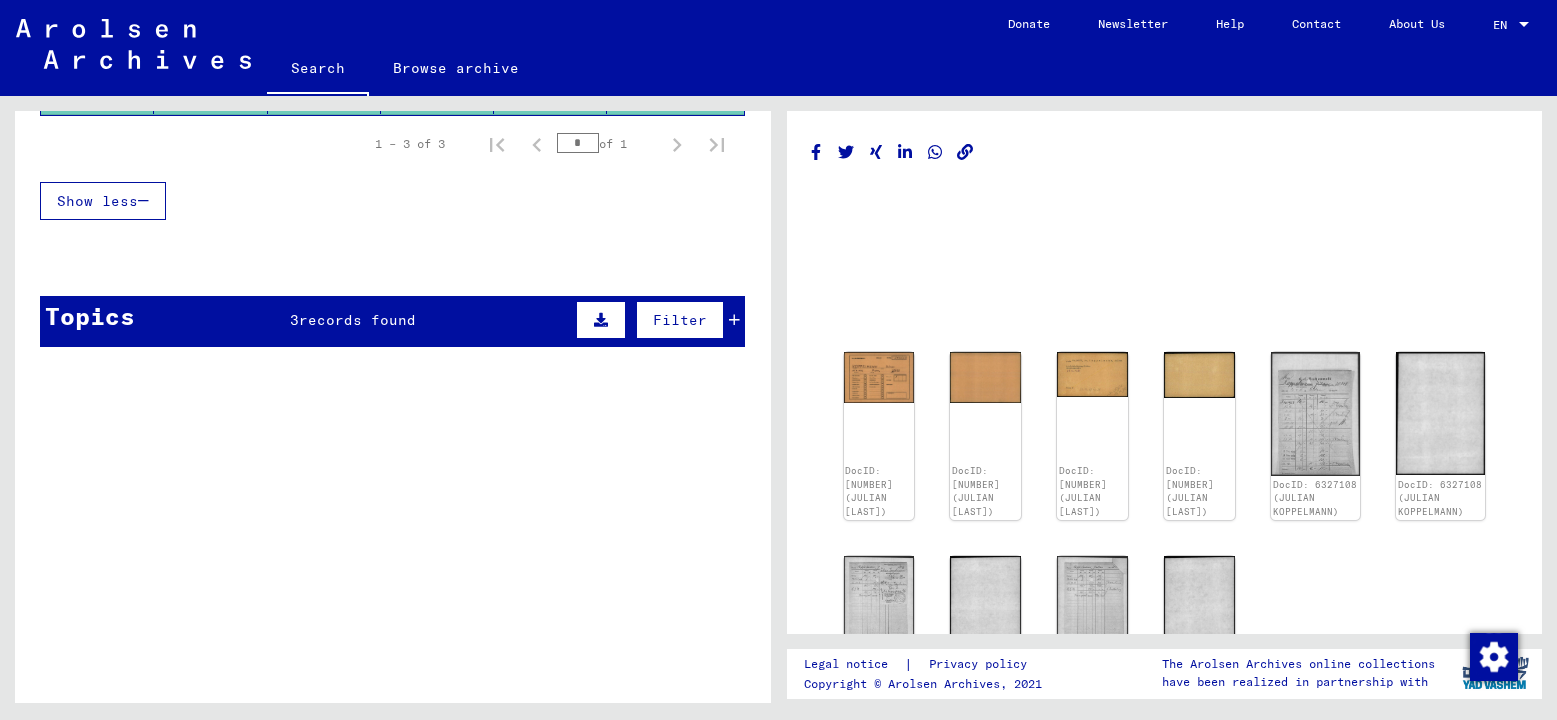 scroll, scrollTop: 0, scrollLeft: 0, axis: both 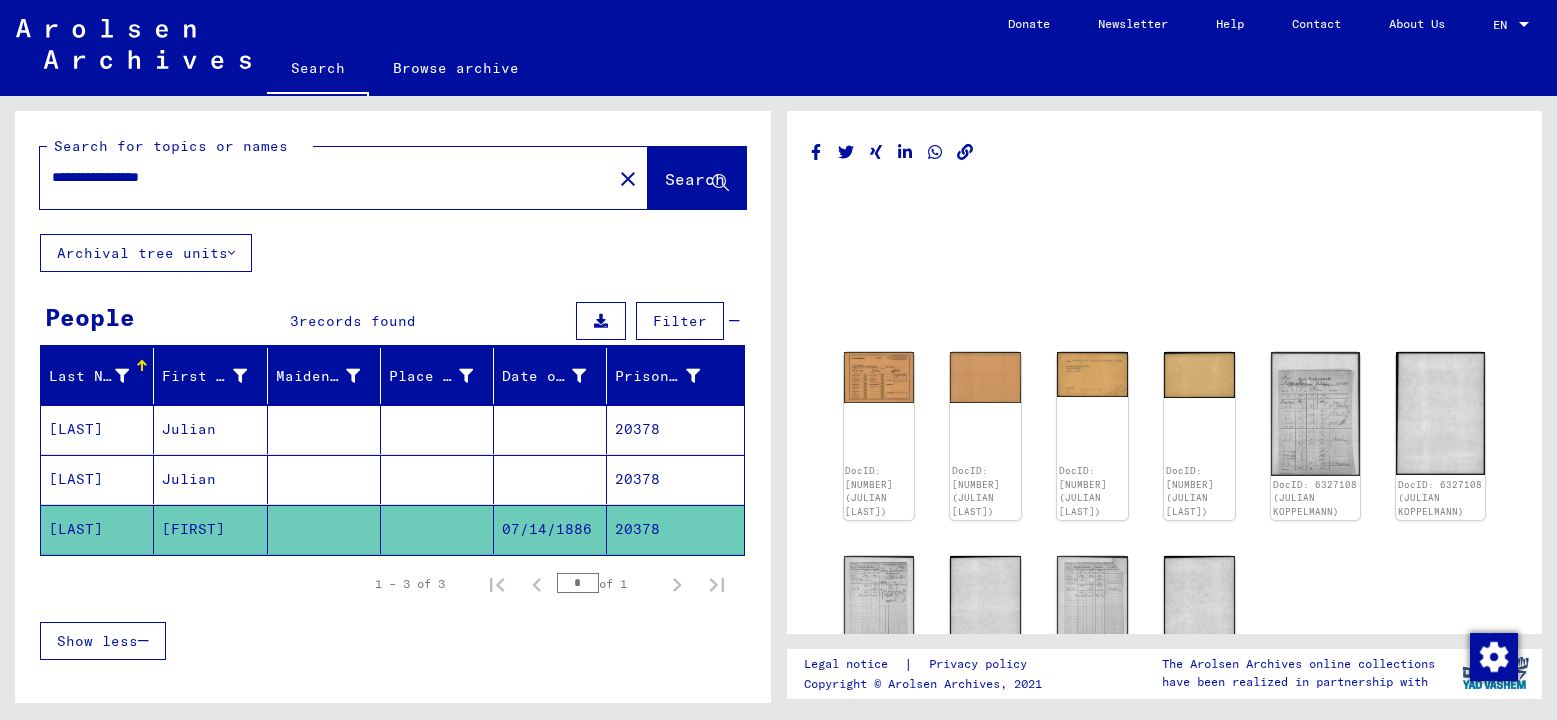 drag, startPoint x: 453, startPoint y: 420, endPoint x: 455, endPoint y: 455, distance: 35.057095 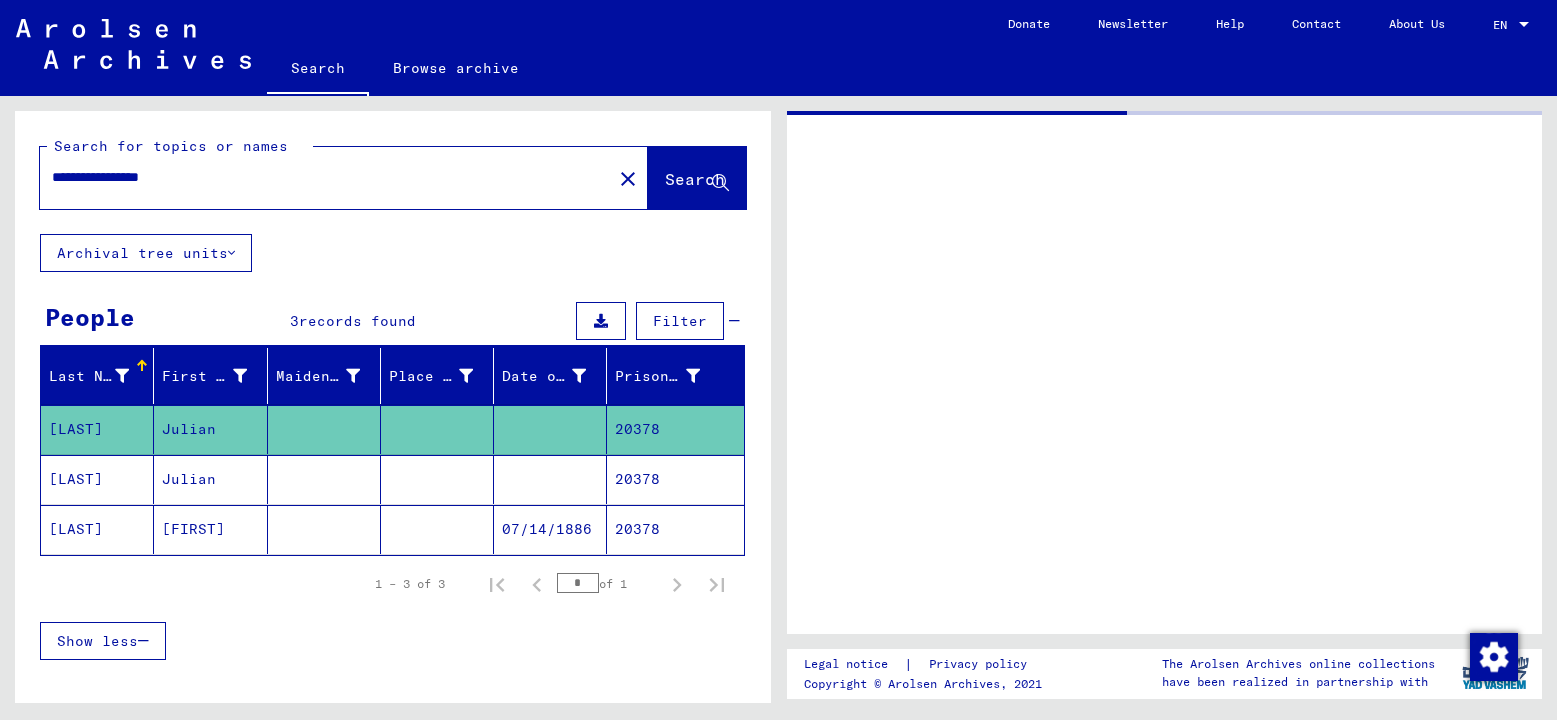 click at bounding box center [437, 529] 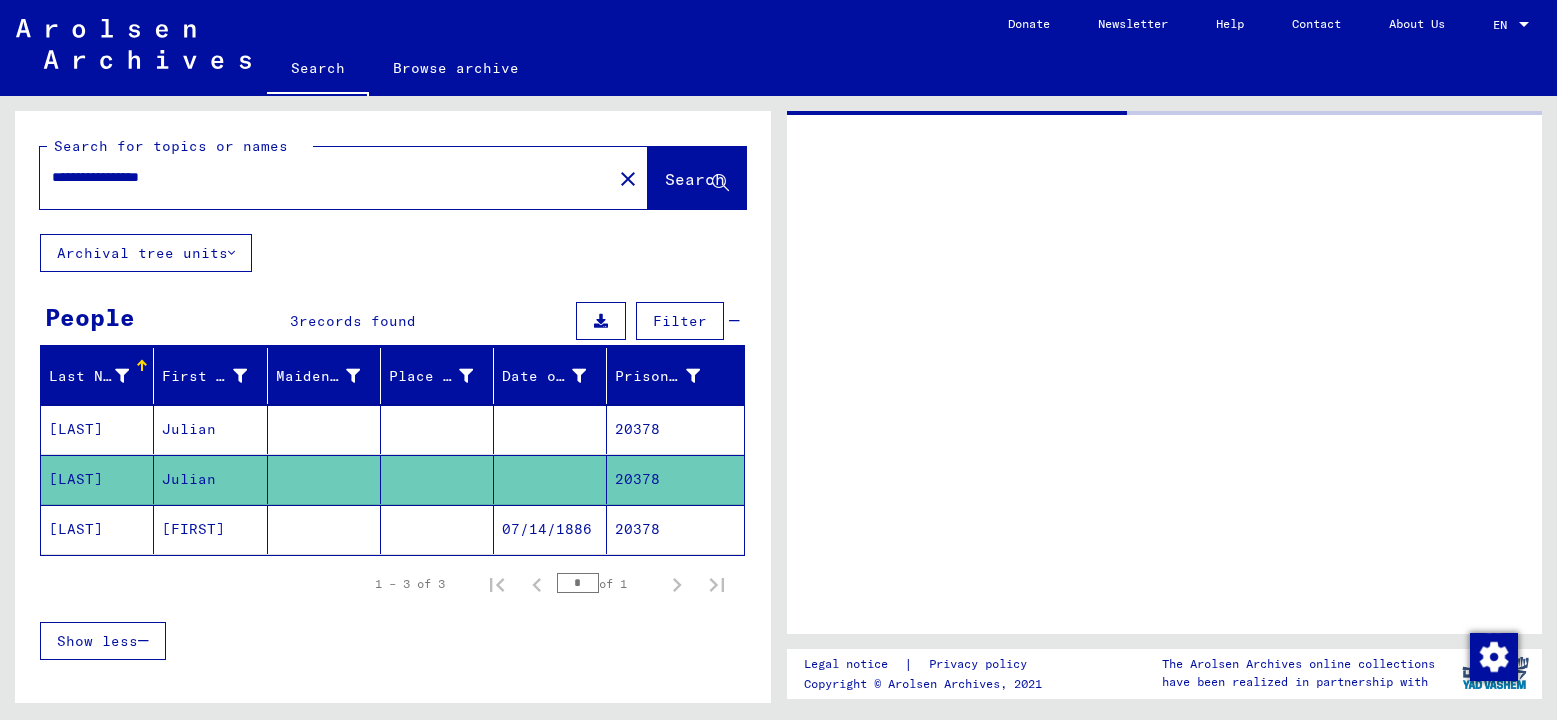 click on "07/14/1886" 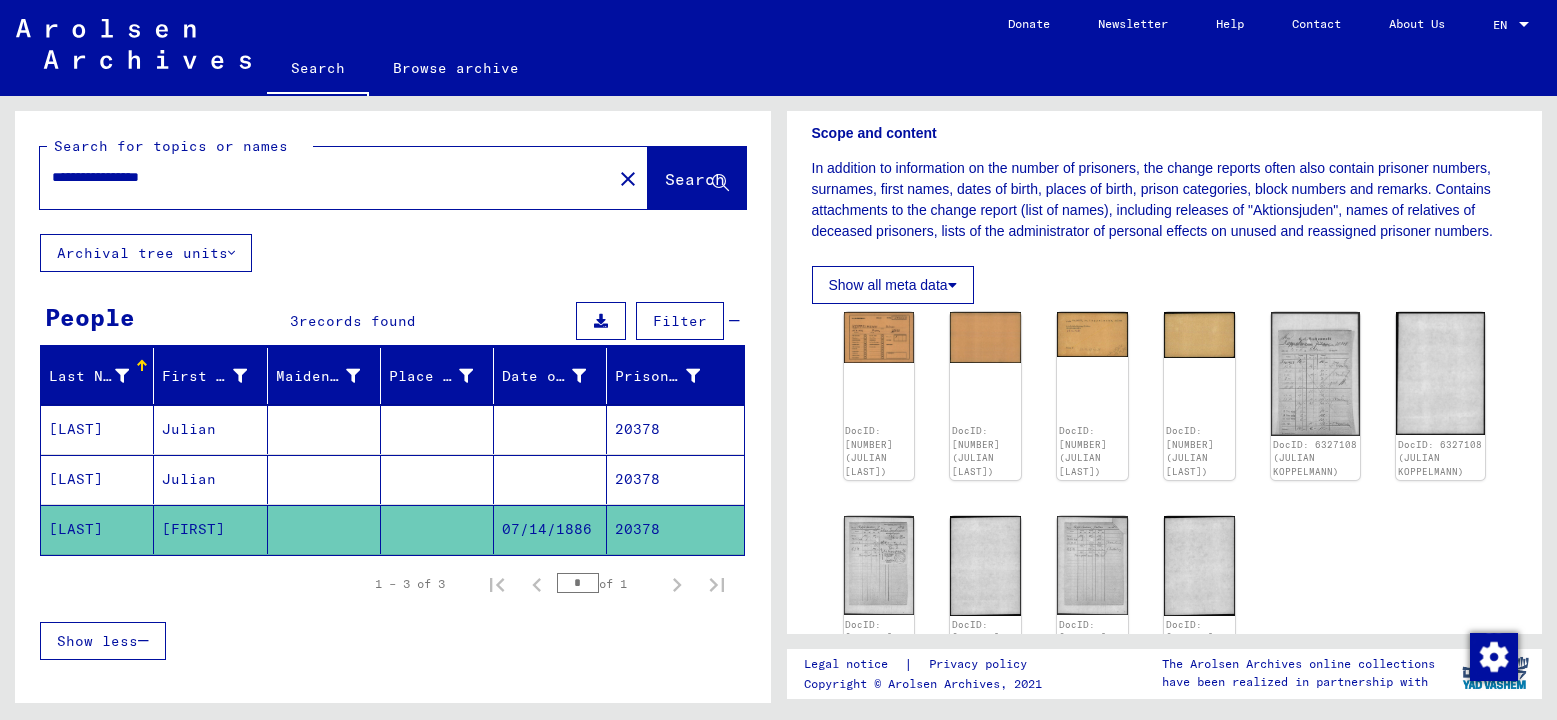 scroll, scrollTop: 121, scrollLeft: 0, axis: vertical 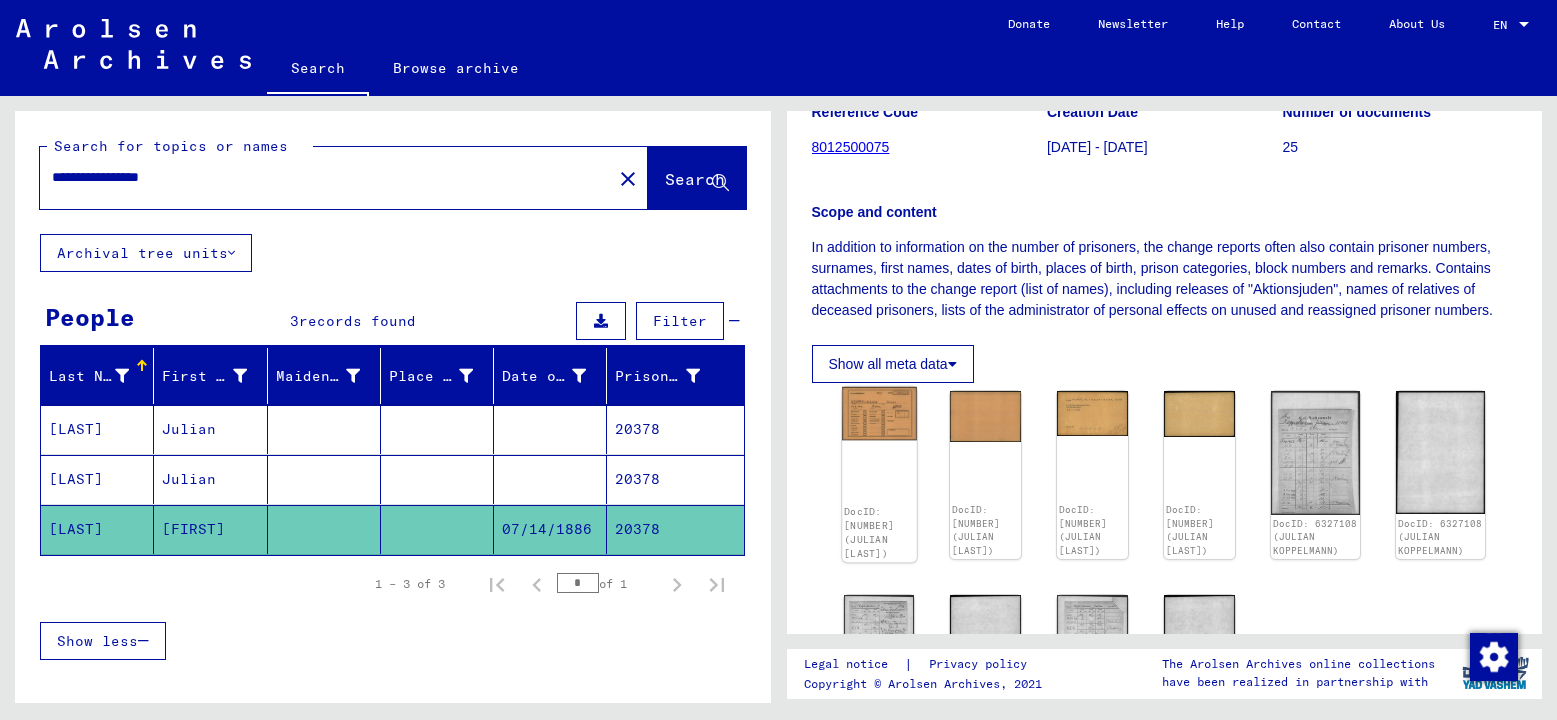 click 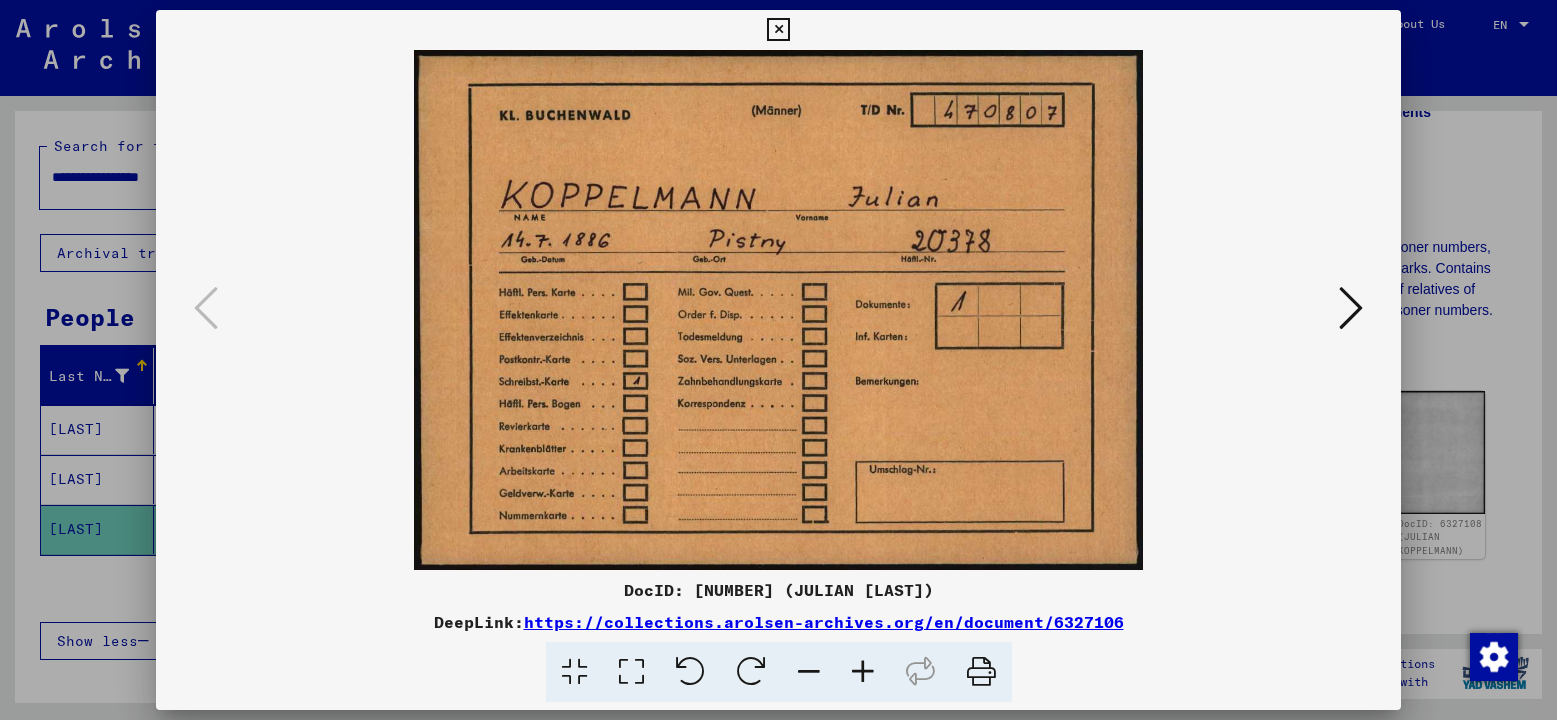click at bounding box center [779, 310] 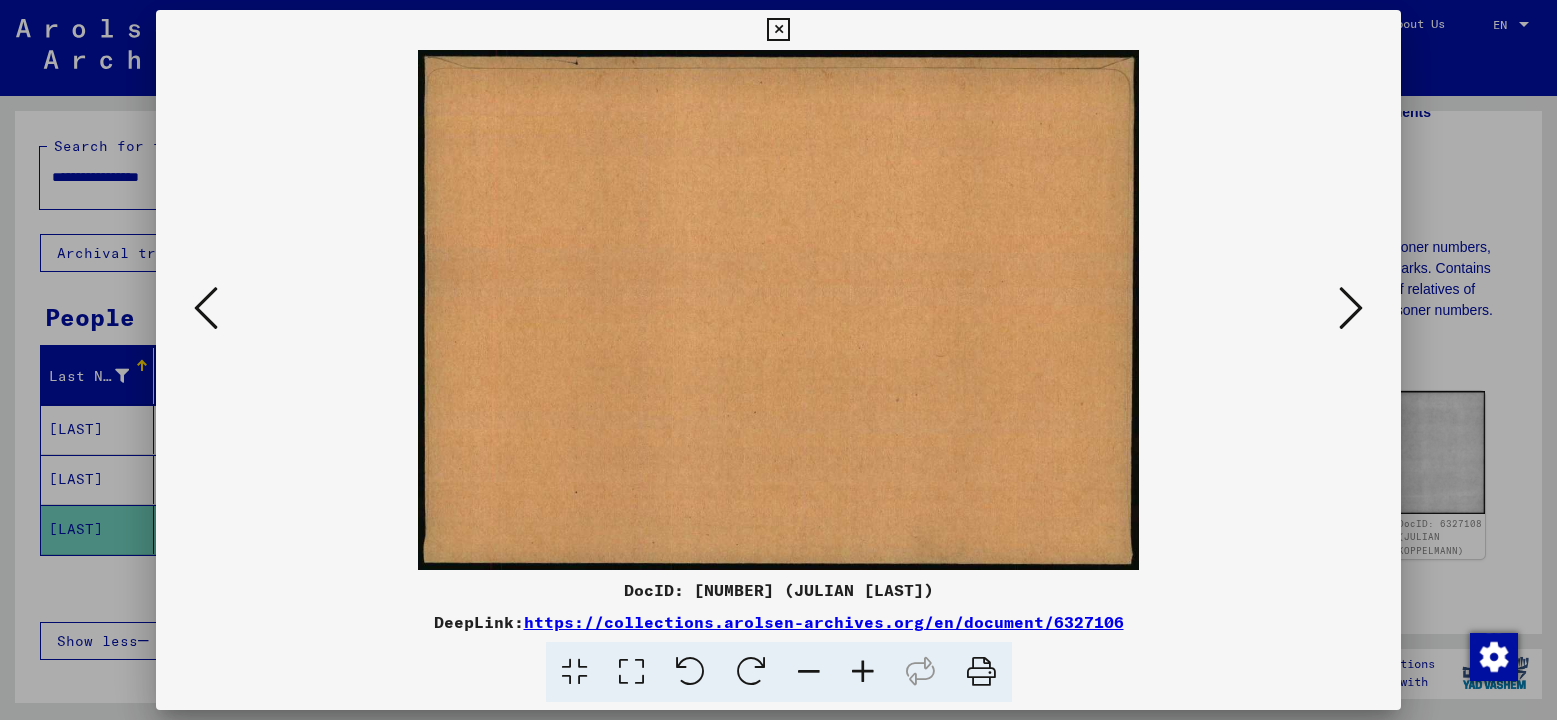 click at bounding box center [778, 360] 